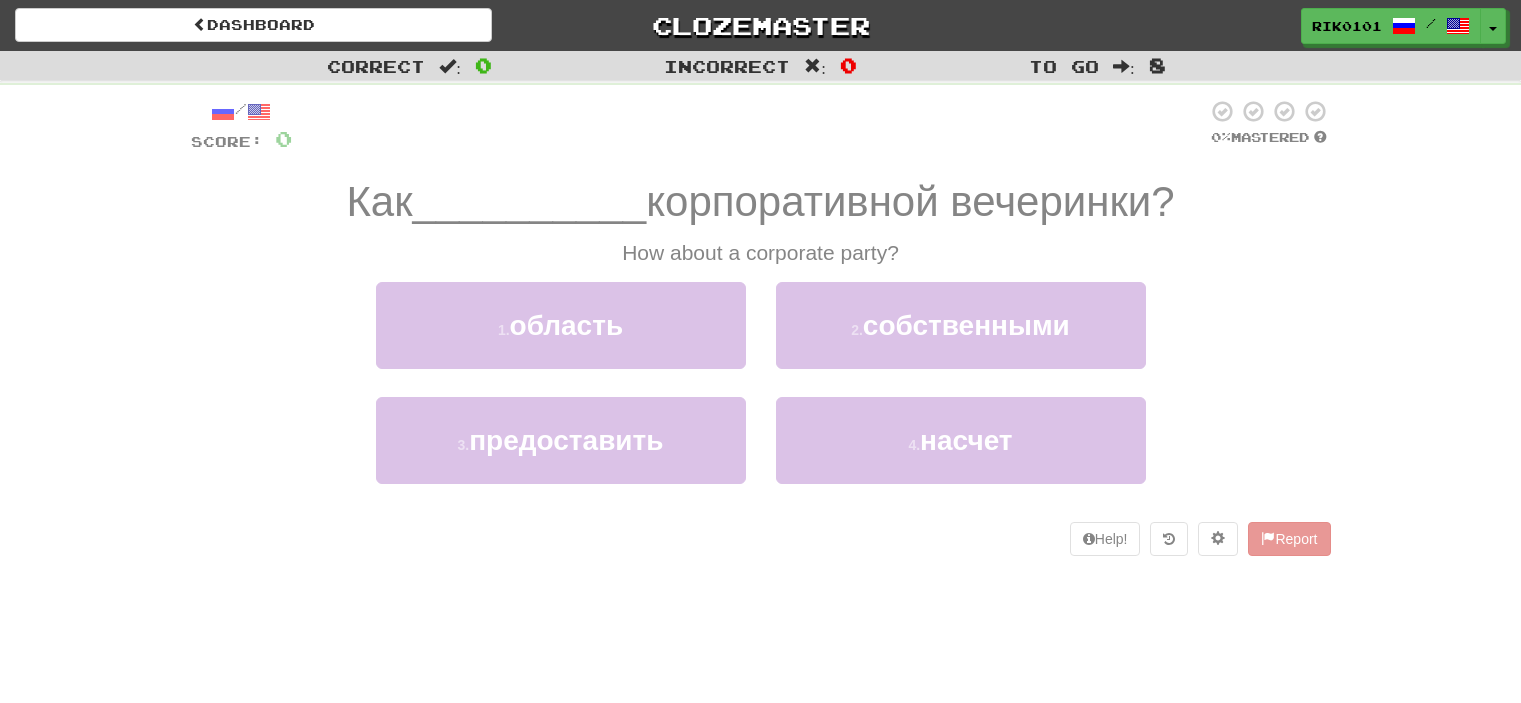 scroll, scrollTop: 0, scrollLeft: 0, axis: both 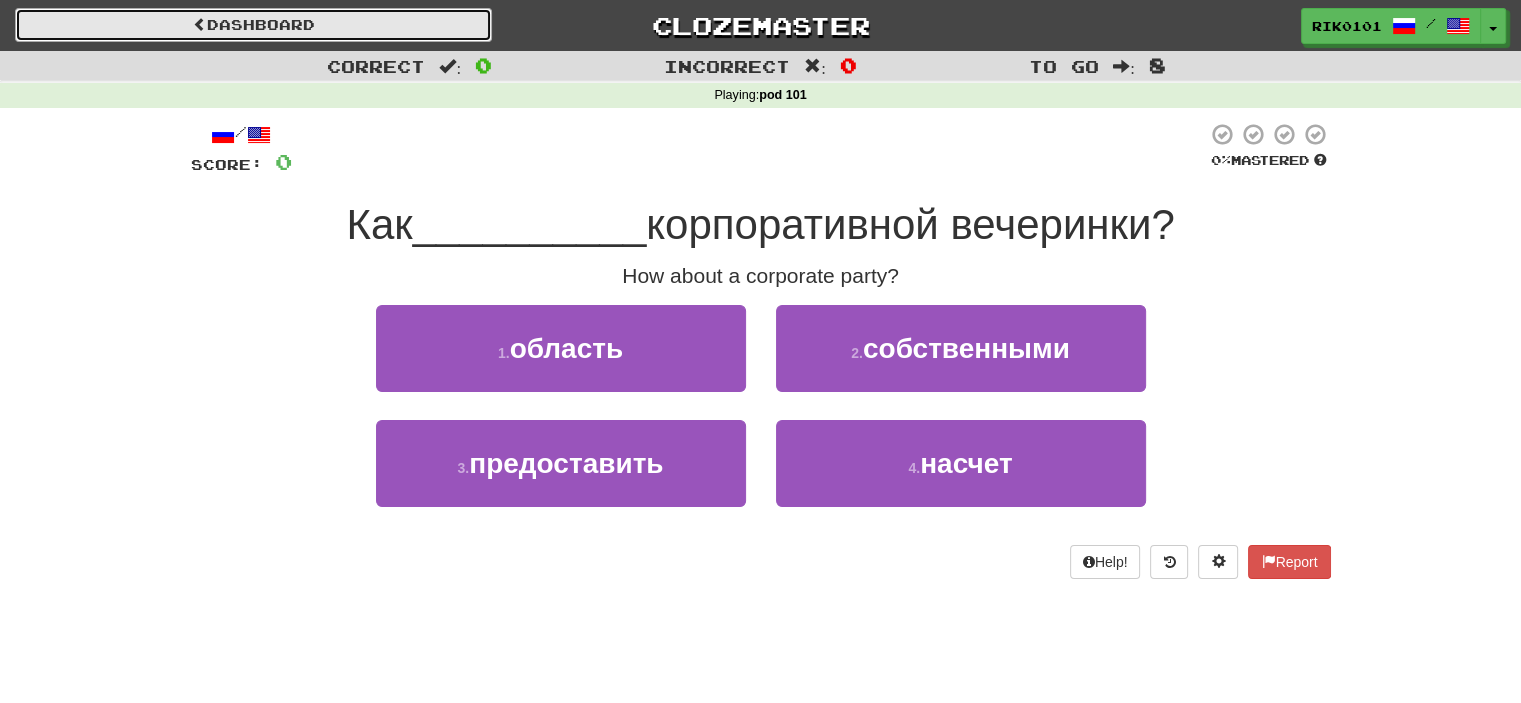 click on "Dashboard" at bounding box center [253, 25] 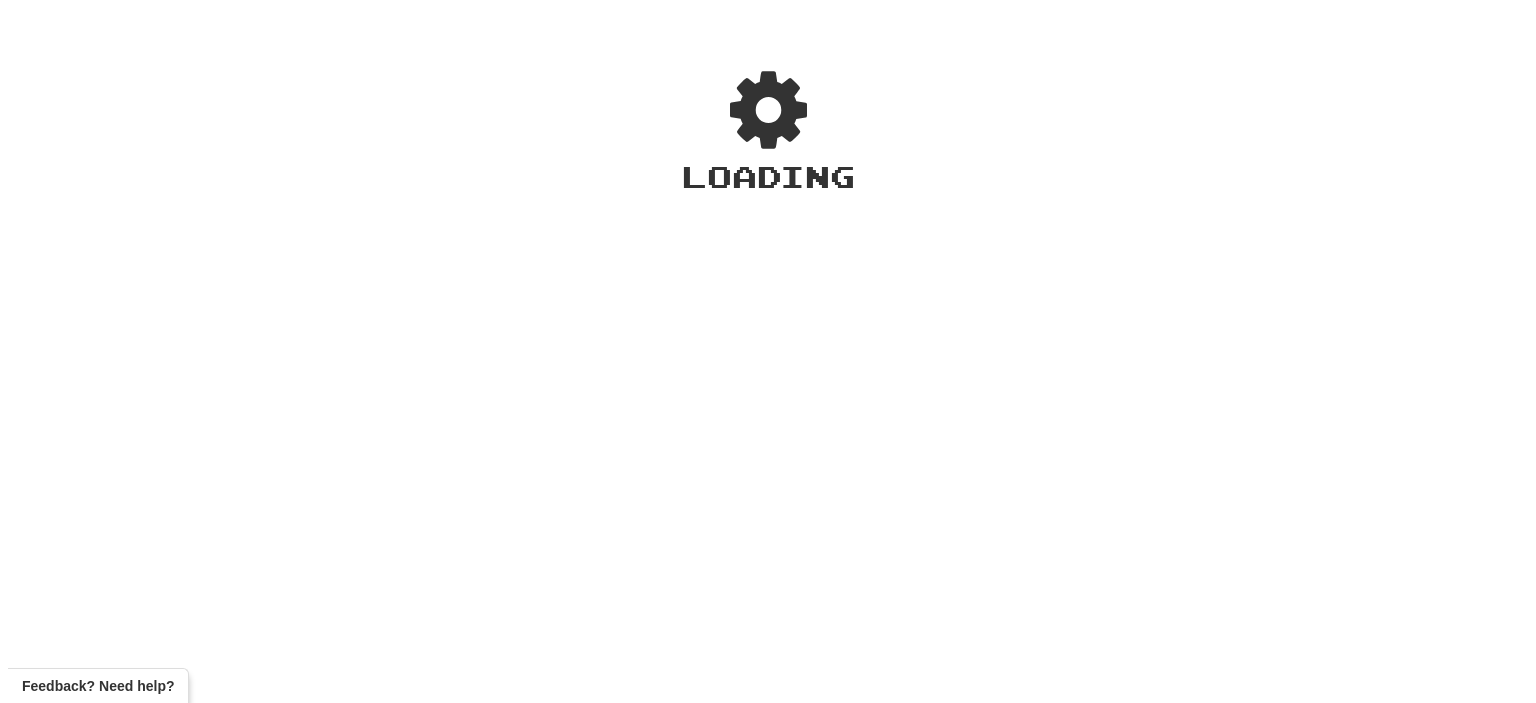 scroll, scrollTop: 0, scrollLeft: 0, axis: both 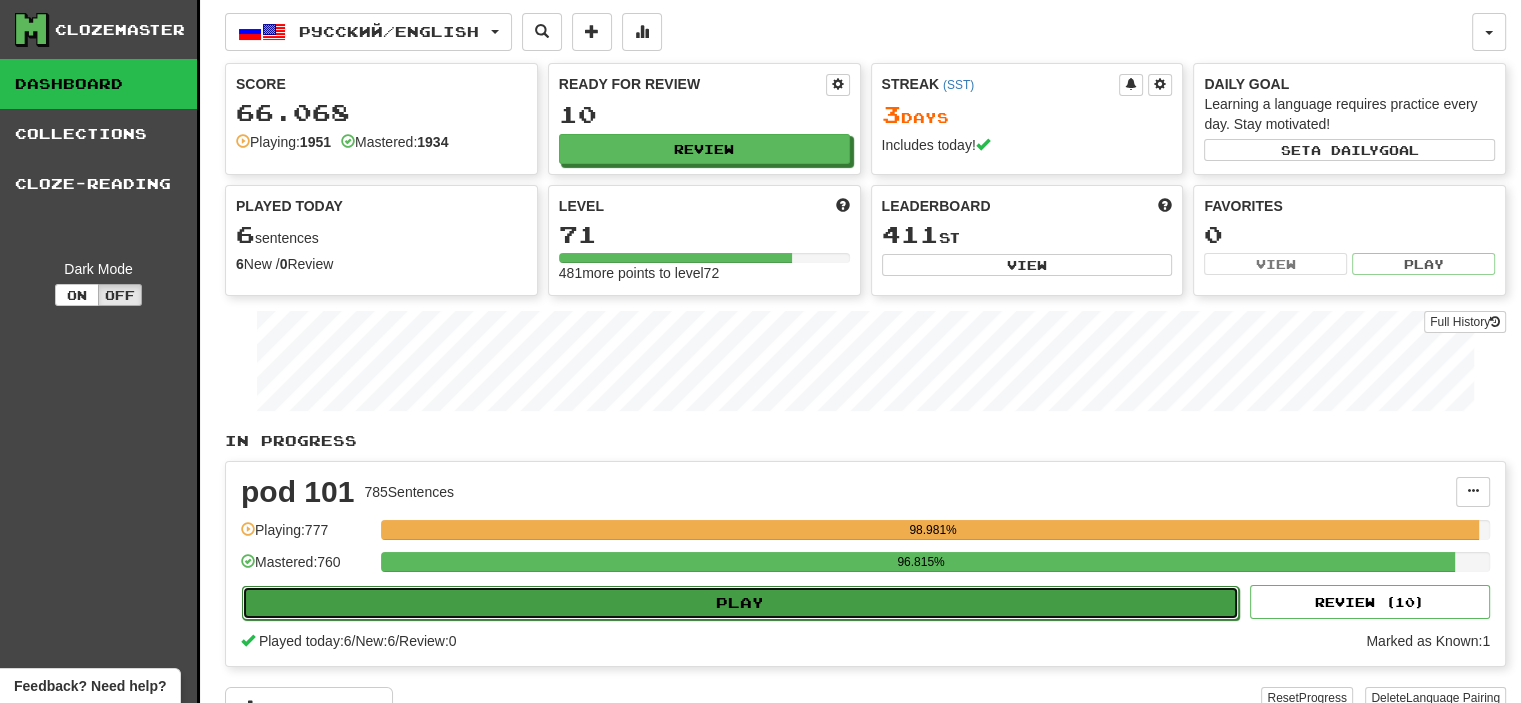 click on "Play" at bounding box center (740, 603) 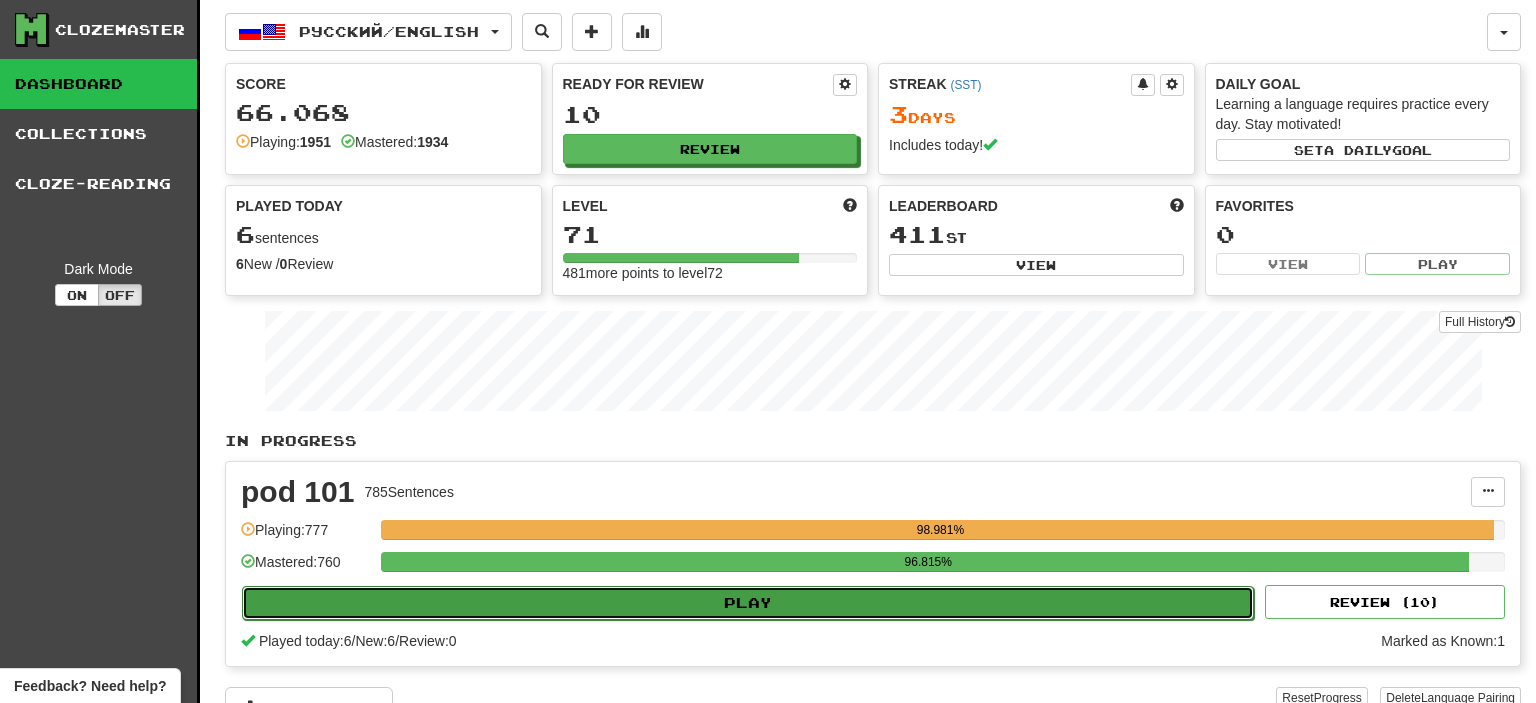 select on "**" 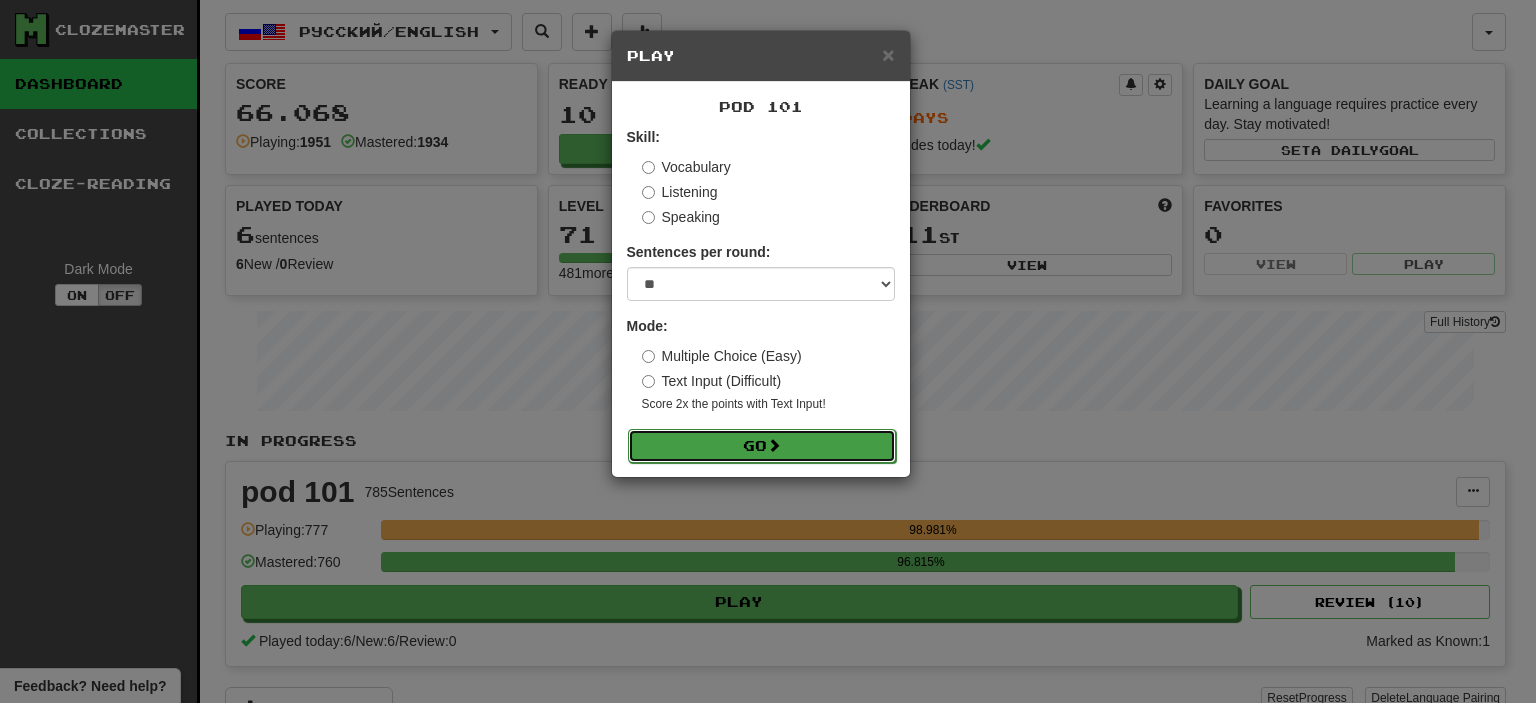 click on "Go" at bounding box center (762, 446) 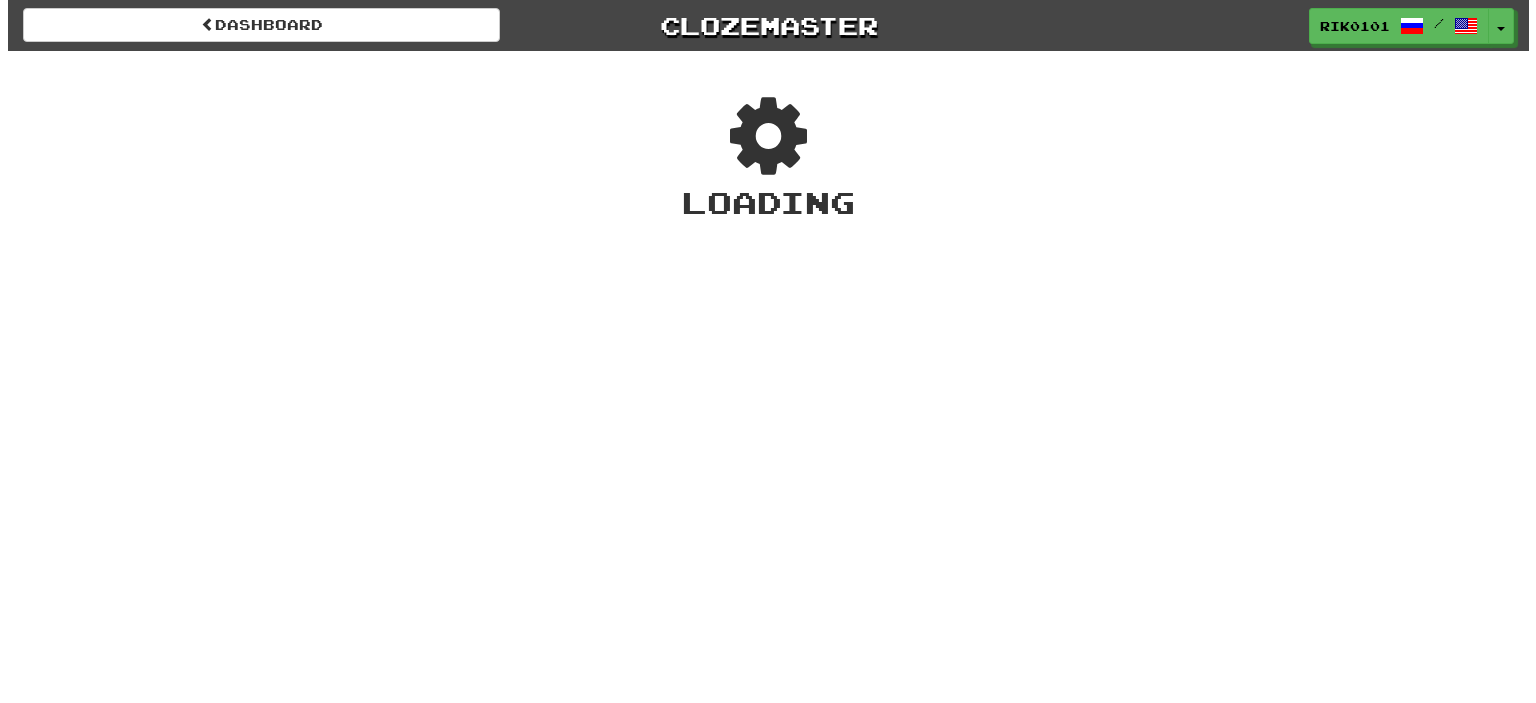 scroll, scrollTop: 0, scrollLeft: 0, axis: both 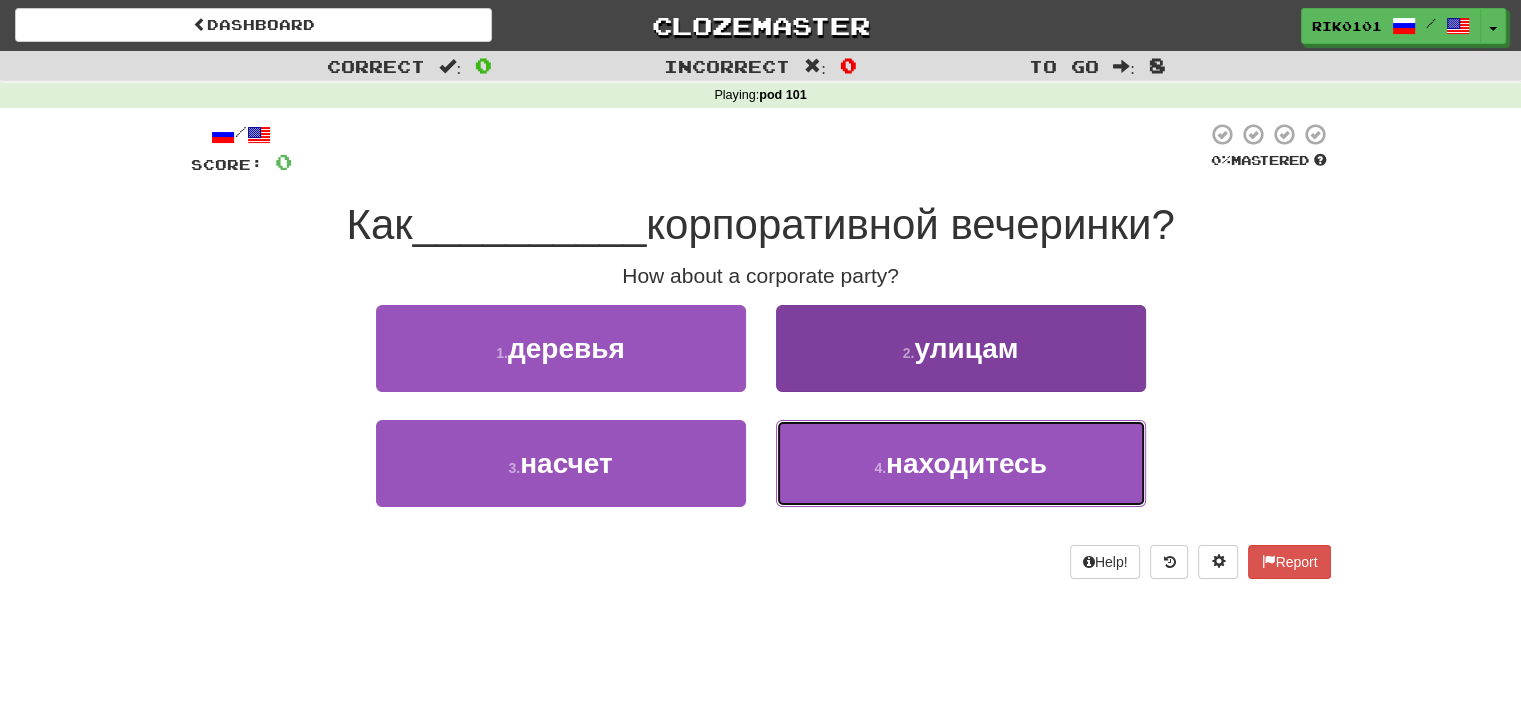 click on "находитесь" at bounding box center (966, 463) 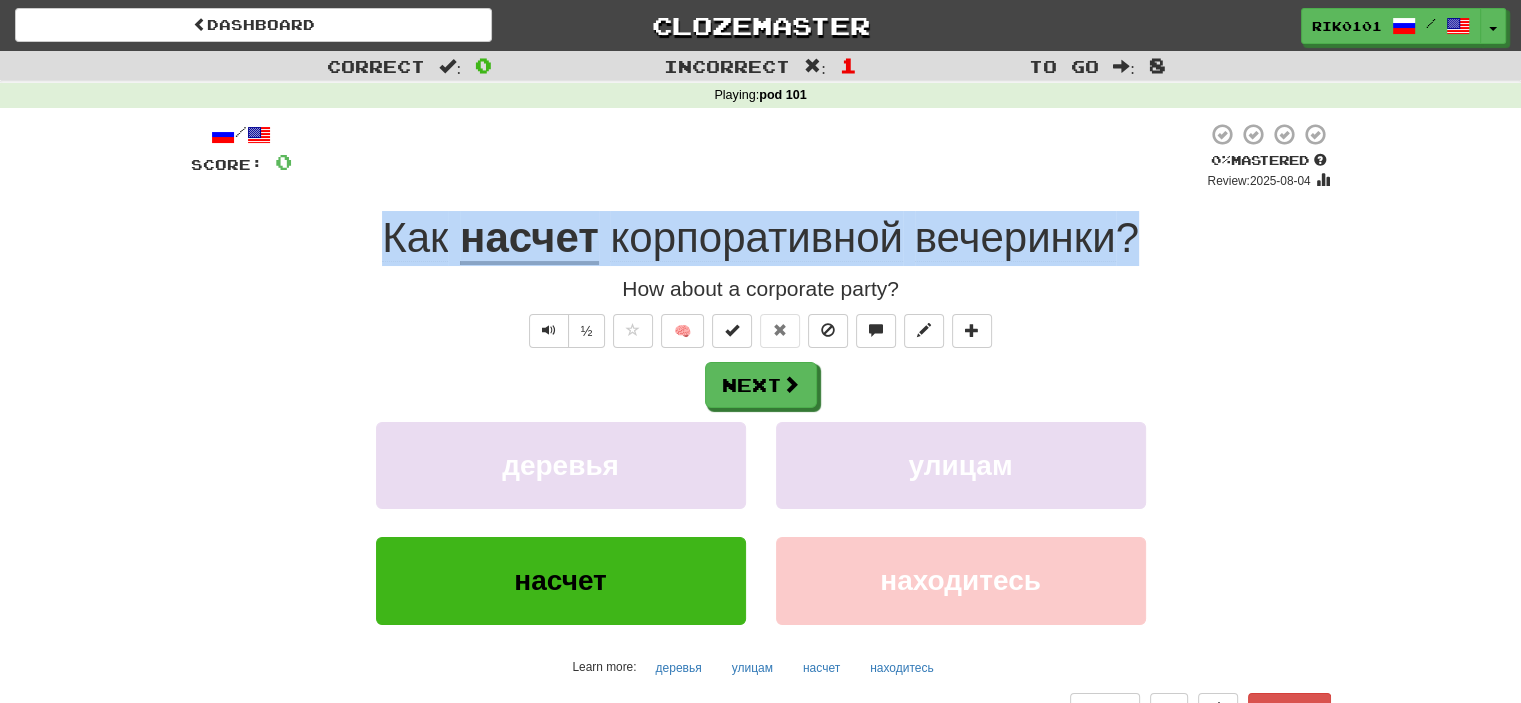 drag, startPoint x: 366, startPoint y: 234, endPoint x: 1146, endPoint y: 248, distance: 780.1256 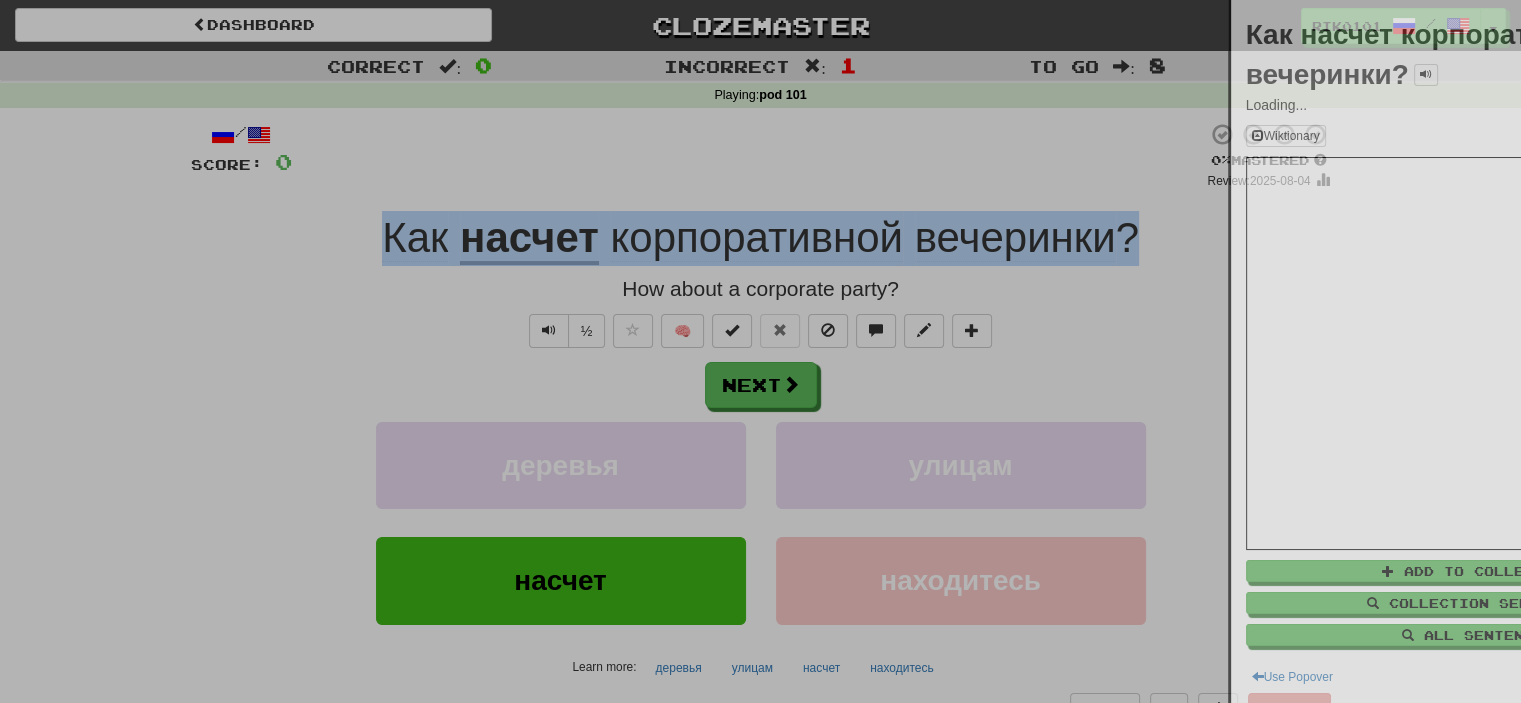 copy on "Как   насчет   корпоративной   вечеринки ?" 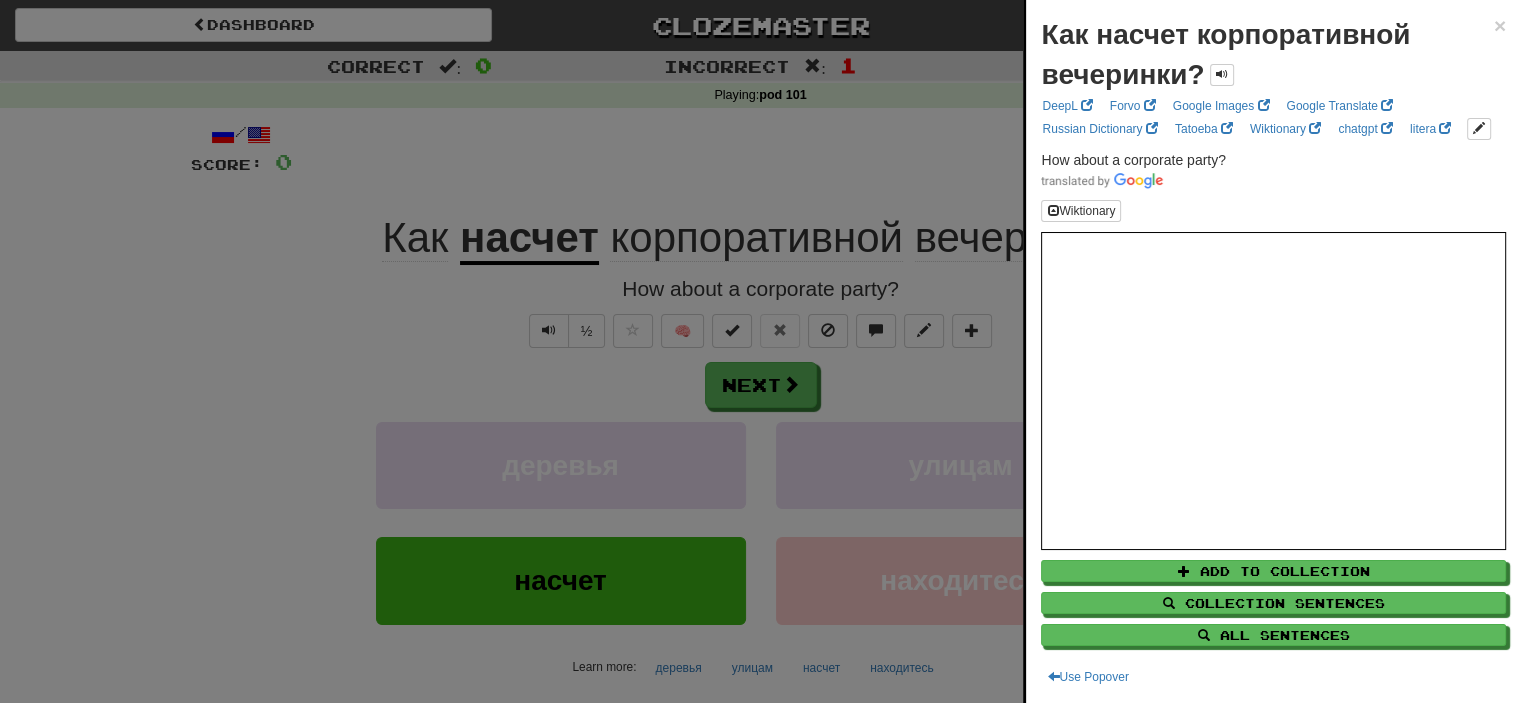 click at bounding box center (760, 351) 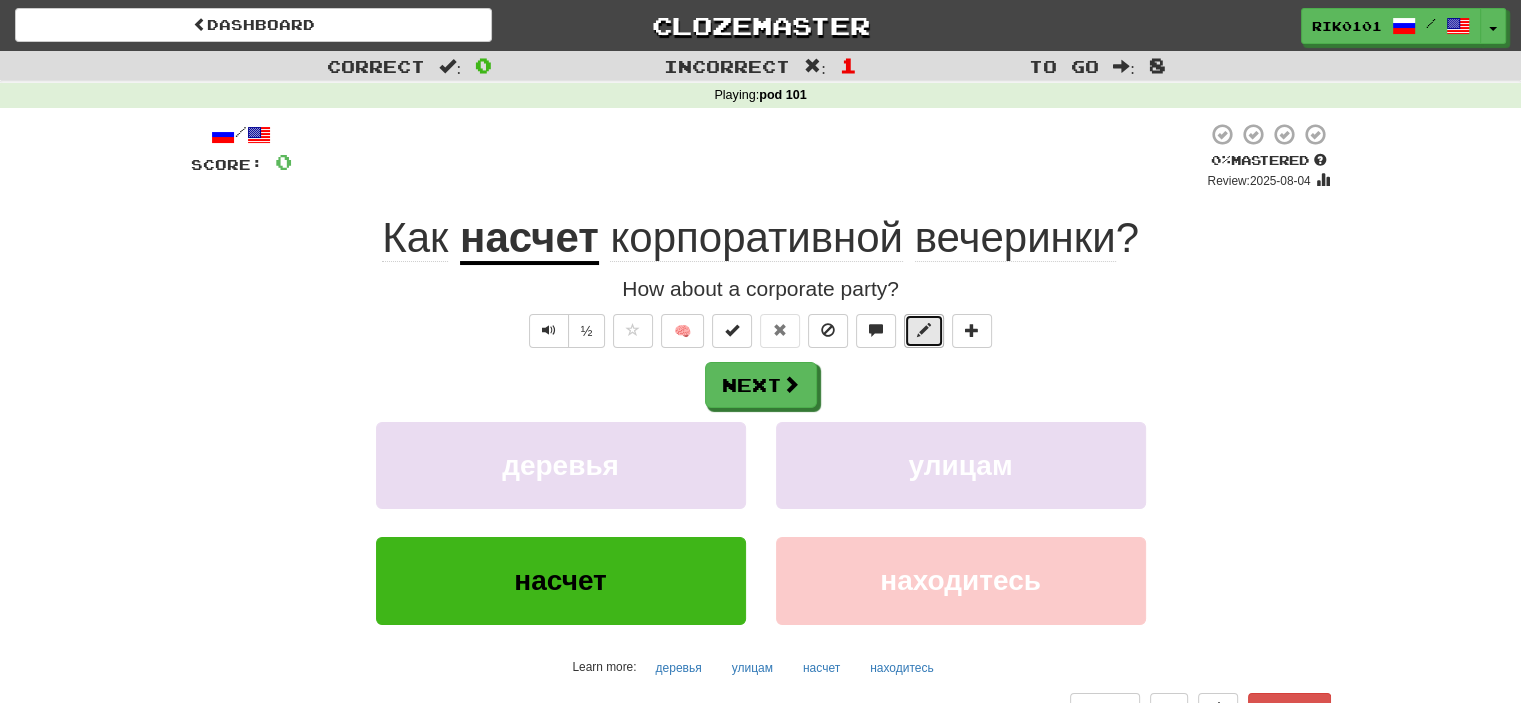 click at bounding box center (924, 331) 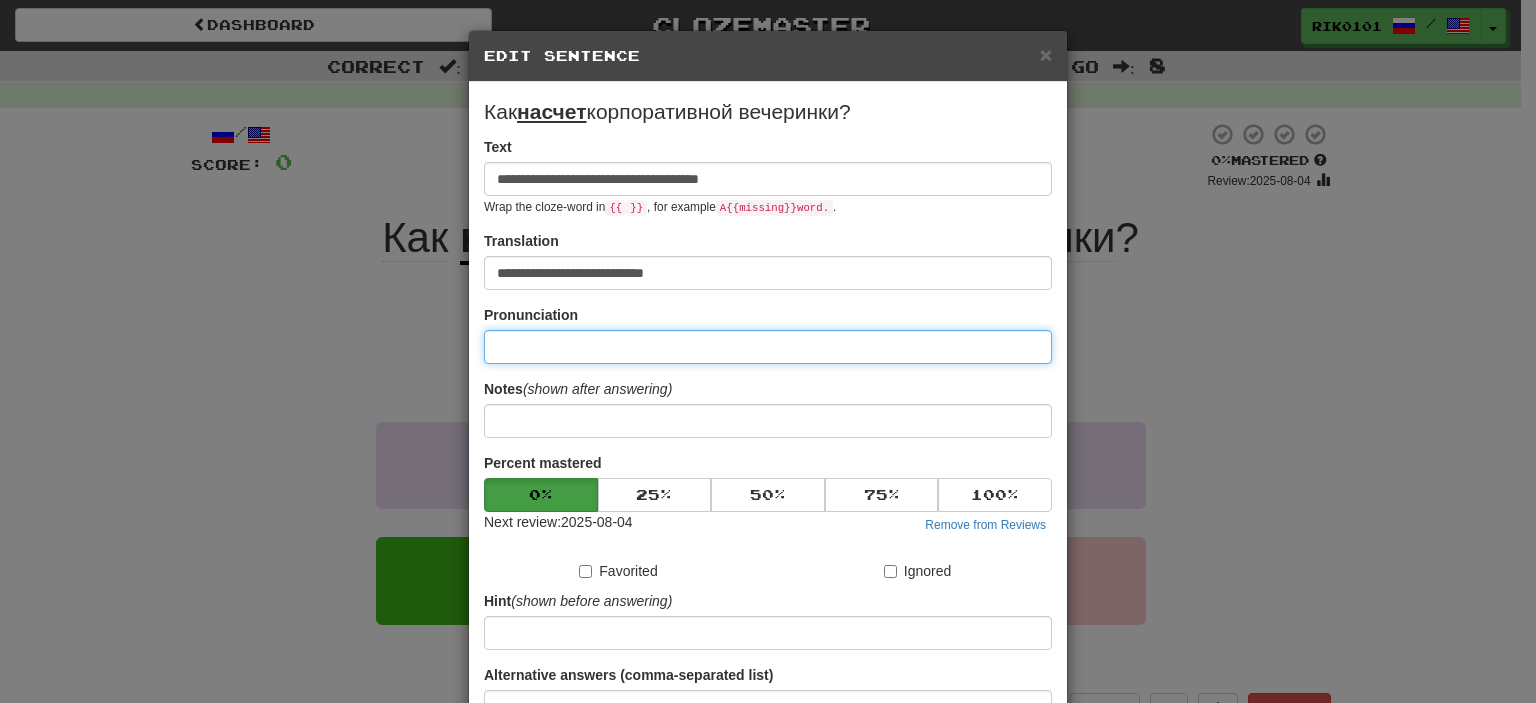 click at bounding box center [768, 347] 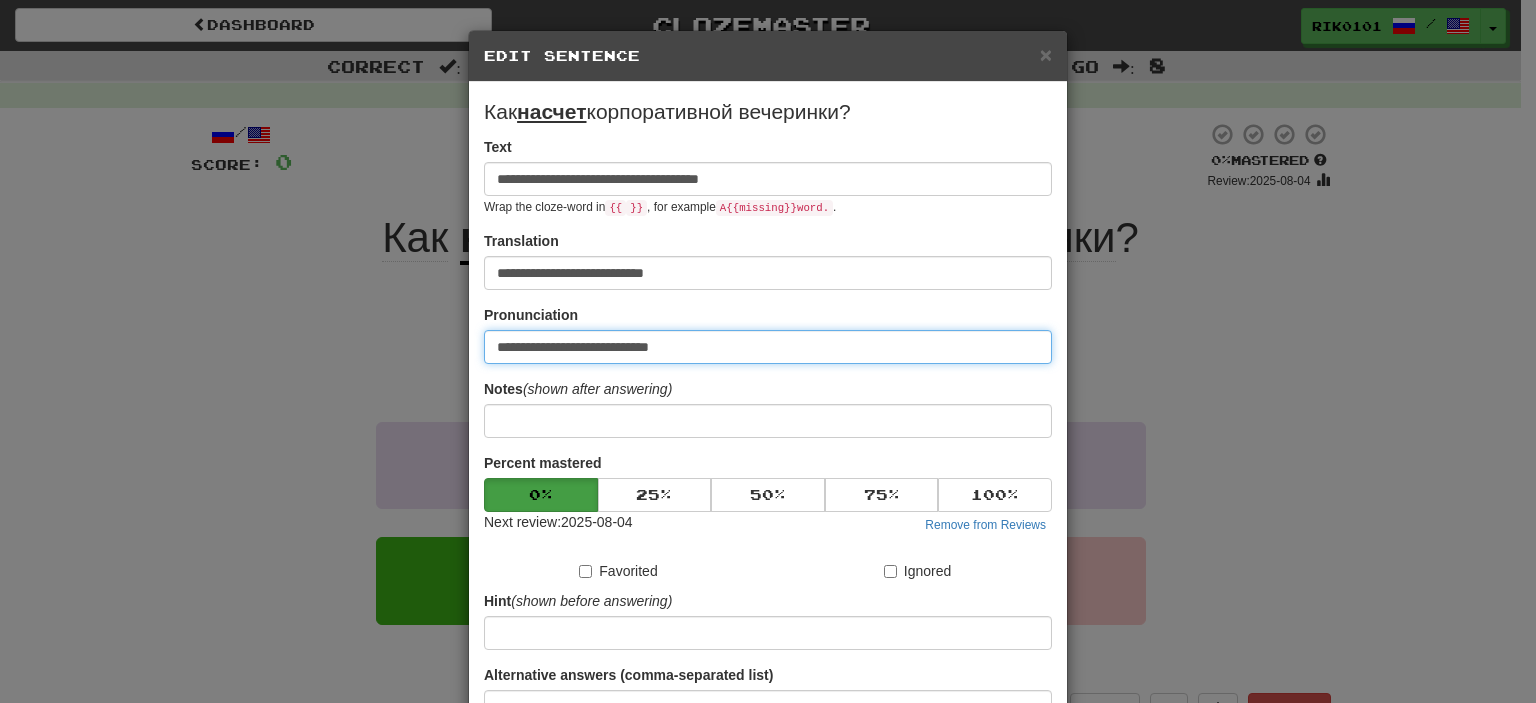 drag, startPoint x: 721, startPoint y: 351, endPoint x: 471, endPoint y: 335, distance: 250.51147 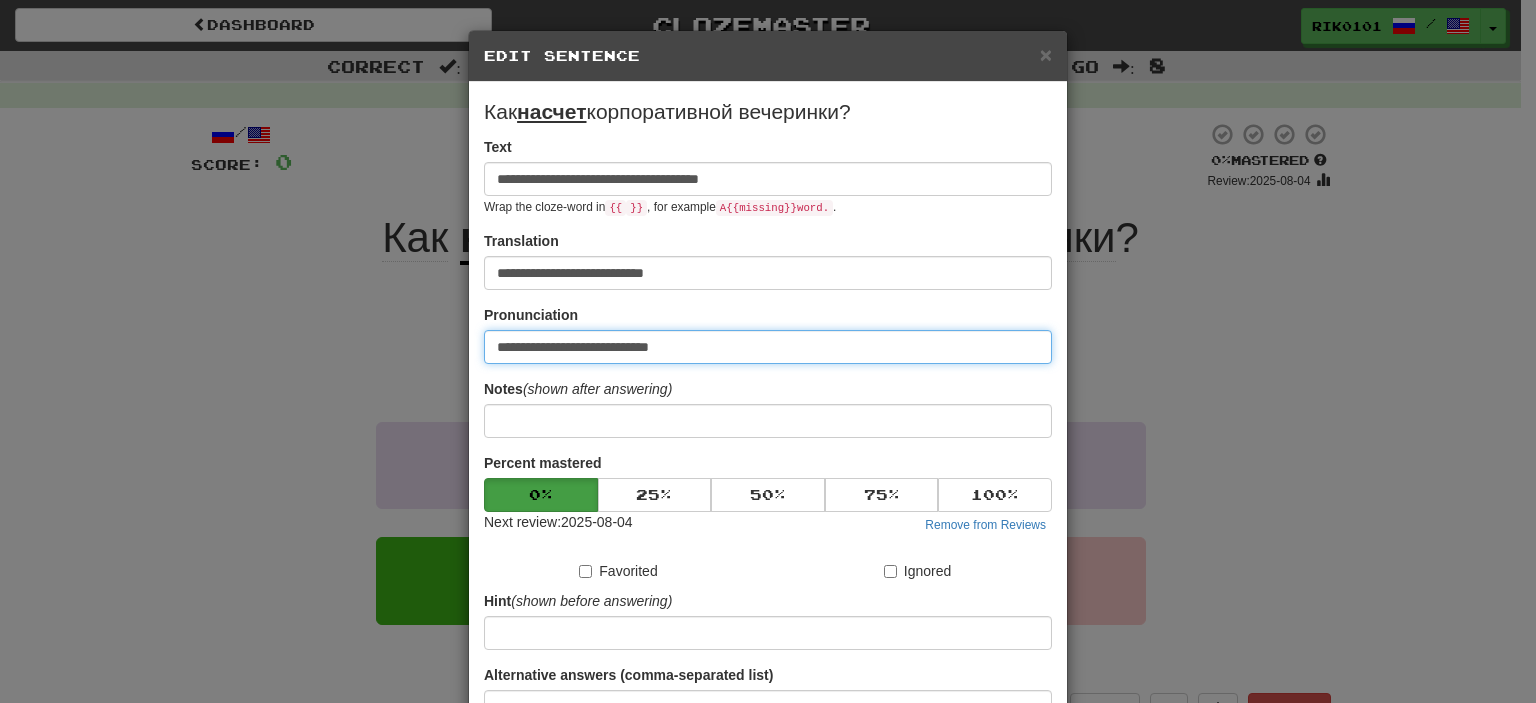 type 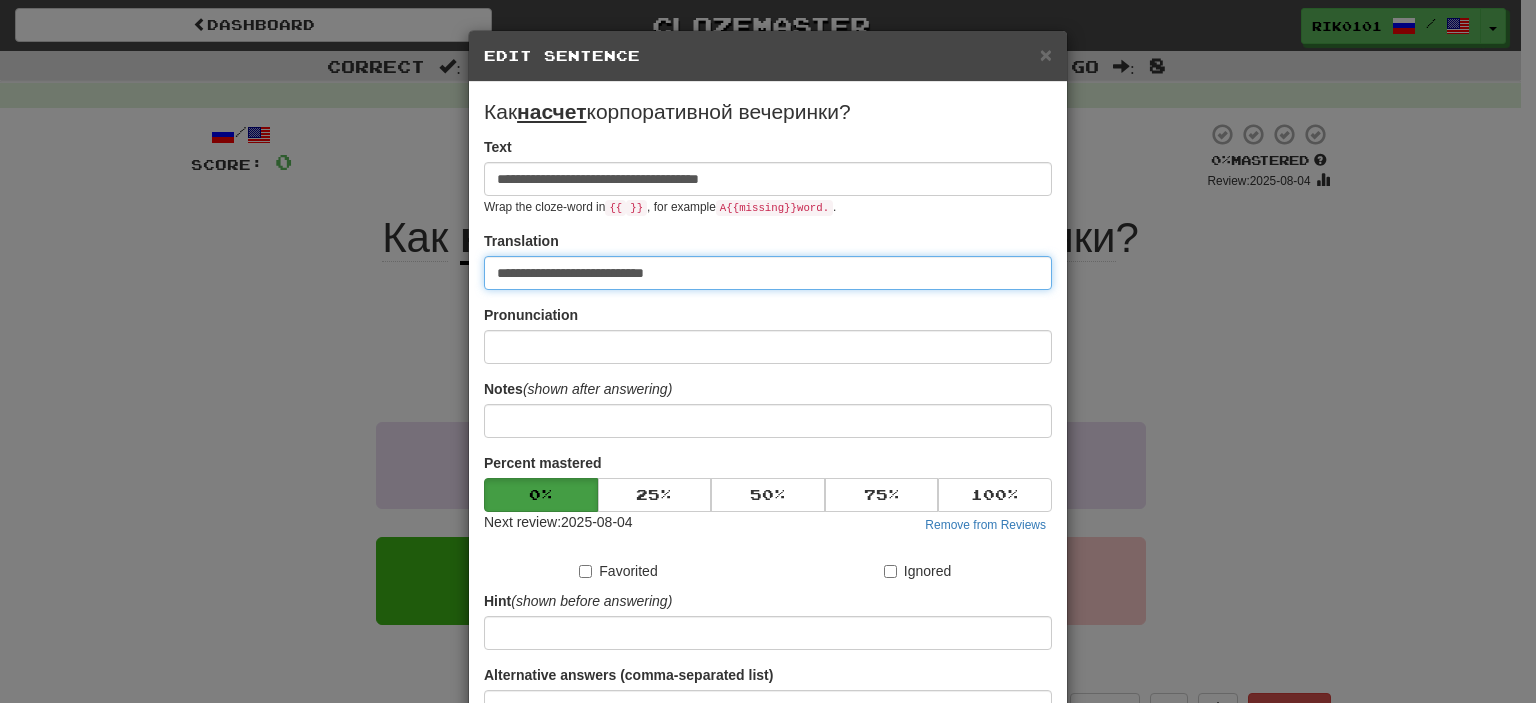 drag, startPoint x: 701, startPoint y: 266, endPoint x: 327, endPoint y: 283, distance: 374.38617 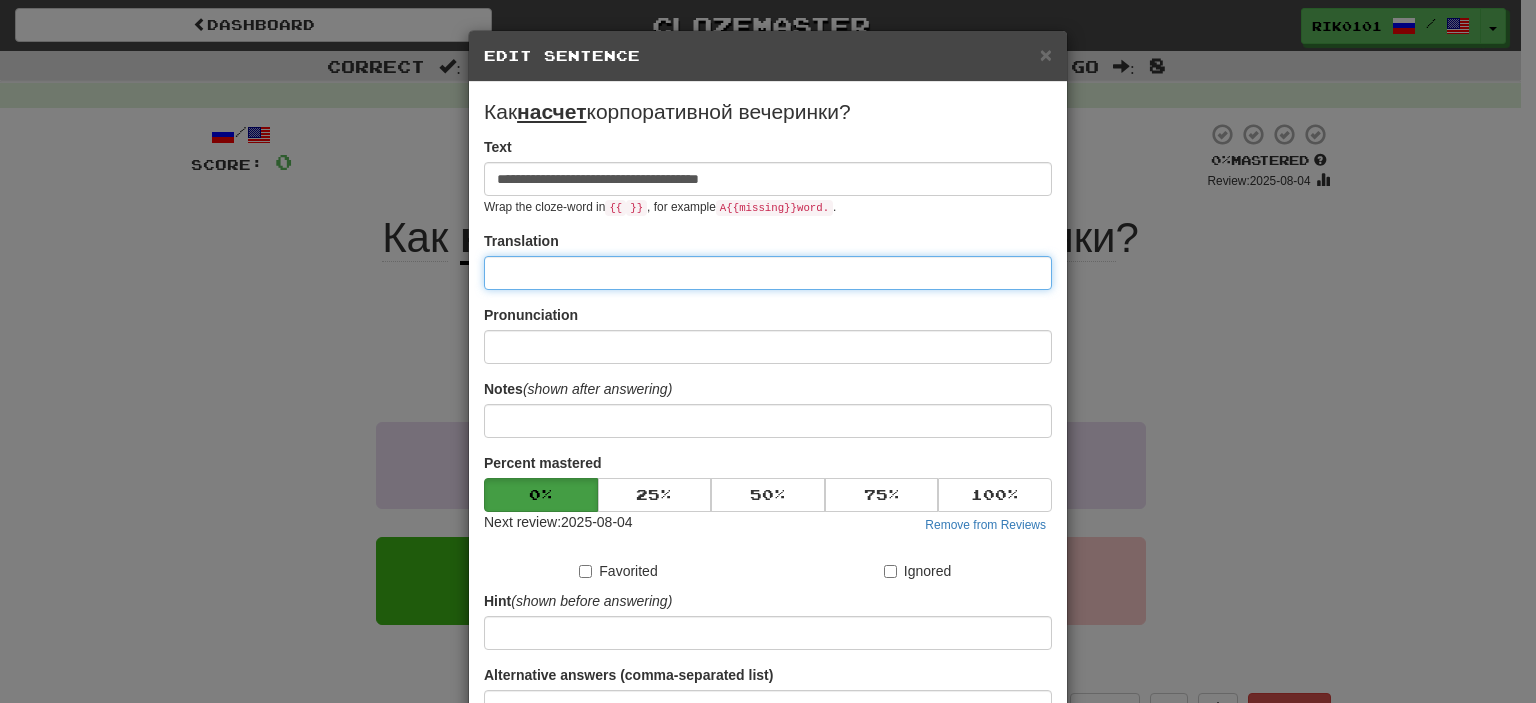 paste on "**********" 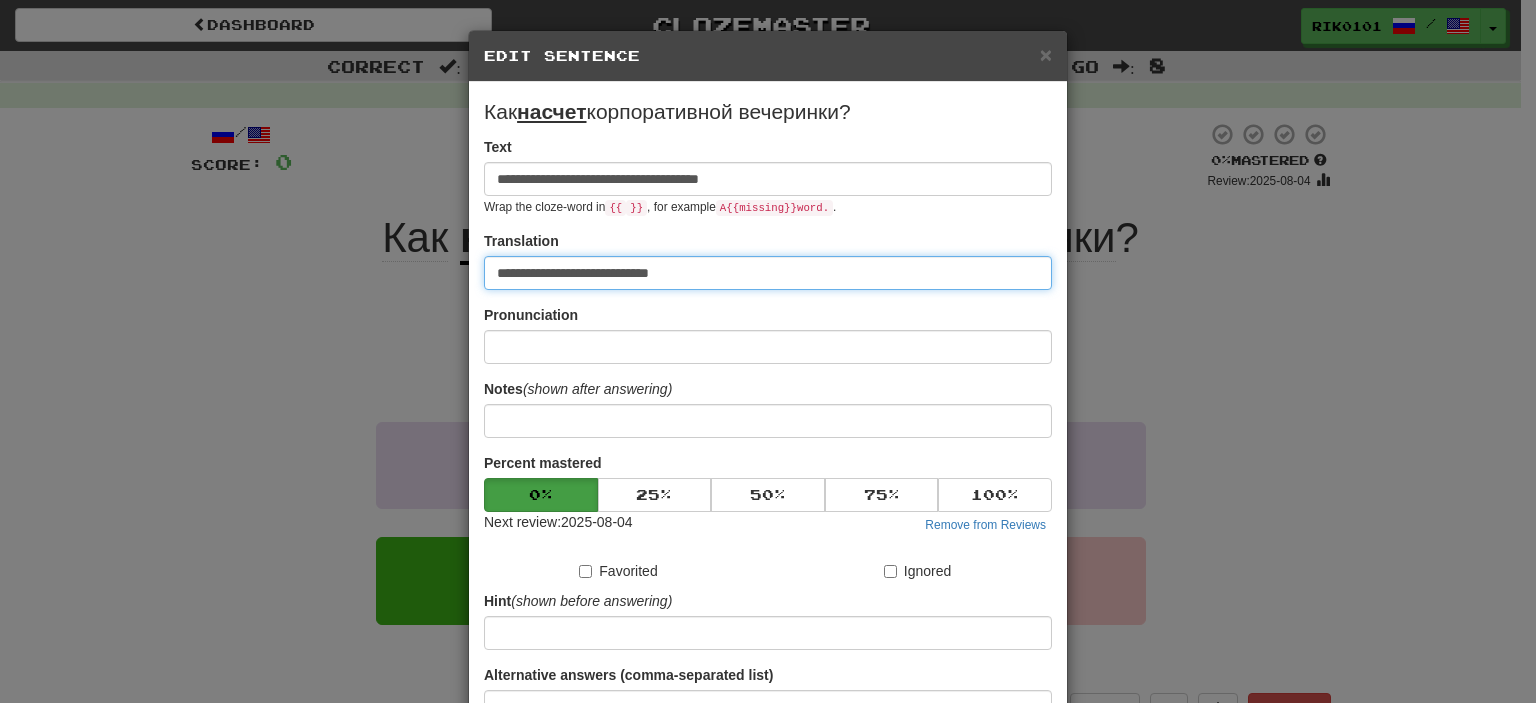 scroll, scrollTop: 190, scrollLeft: 0, axis: vertical 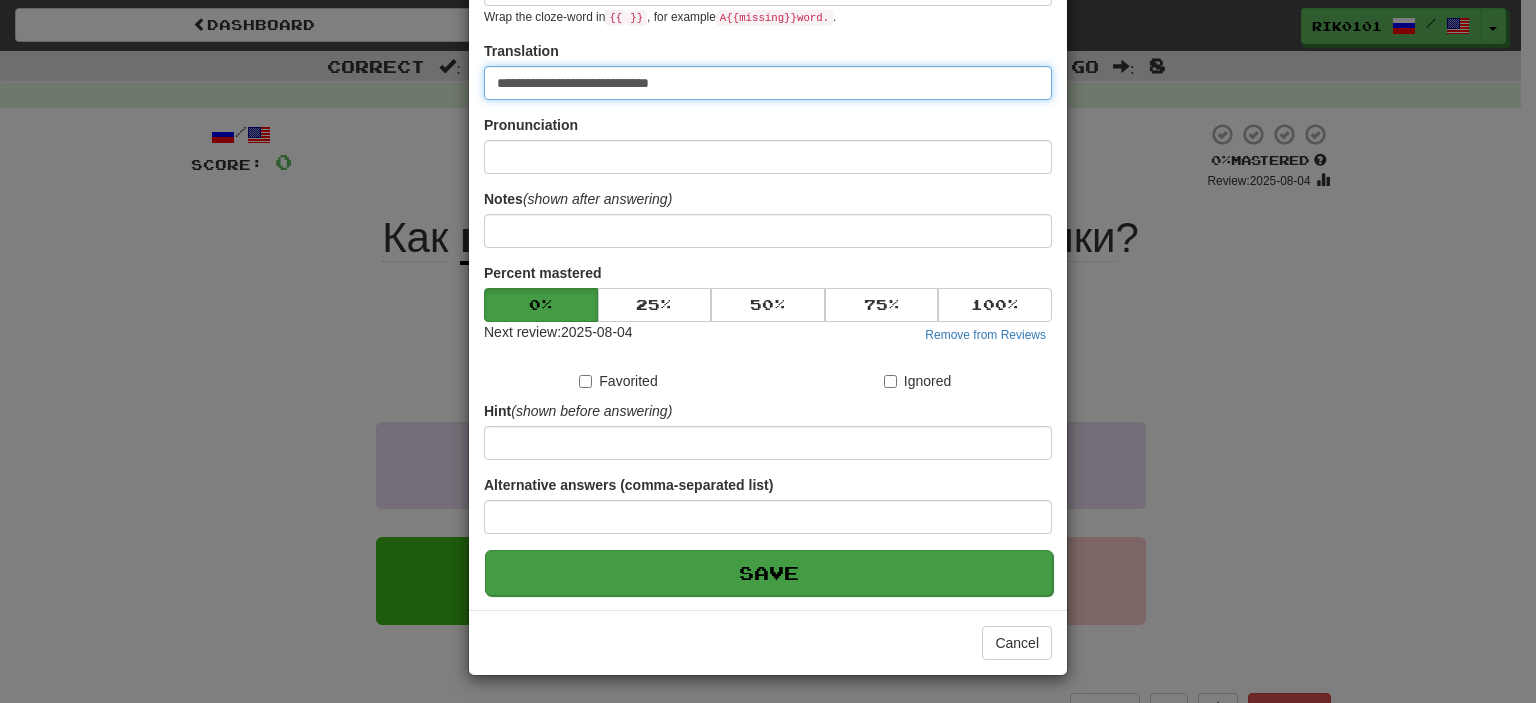 type on "**********" 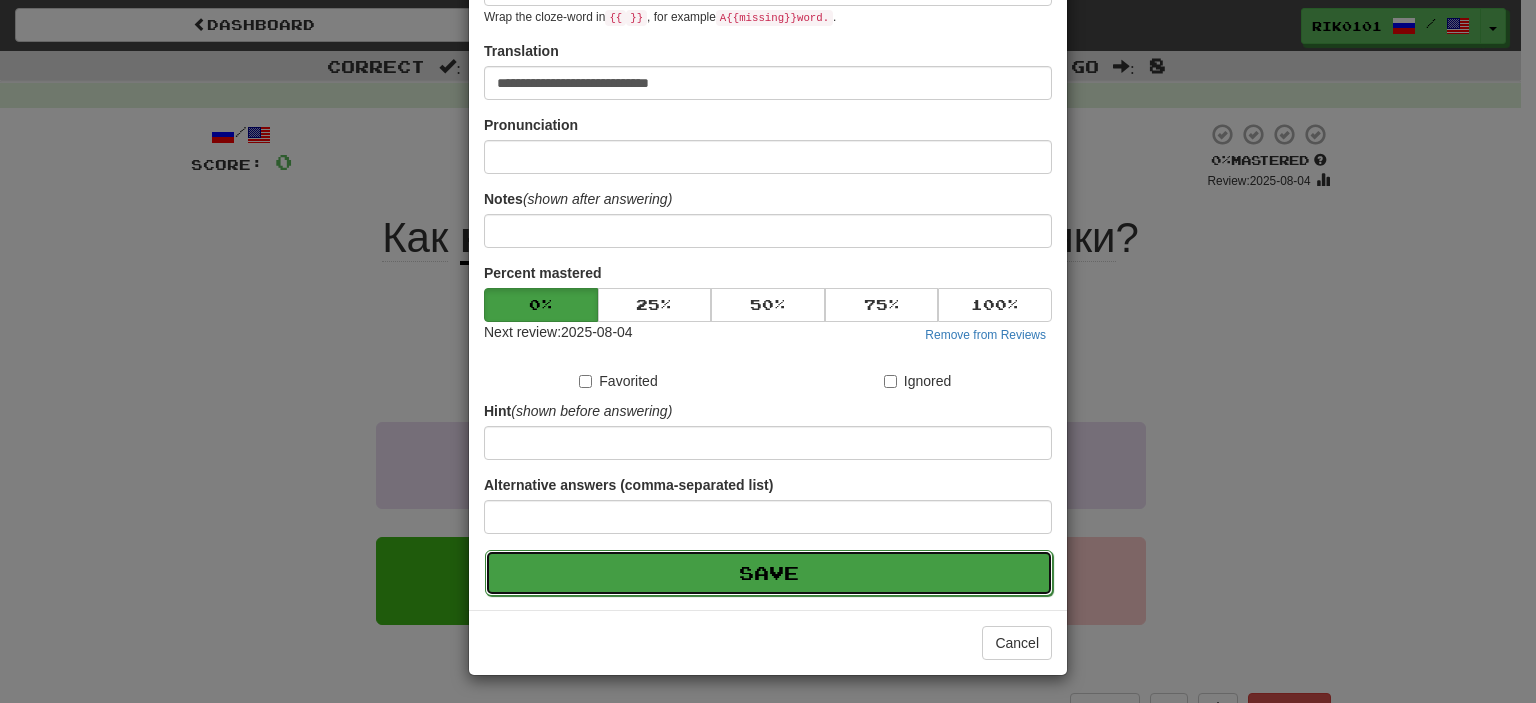 click on "Save" at bounding box center (769, 573) 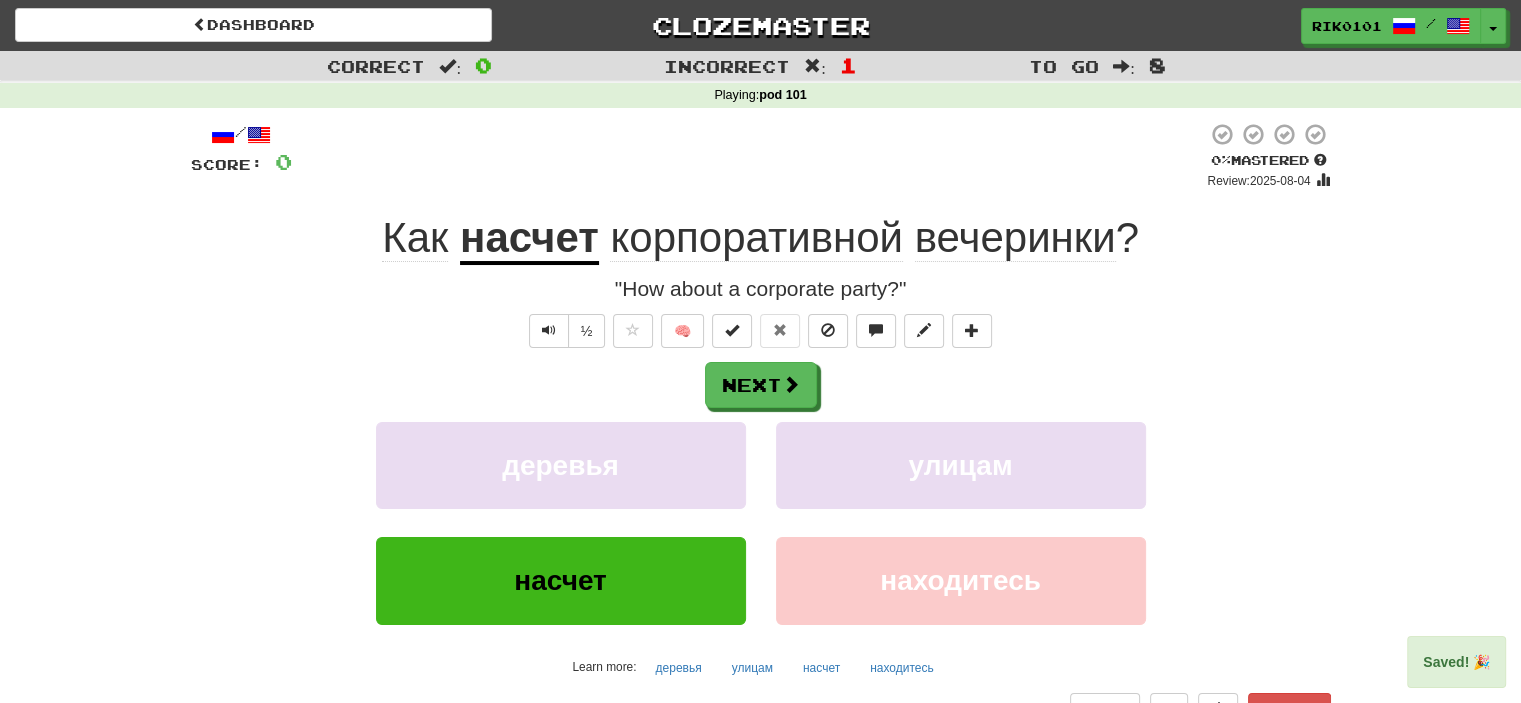 click on "насчет" at bounding box center (529, 239) 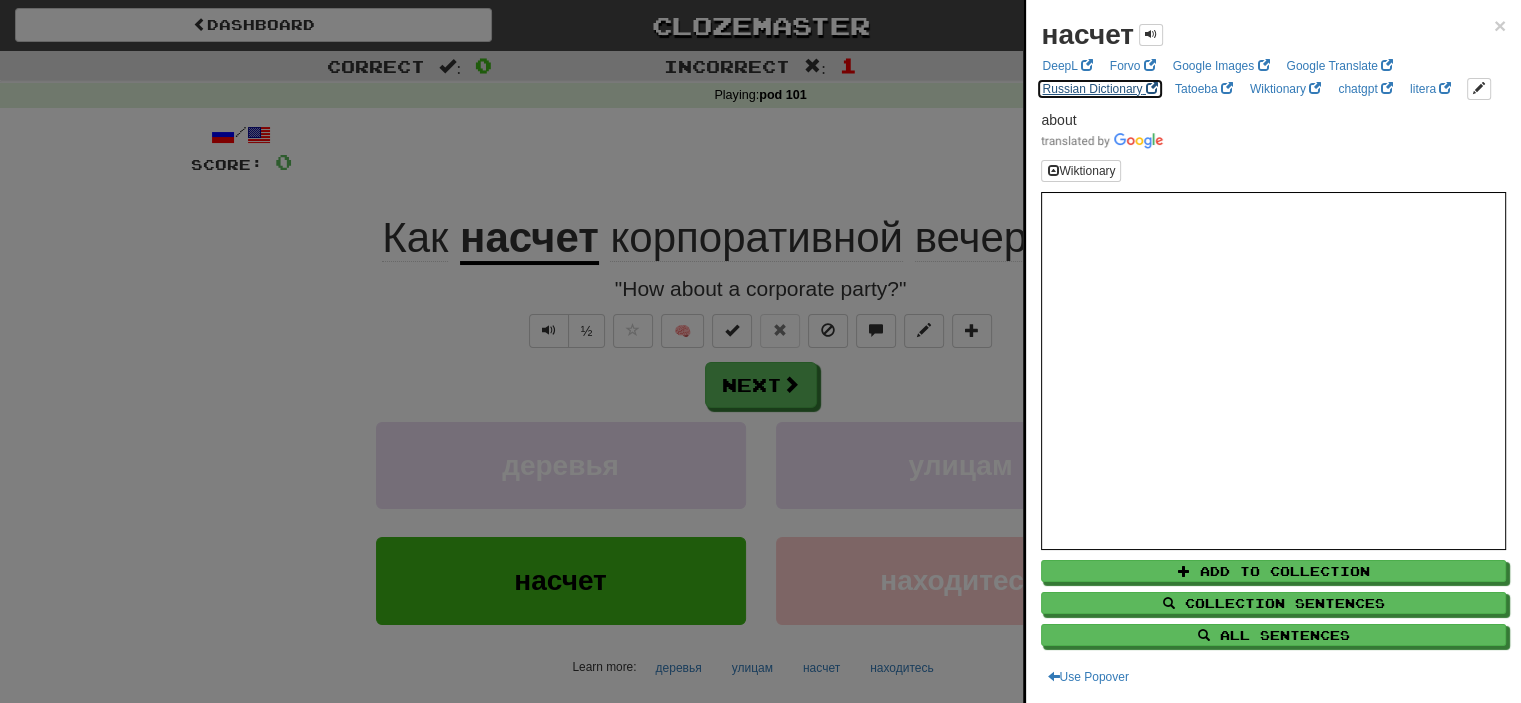 click on "Russian Dictionary" at bounding box center (1099, 89) 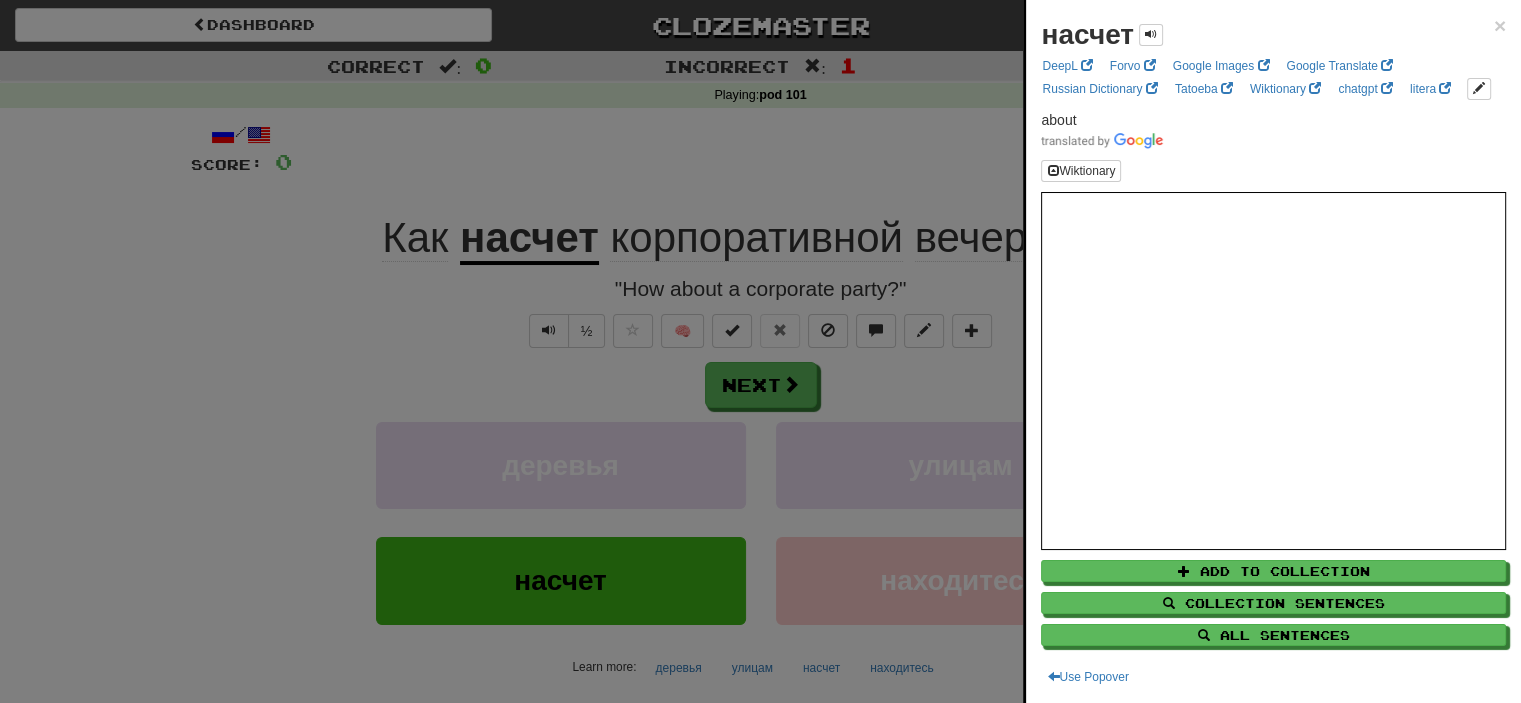 click at bounding box center (760, 351) 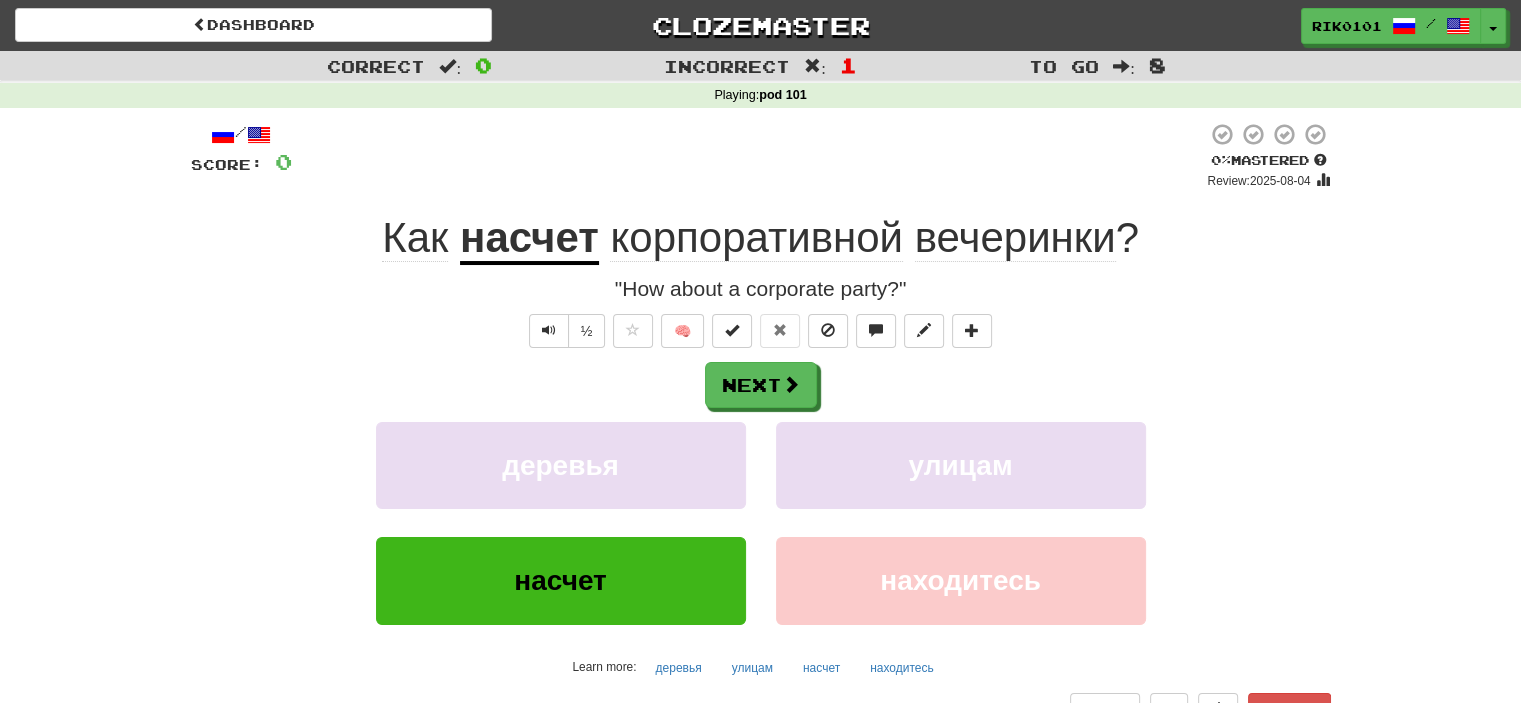 drag, startPoint x: 377, startPoint y: 226, endPoint x: 600, endPoint y: 239, distance: 223.3786 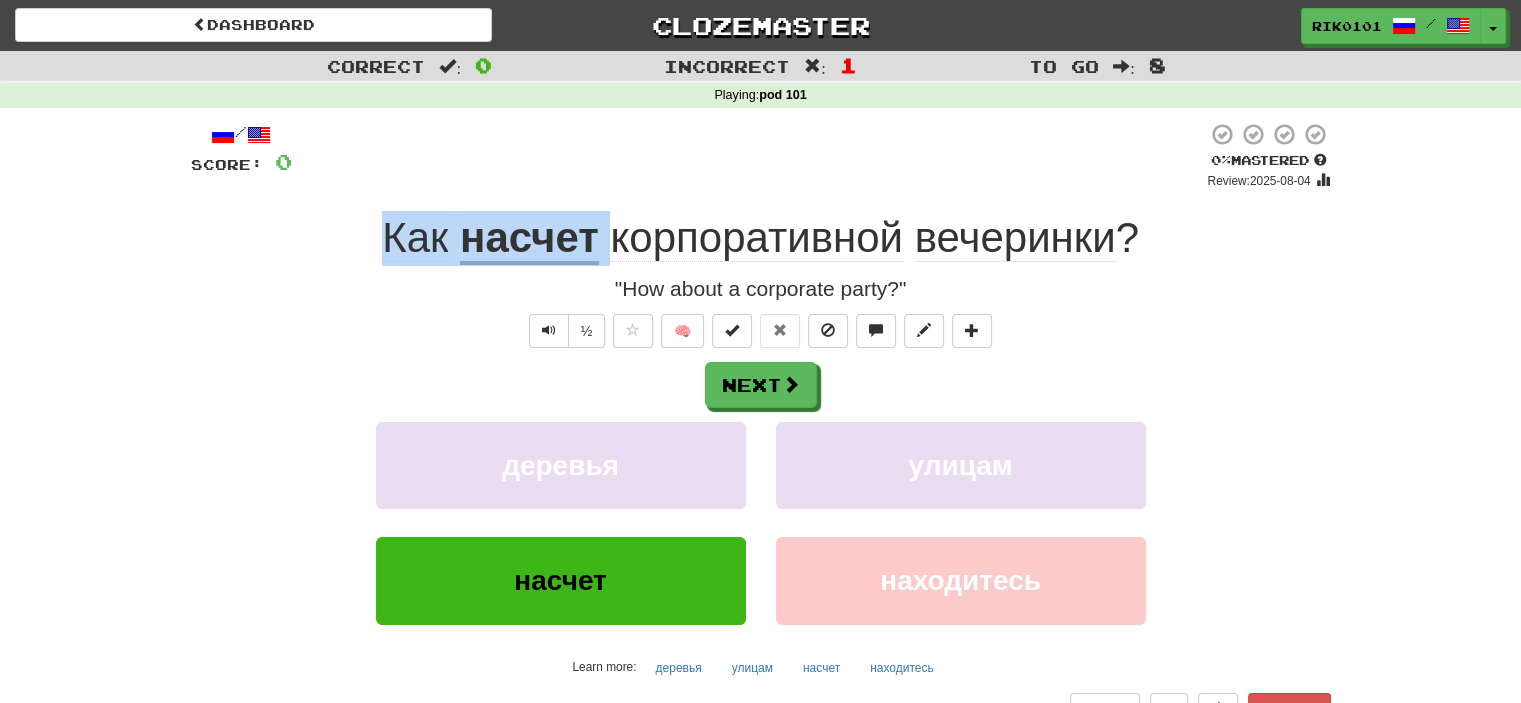 drag, startPoint x: 375, startPoint y: 235, endPoint x: 607, endPoint y: 236, distance: 232.00215 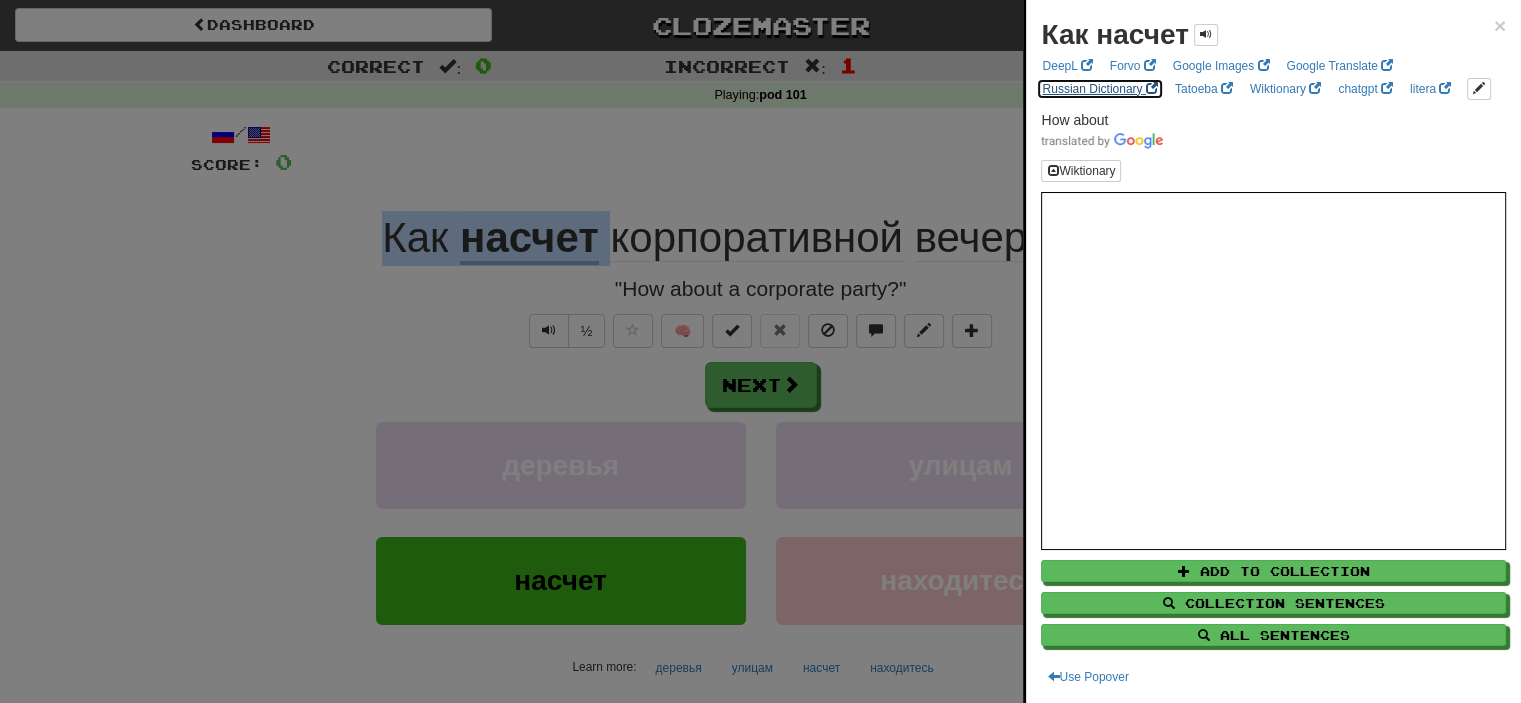 click on "Russian Dictionary" at bounding box center (1099, 89) 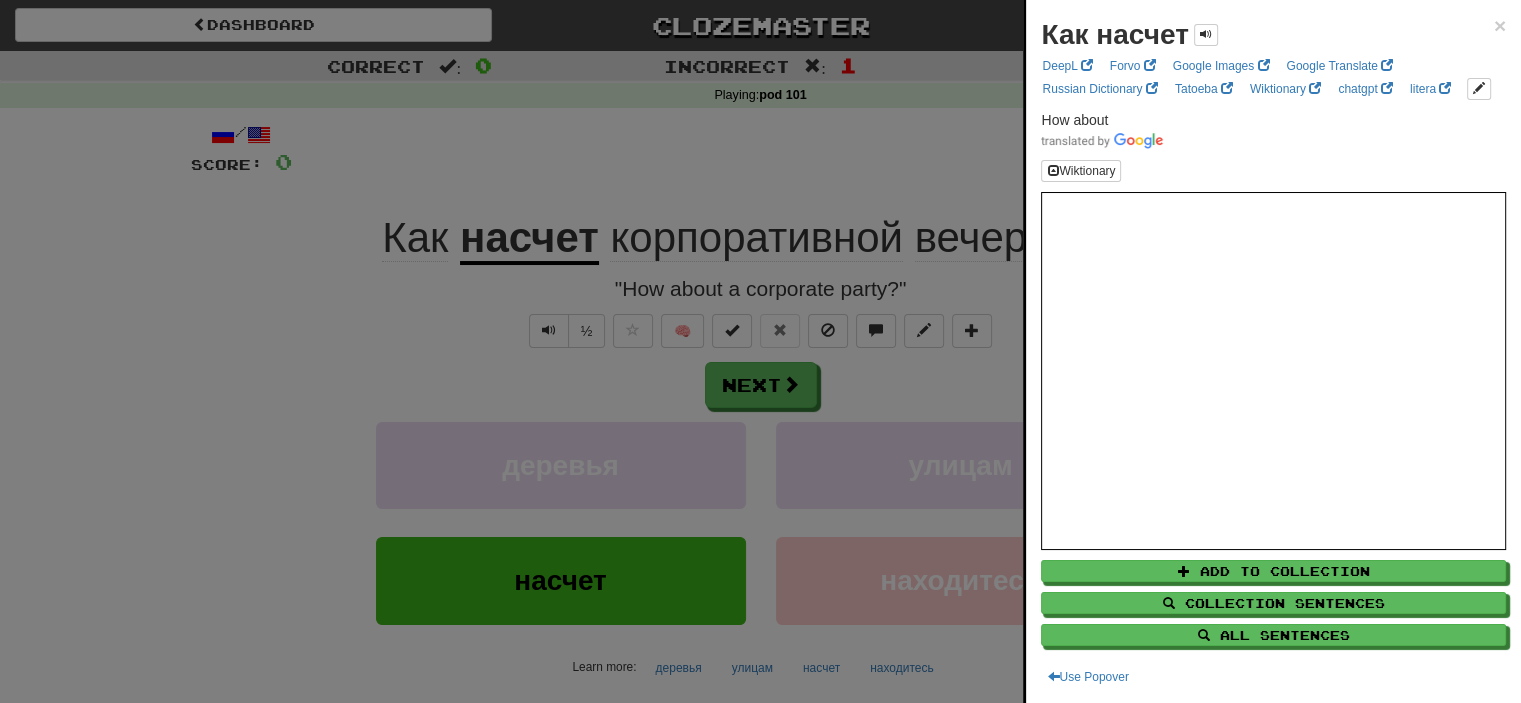 click at bounding box center [760, 351] 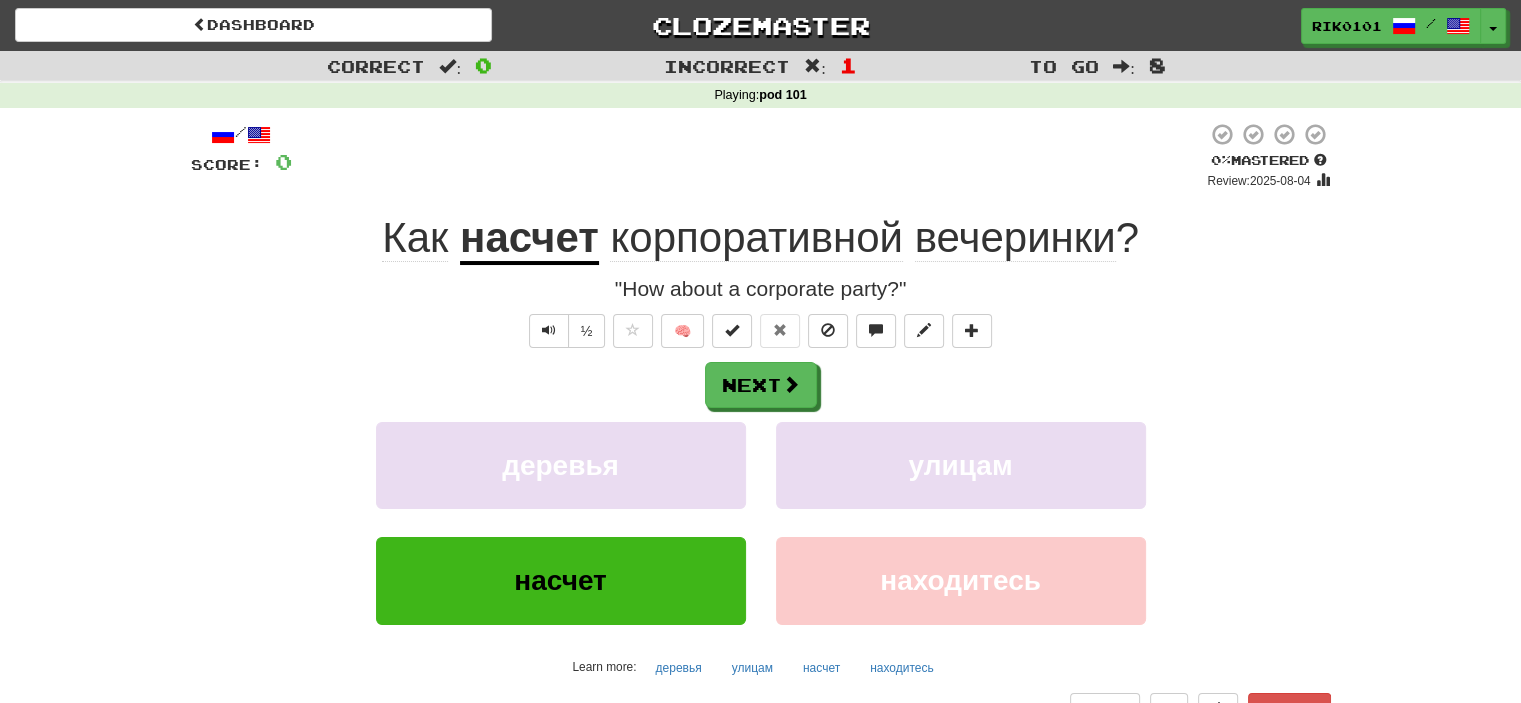 click on "корпоративной" at bounding box center (756, 238) 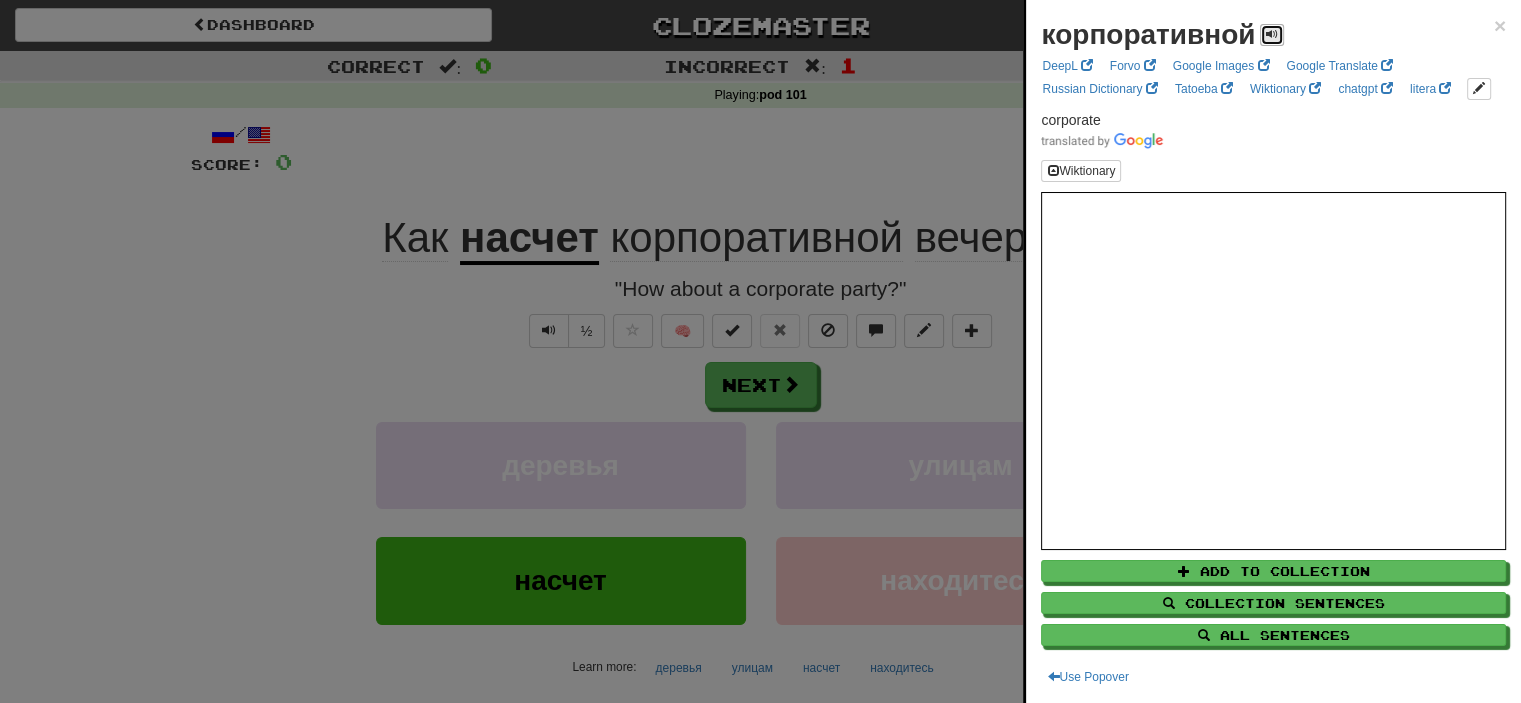click at bounding box center (1272, 34) 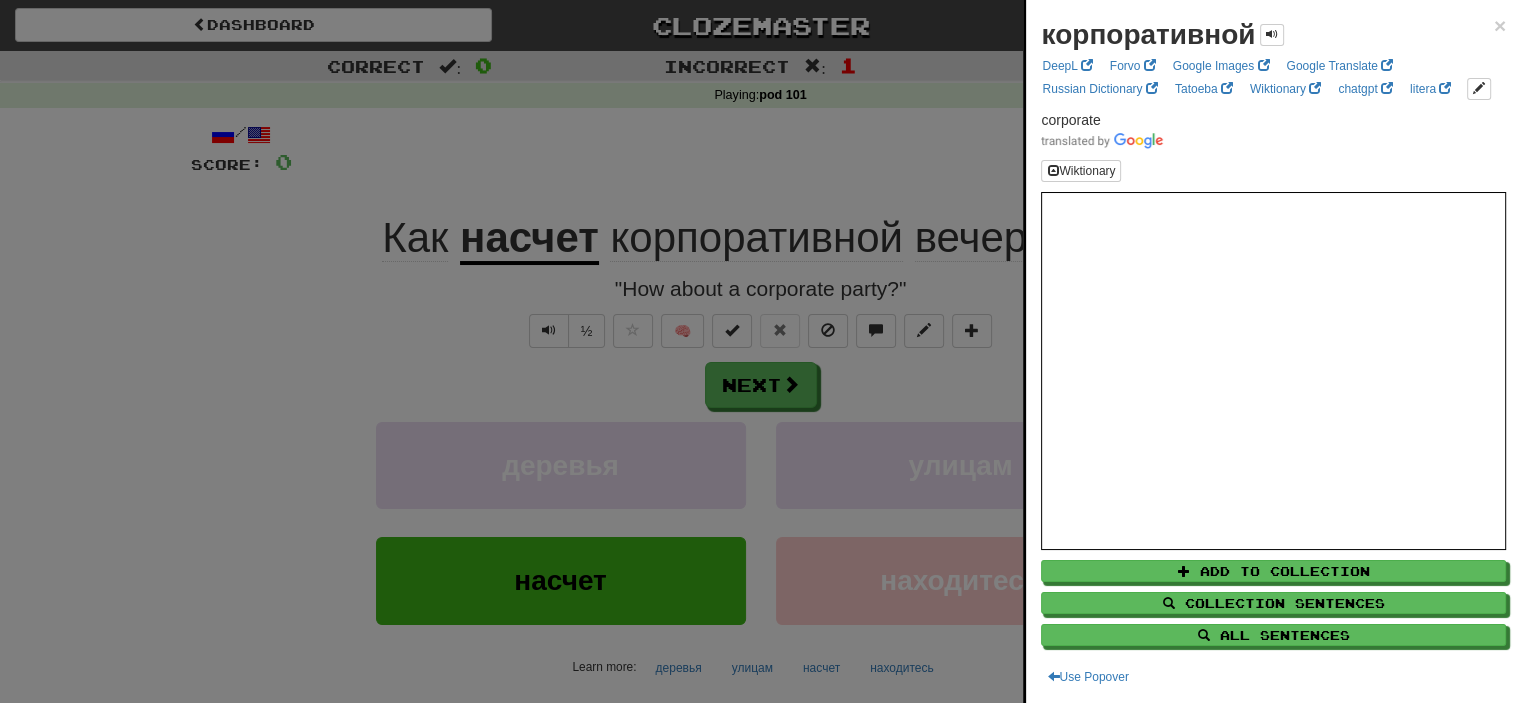 click at bounding box center (760, 351) 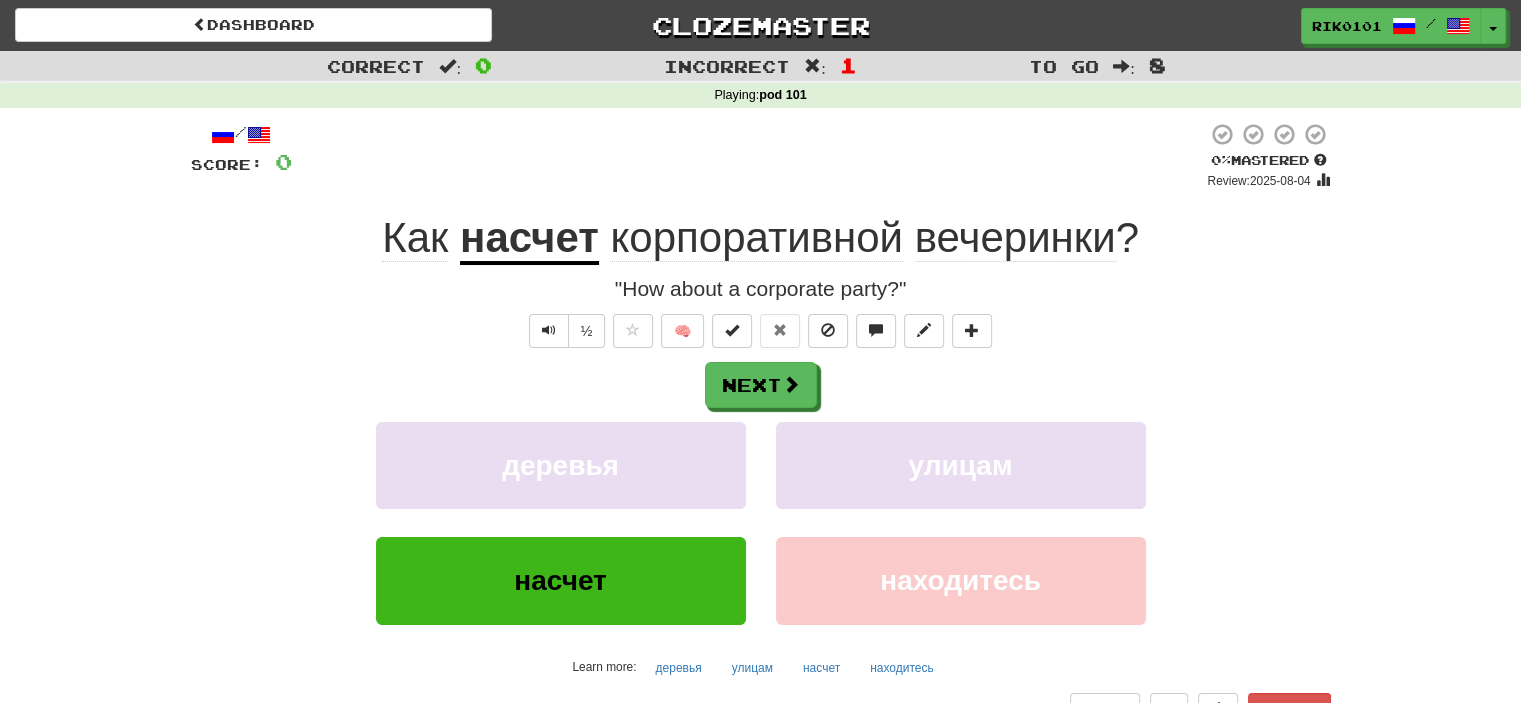 click on "вечеринки" at bounding box center (1015, 238) 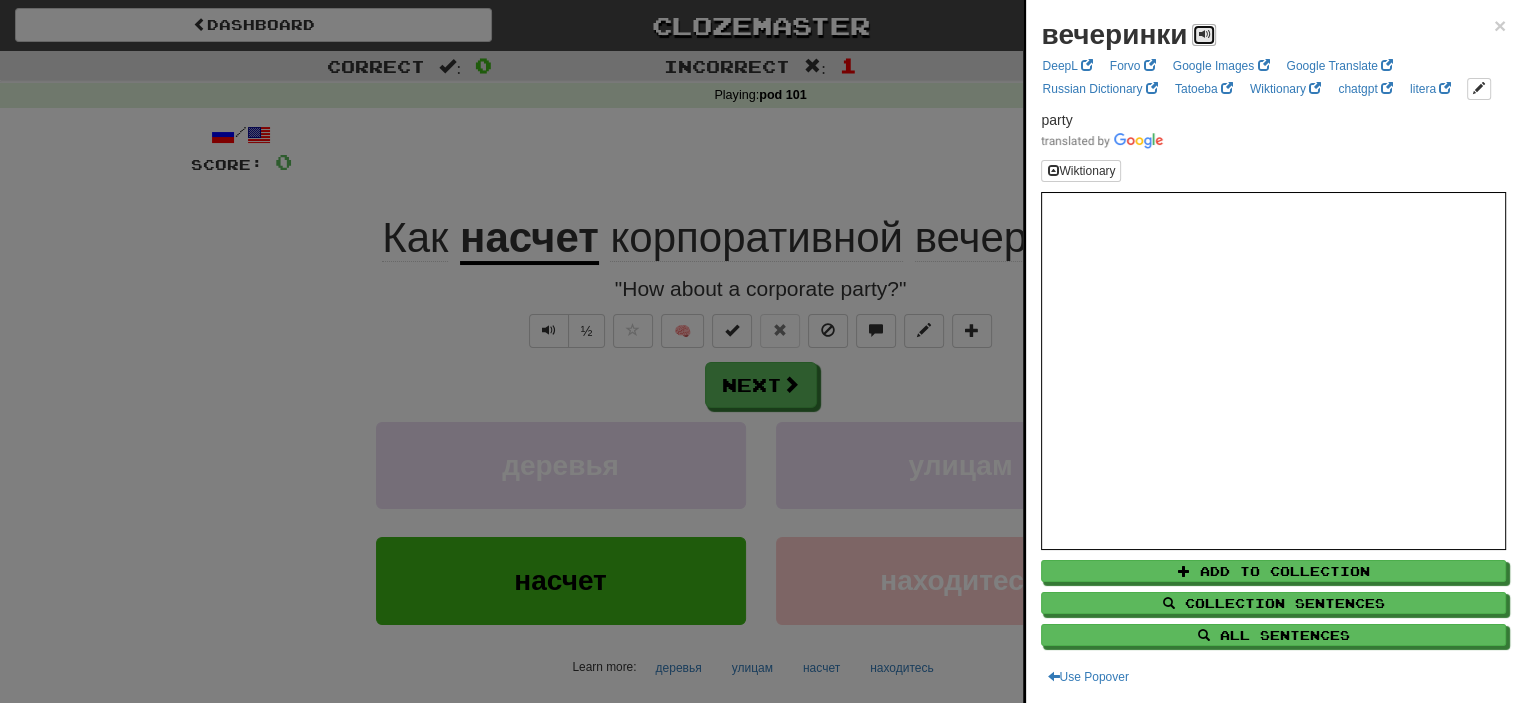 click at bounding box center (1204, 34) 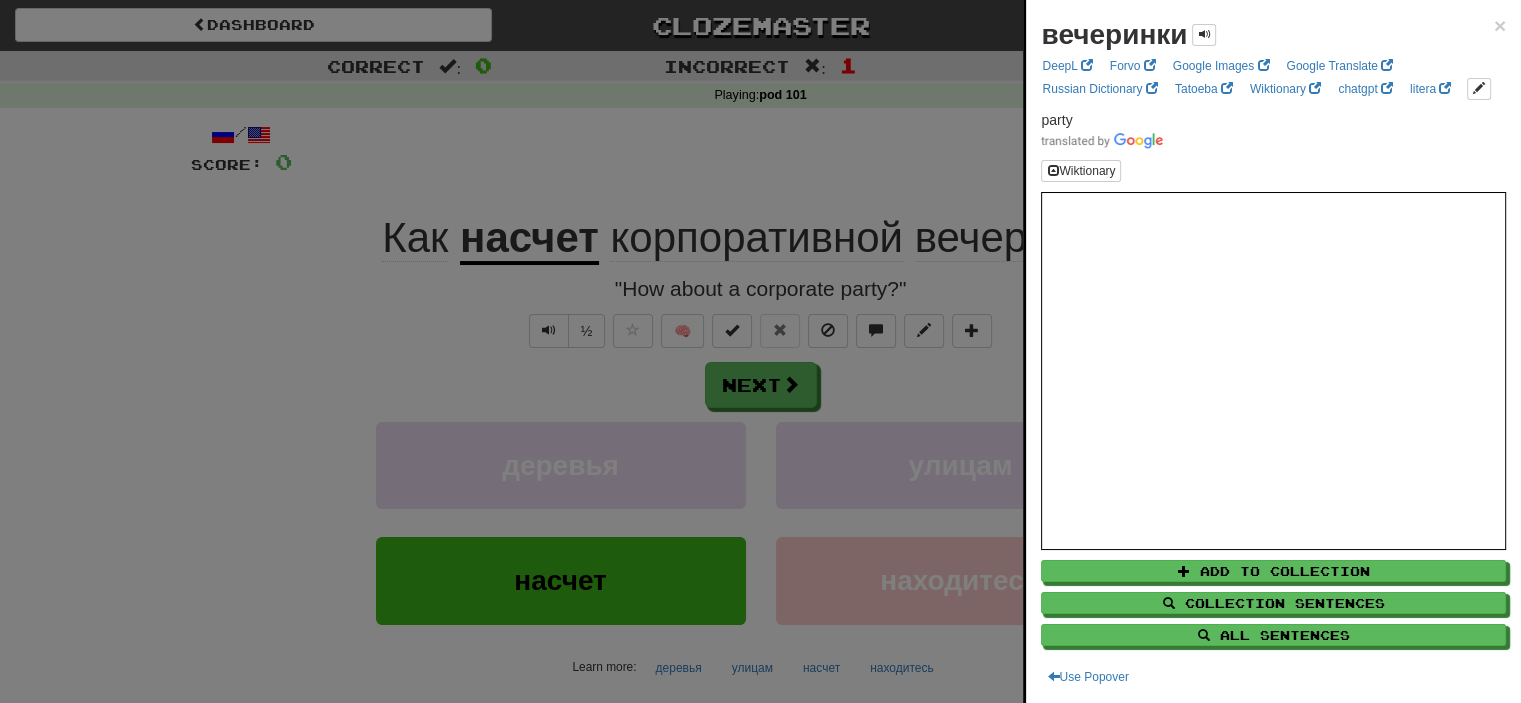 click at bounding box center [760, 351] 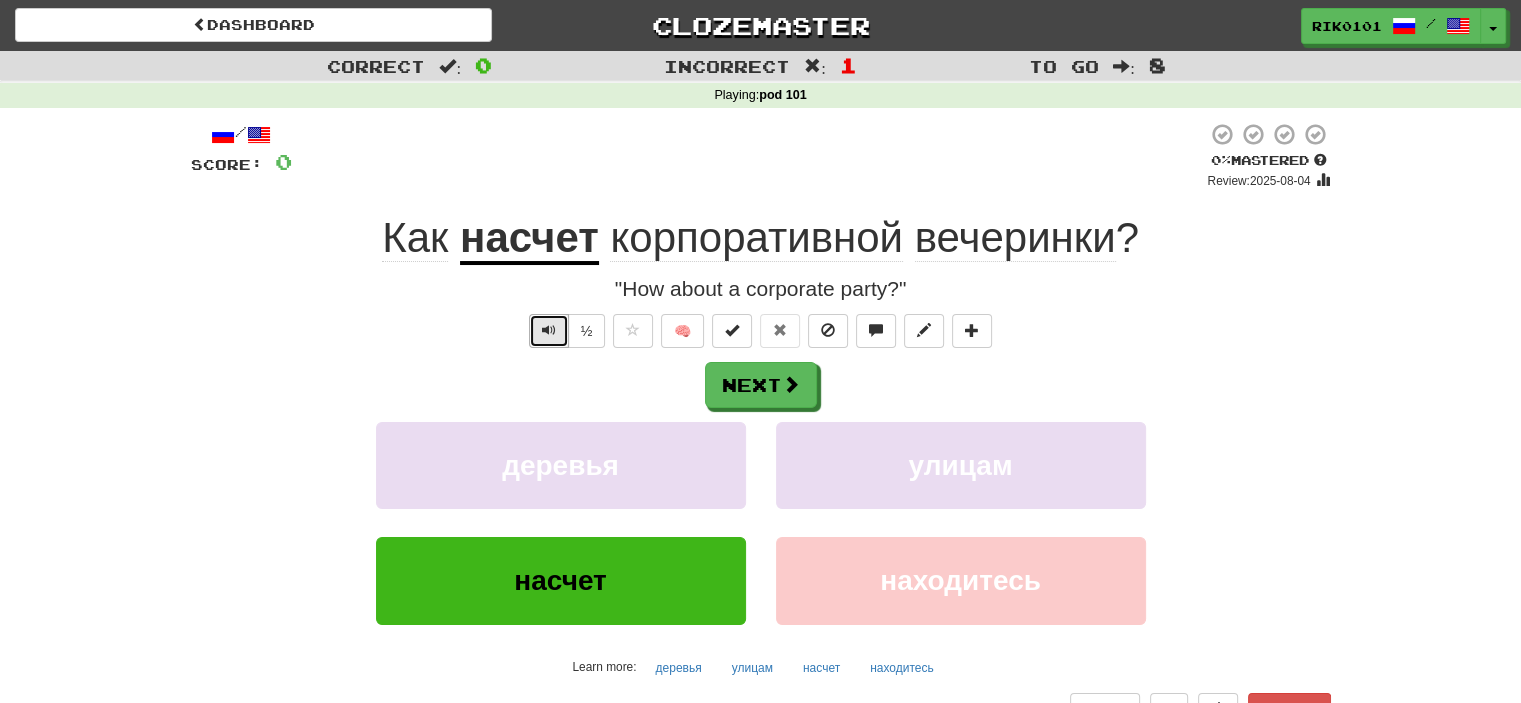click at bounding box center [549, 330] 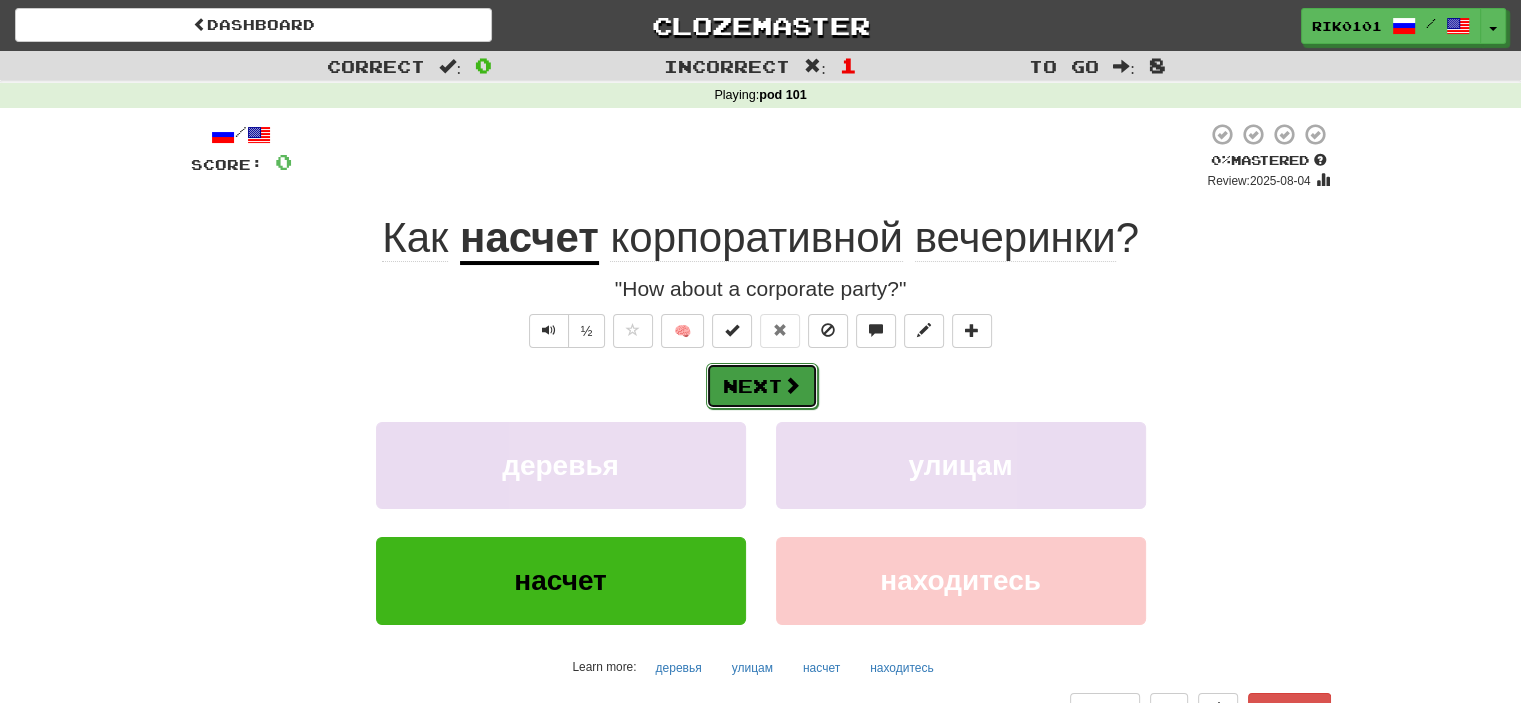 click on "Next" at bounding box center (762, 386) 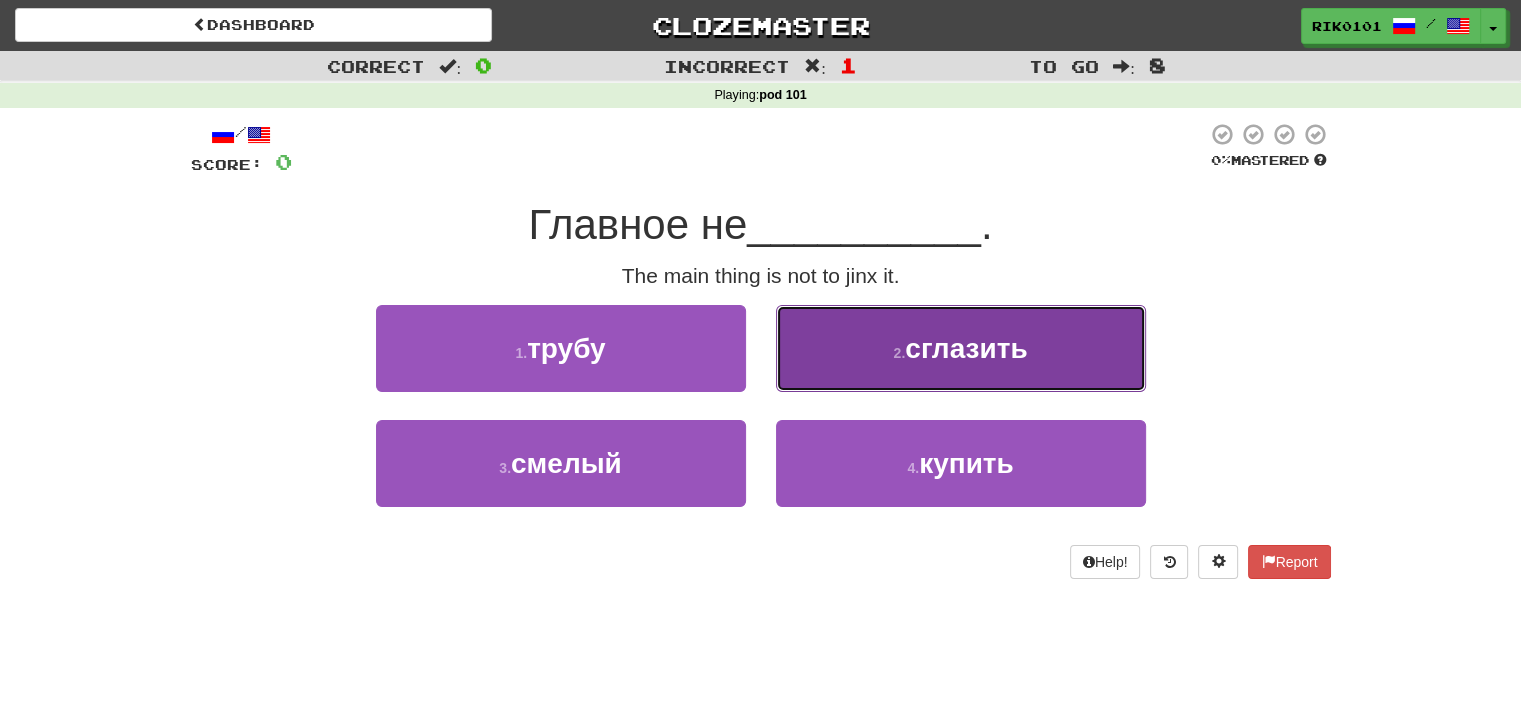 click on "2 .  сглазить" at bounding box center [961, 348] 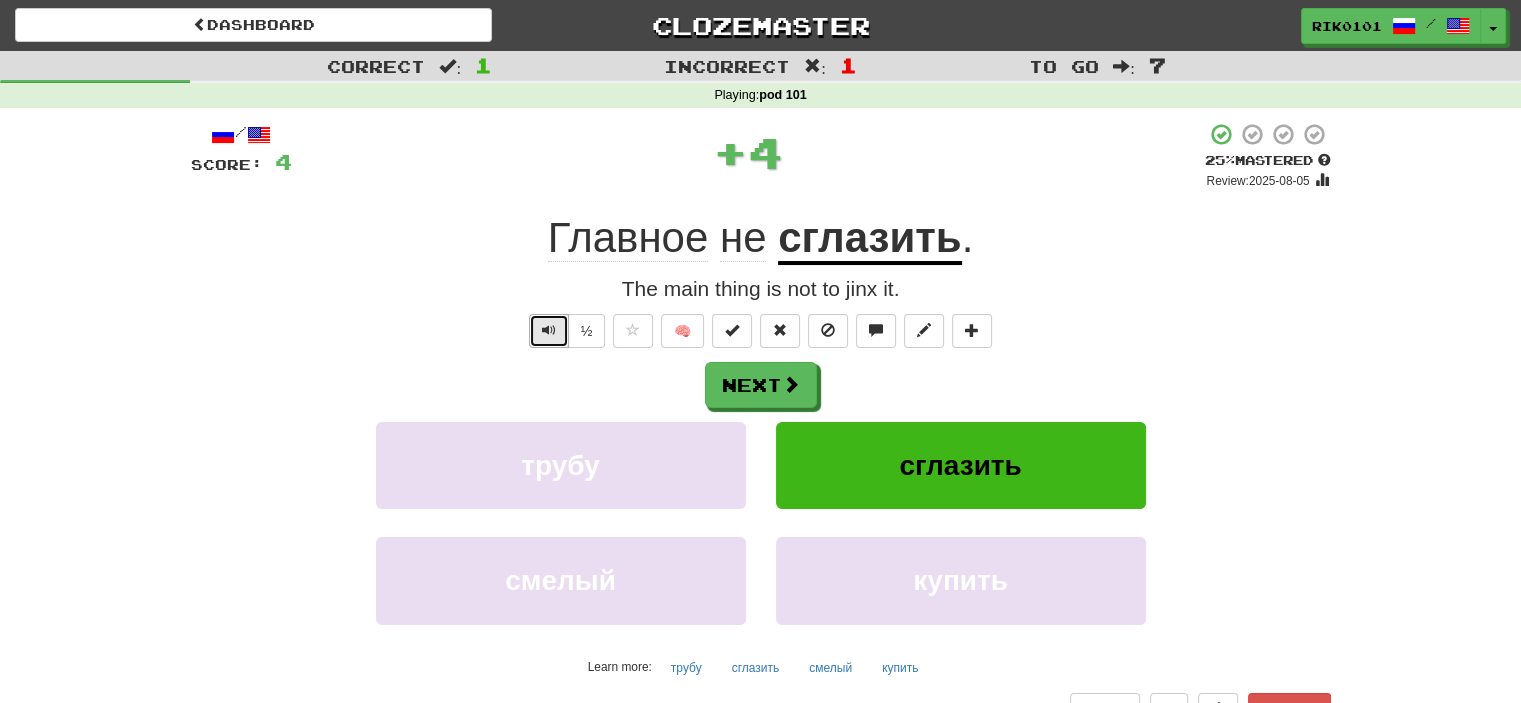 click at bounding box center (549, 330) 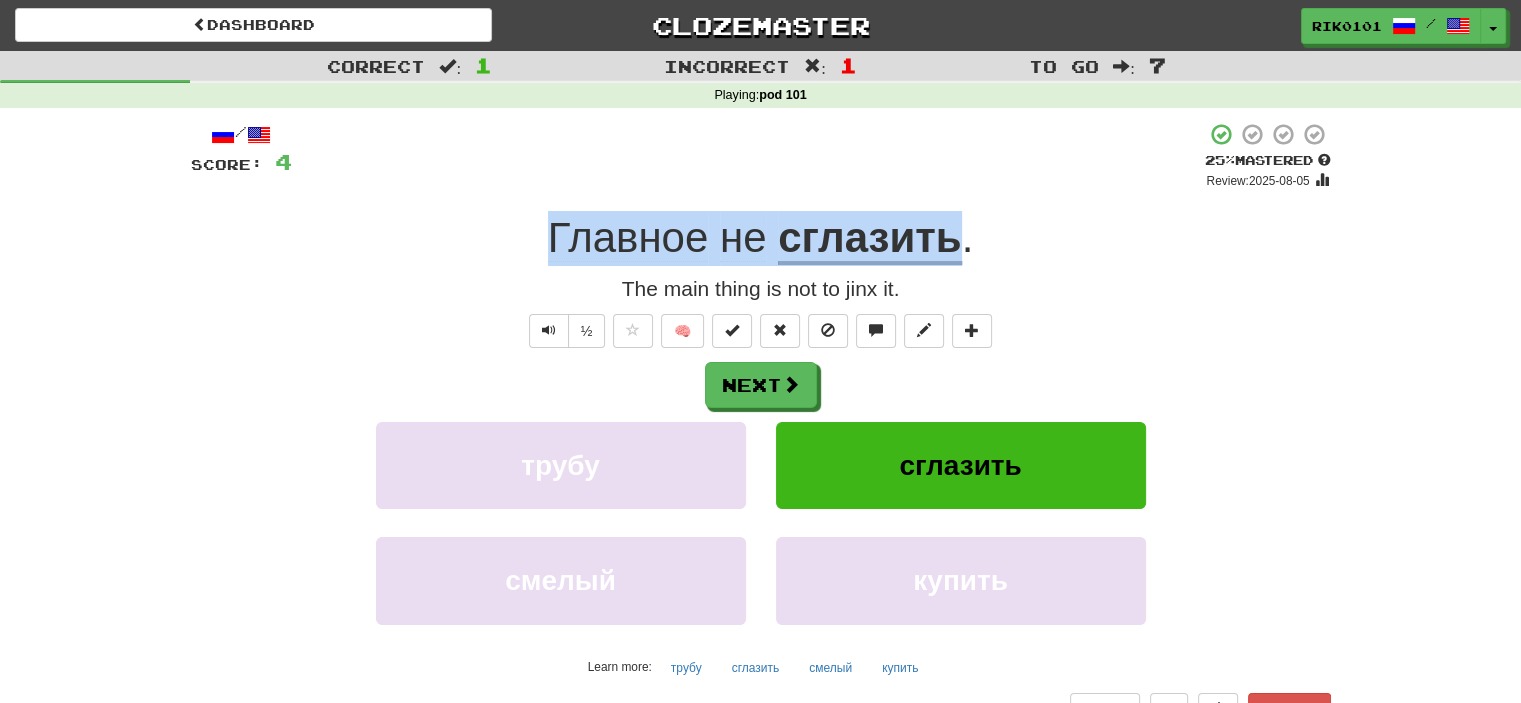 drag, startPoint x: 540, startPoint y: 236, endPoint x: 966, endPoint y: 241, distance: 426.02933 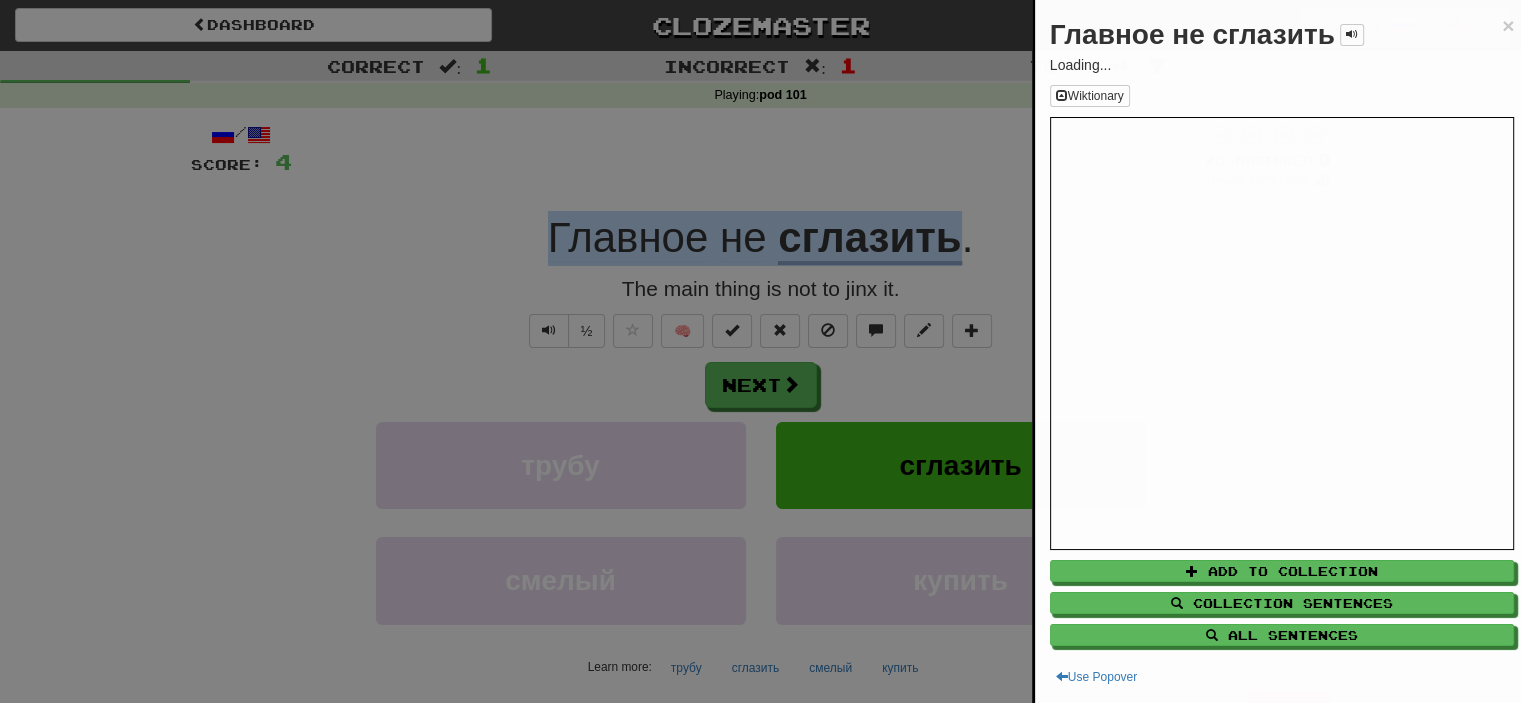 copy on "Главное   не   сглазить" 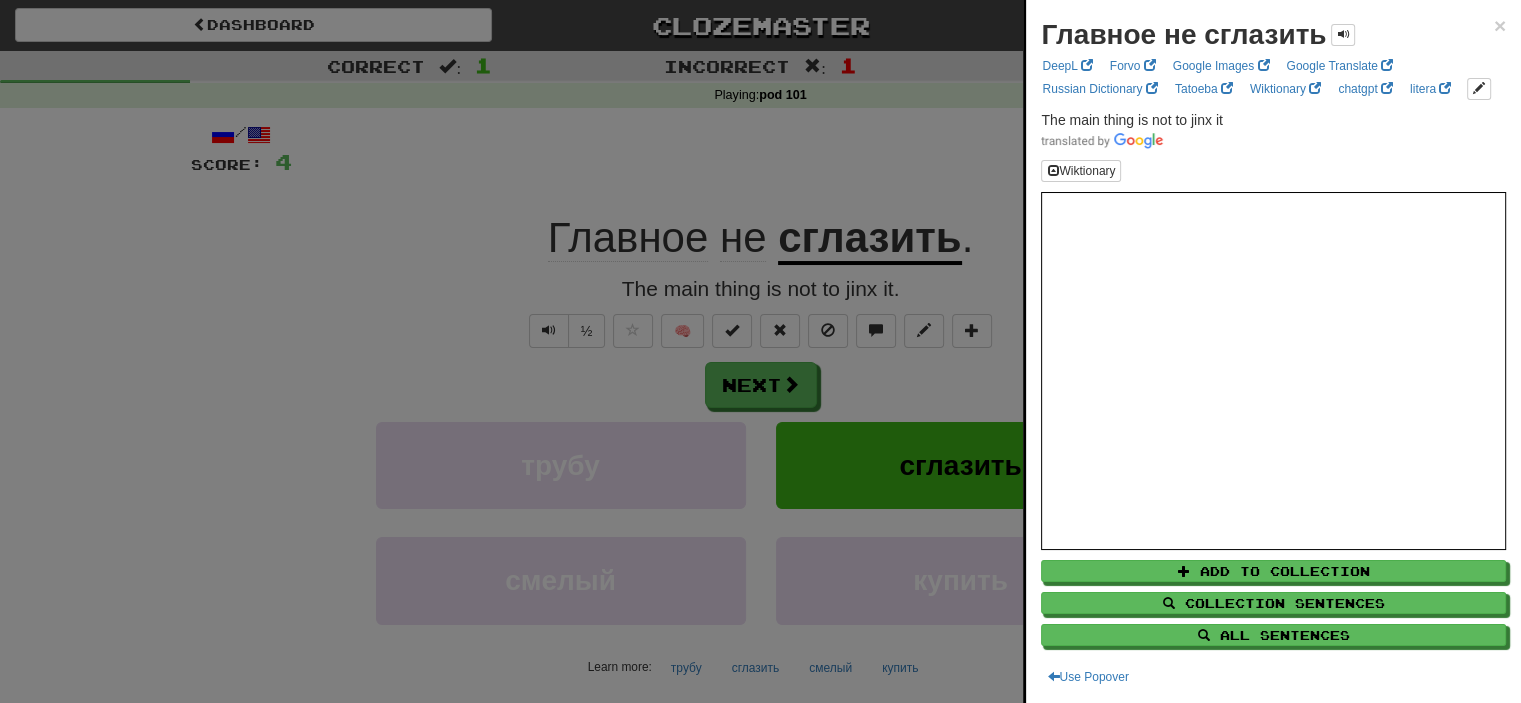 click at bounding box center (760, 351) 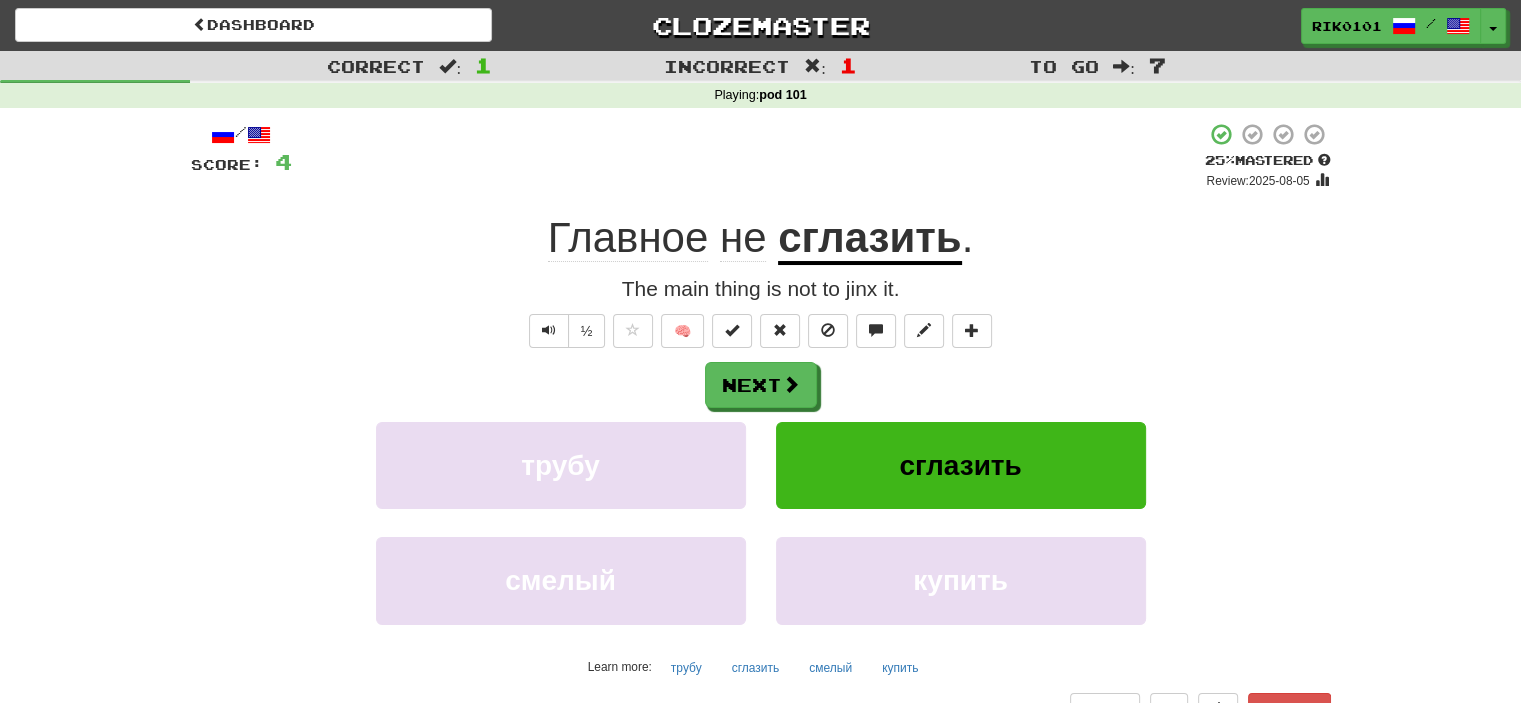 click on "сглазить" at bounding box center (869, 239) 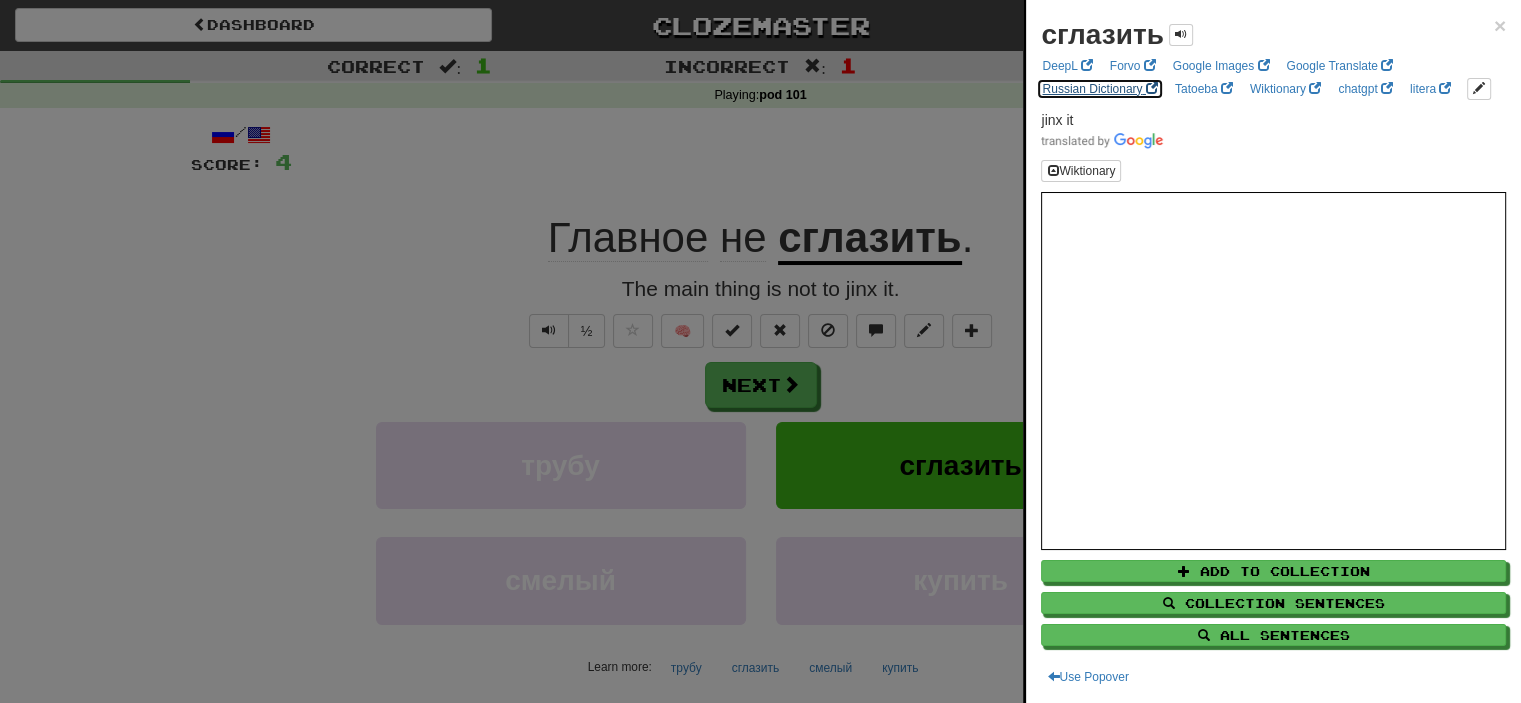 click on "Russian Dictionary" at bounding box center (1099, 89) 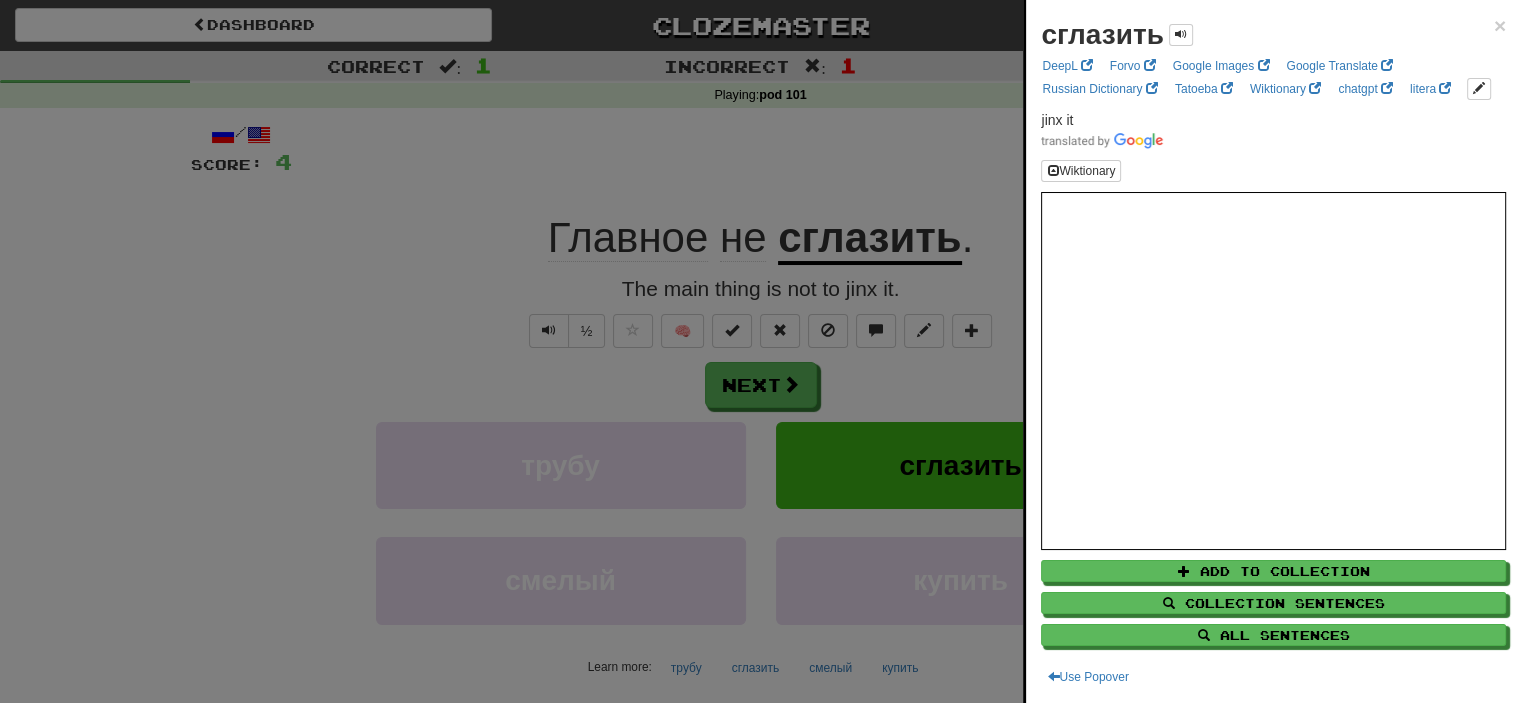 drag, startPoint x: 552, startPoint y: 223, endPoint x: 866, endPoint y: 263, distance: 316.5375 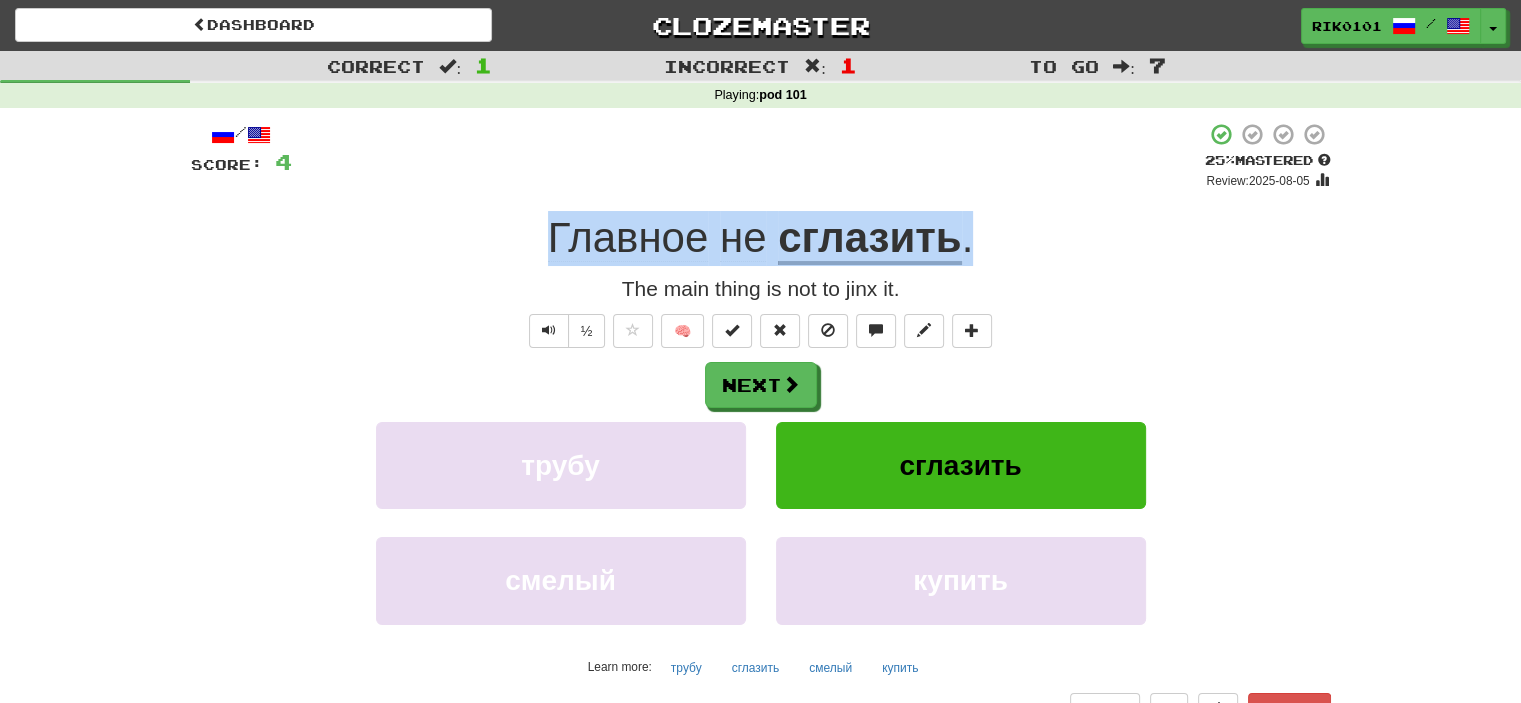 drag, startPoint x: 531, startPoint y: 233, endPoint x: 991, endPoint y: 253, distance: 460.43457 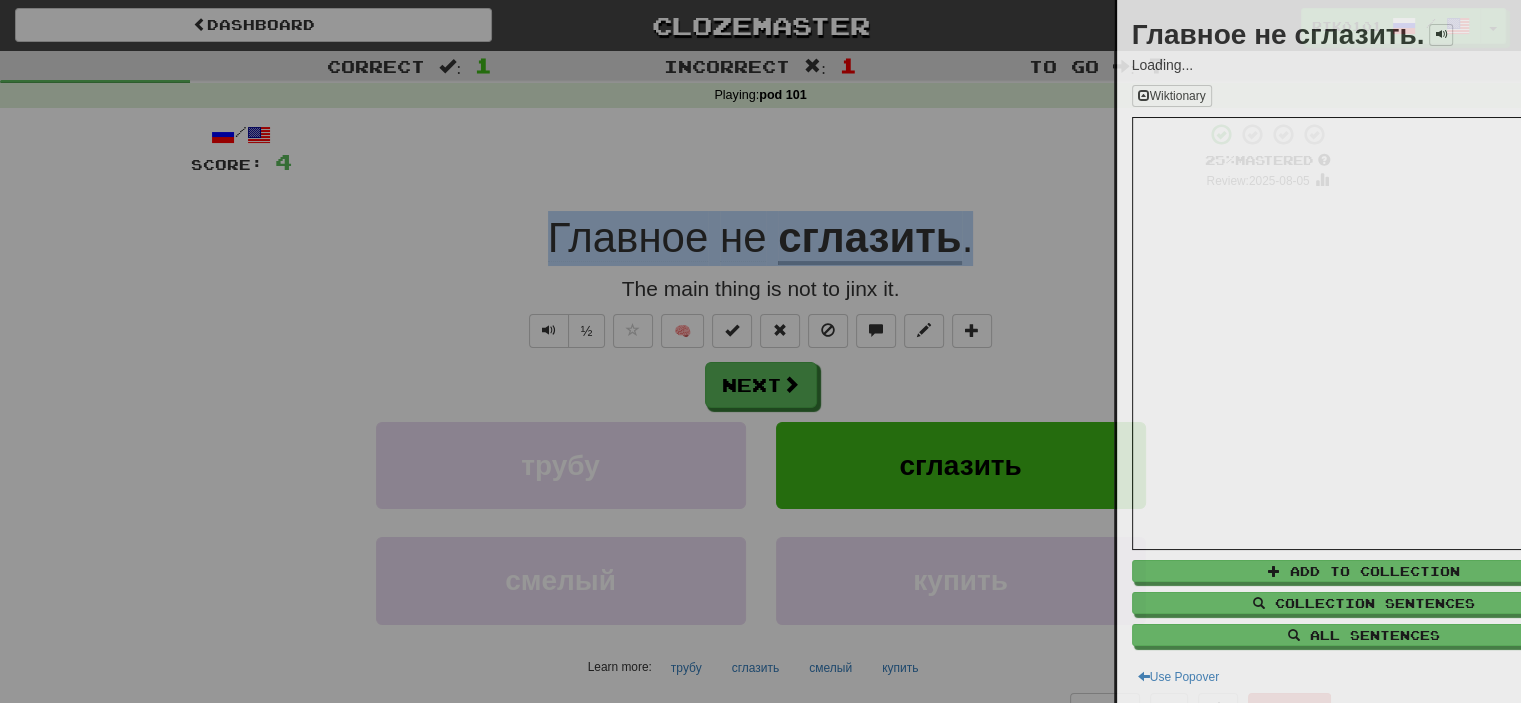copy on "Главное   не   сглазить ." 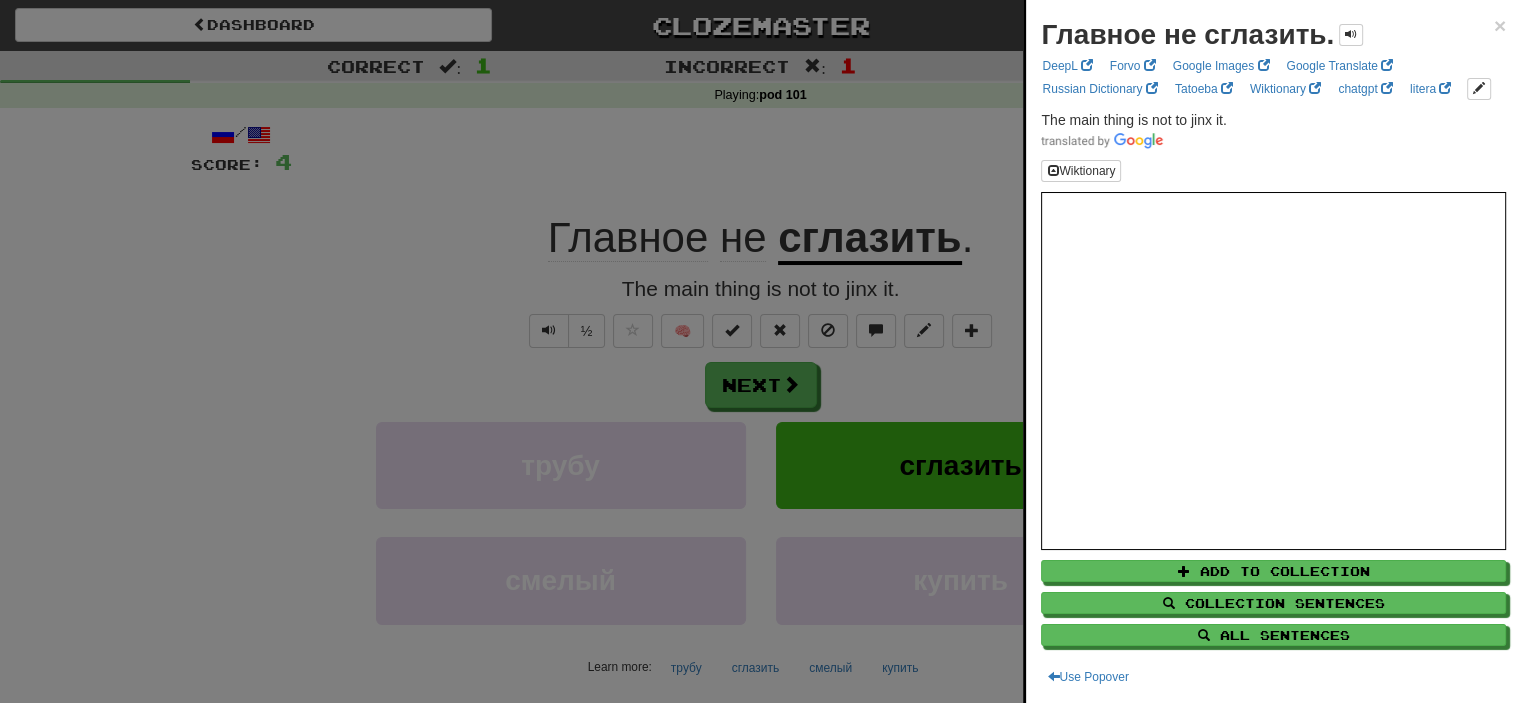 click at bounding box center [760, 351] 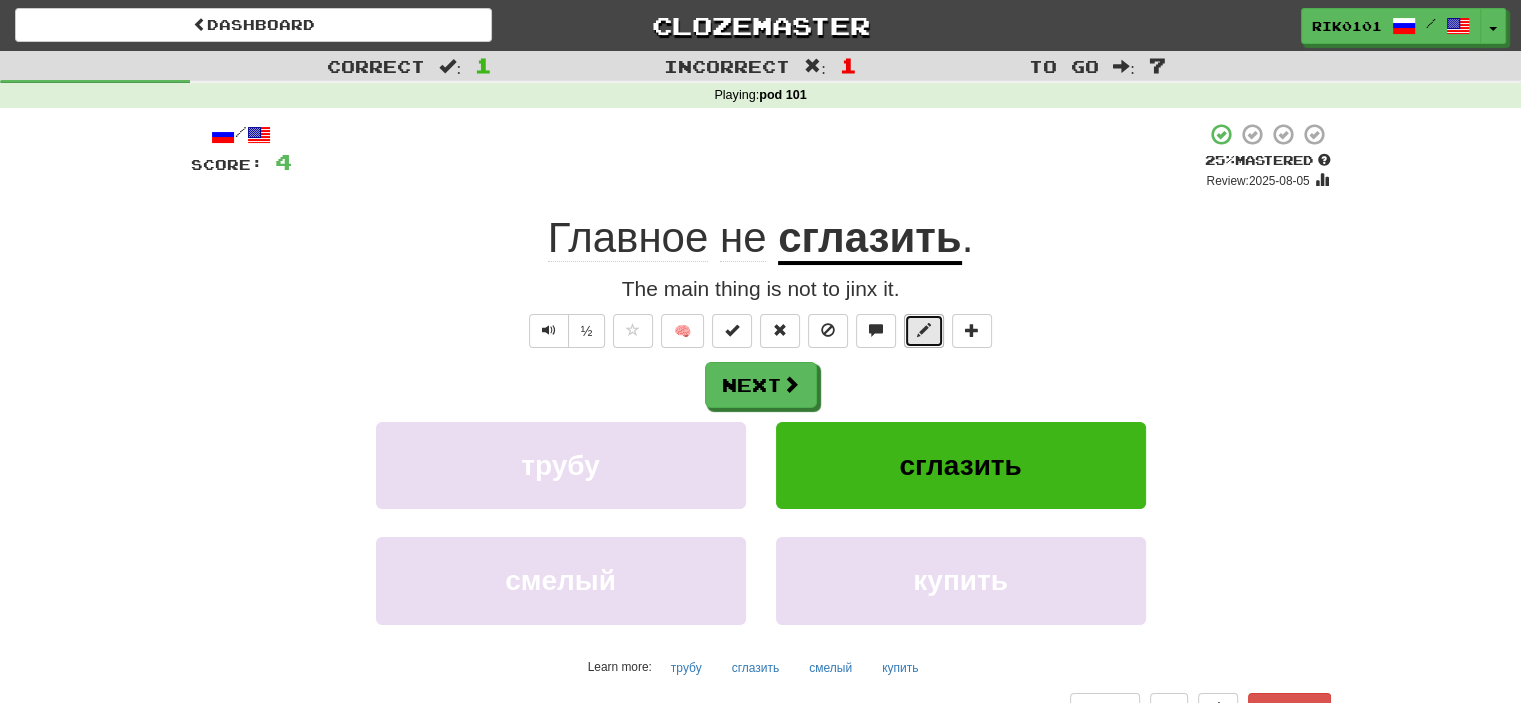 click at bounding box center (924, 330) 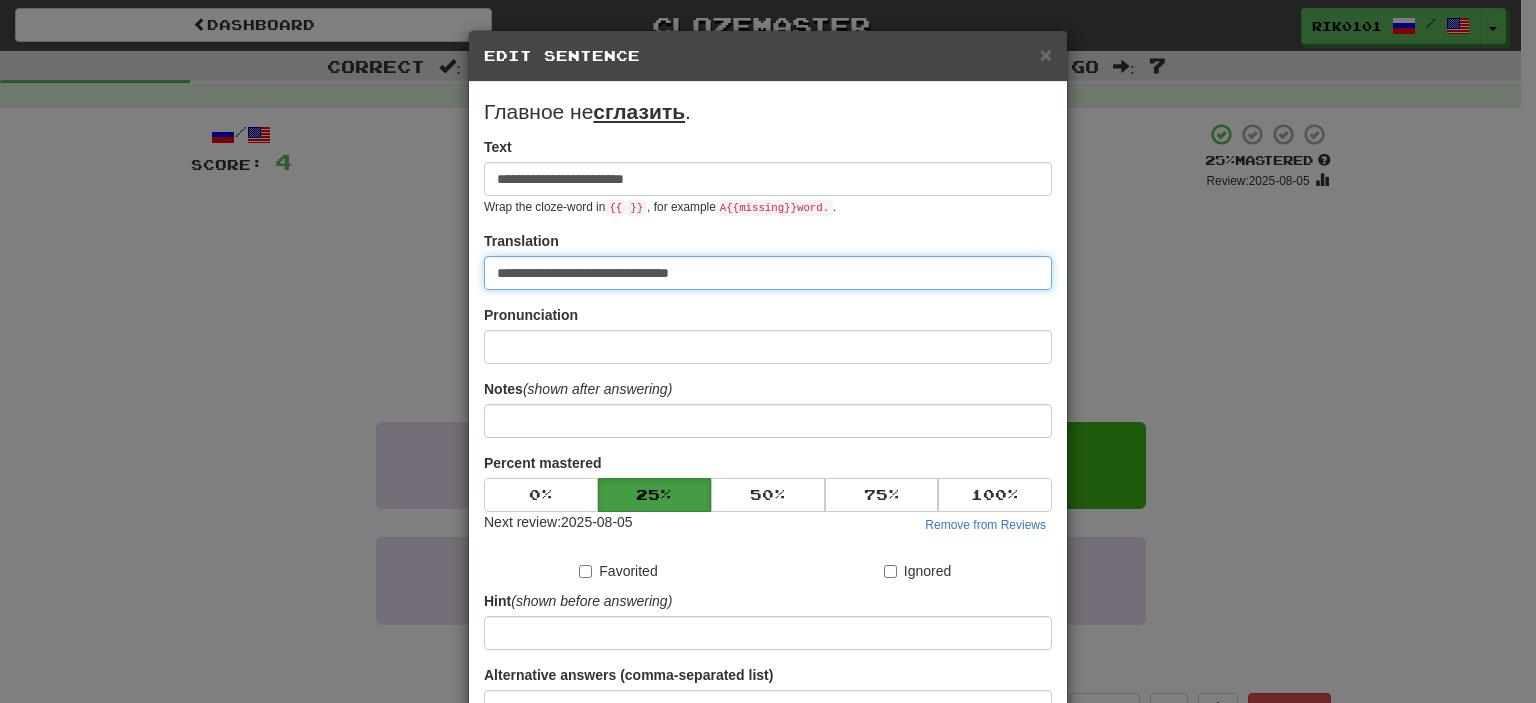 drag, startPoint x: 708, startPoint y: 268, endPoint x: 436, endPoint y: 256, distance: 272.2646 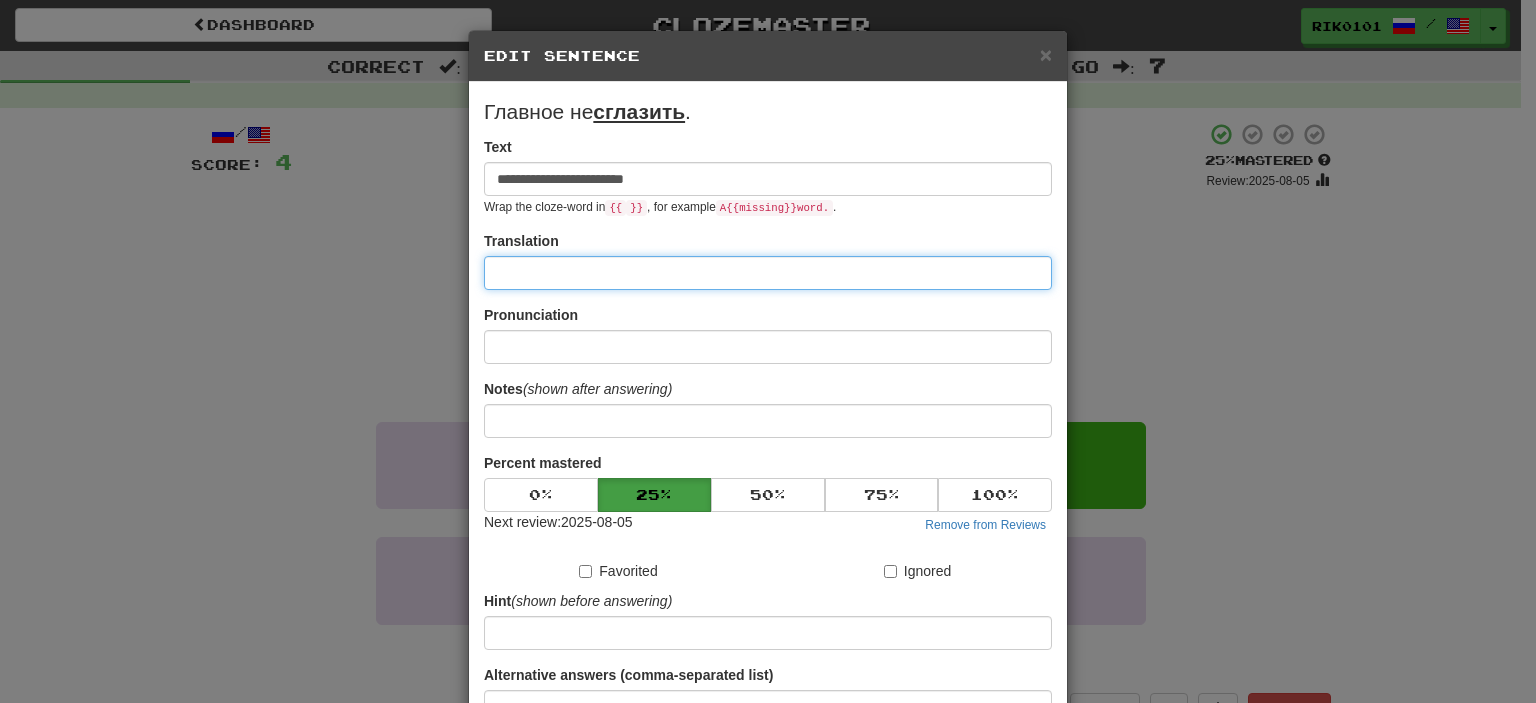 paste on "**********" 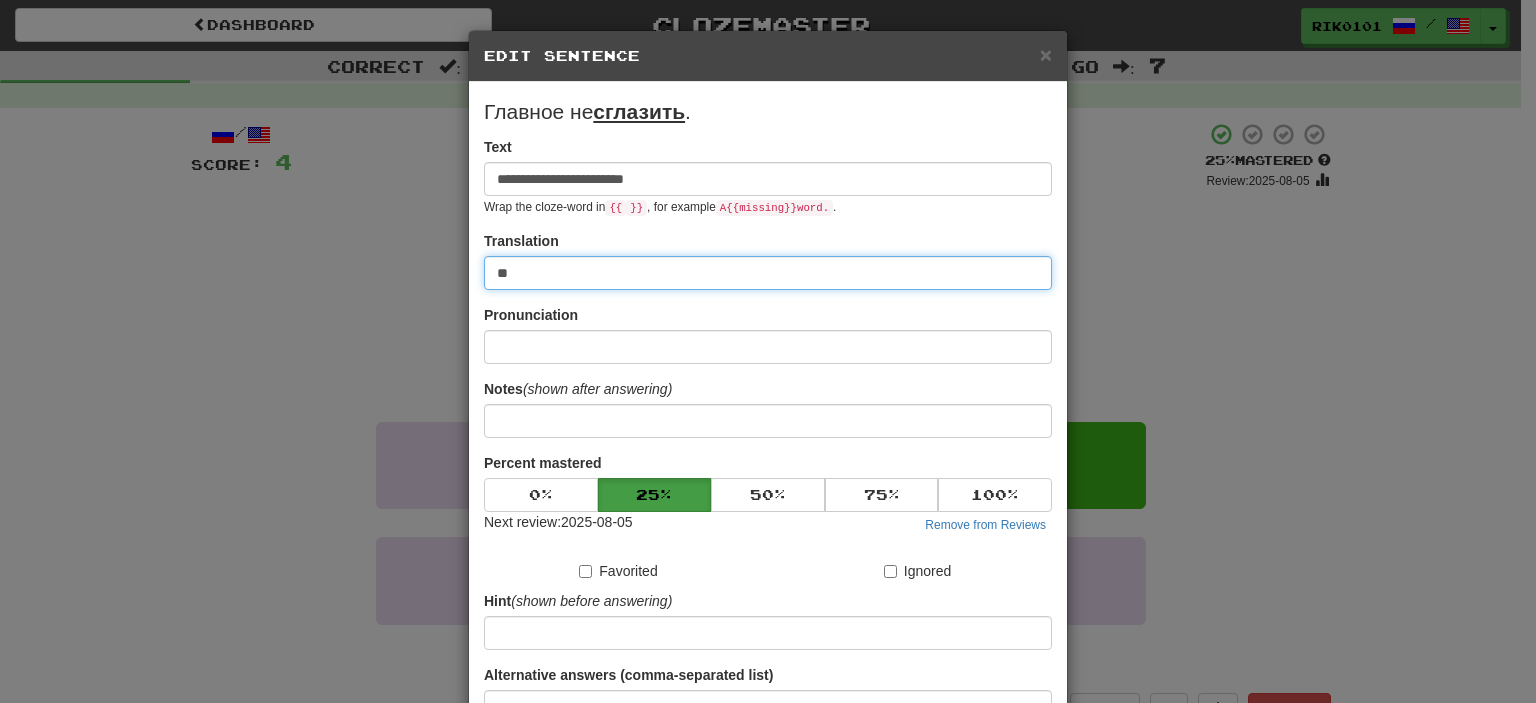 type on "*" 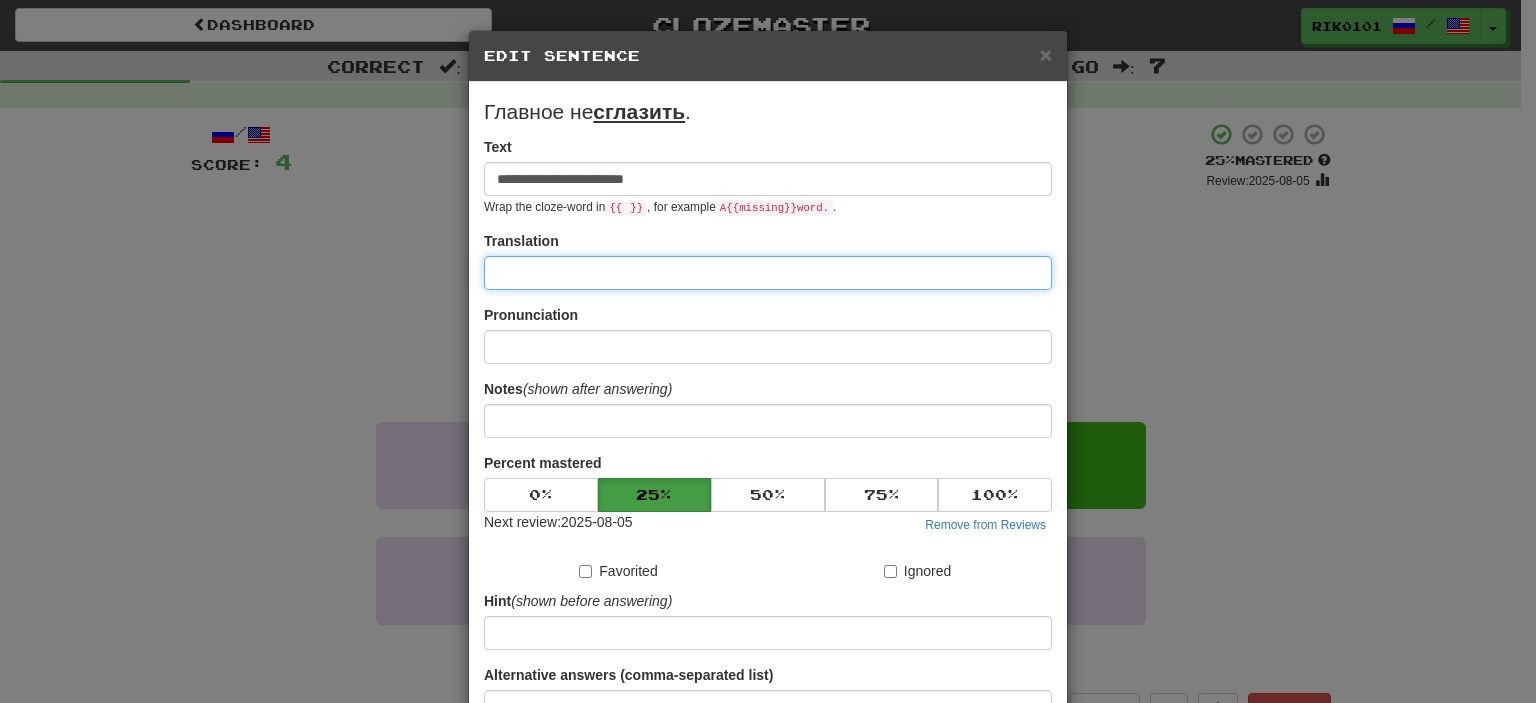 type 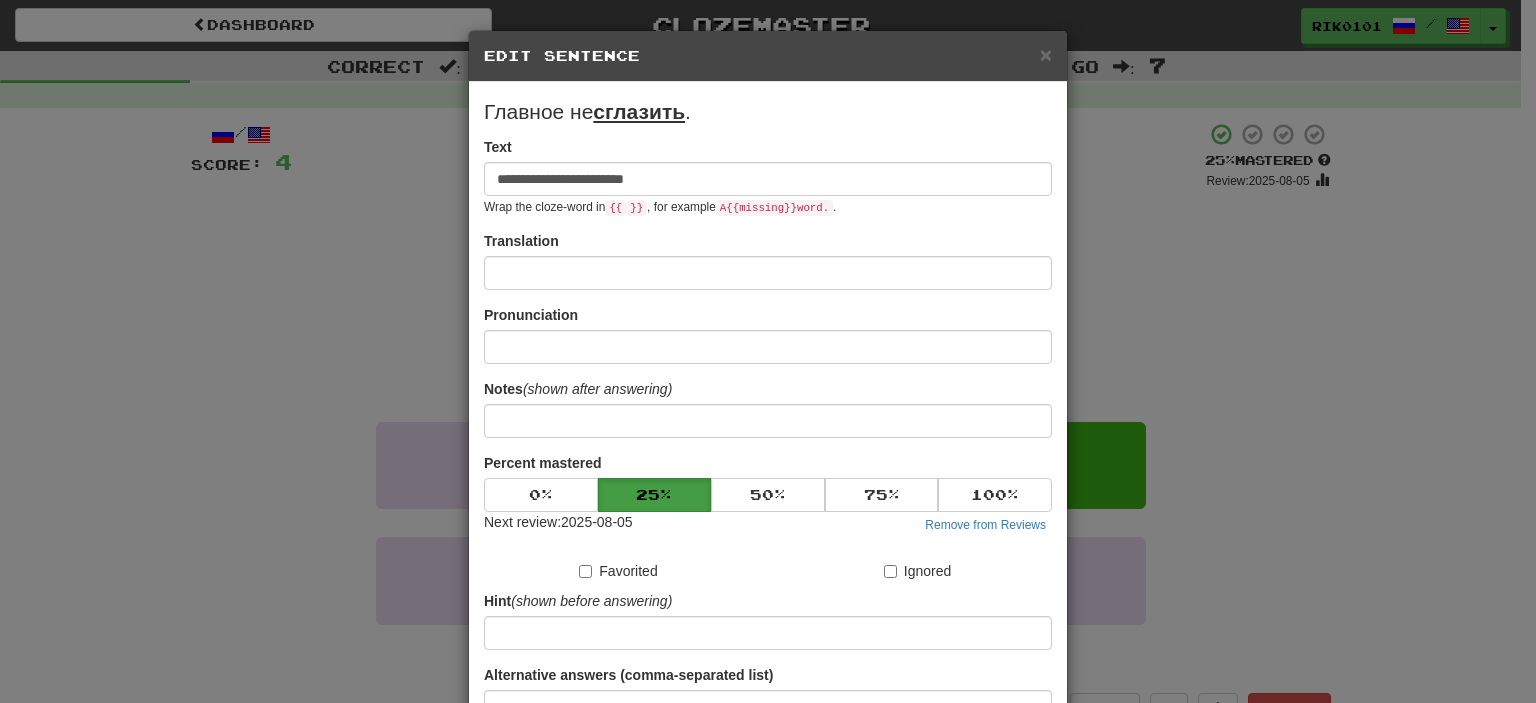 click on "**********" at bounding box center (768, 351) 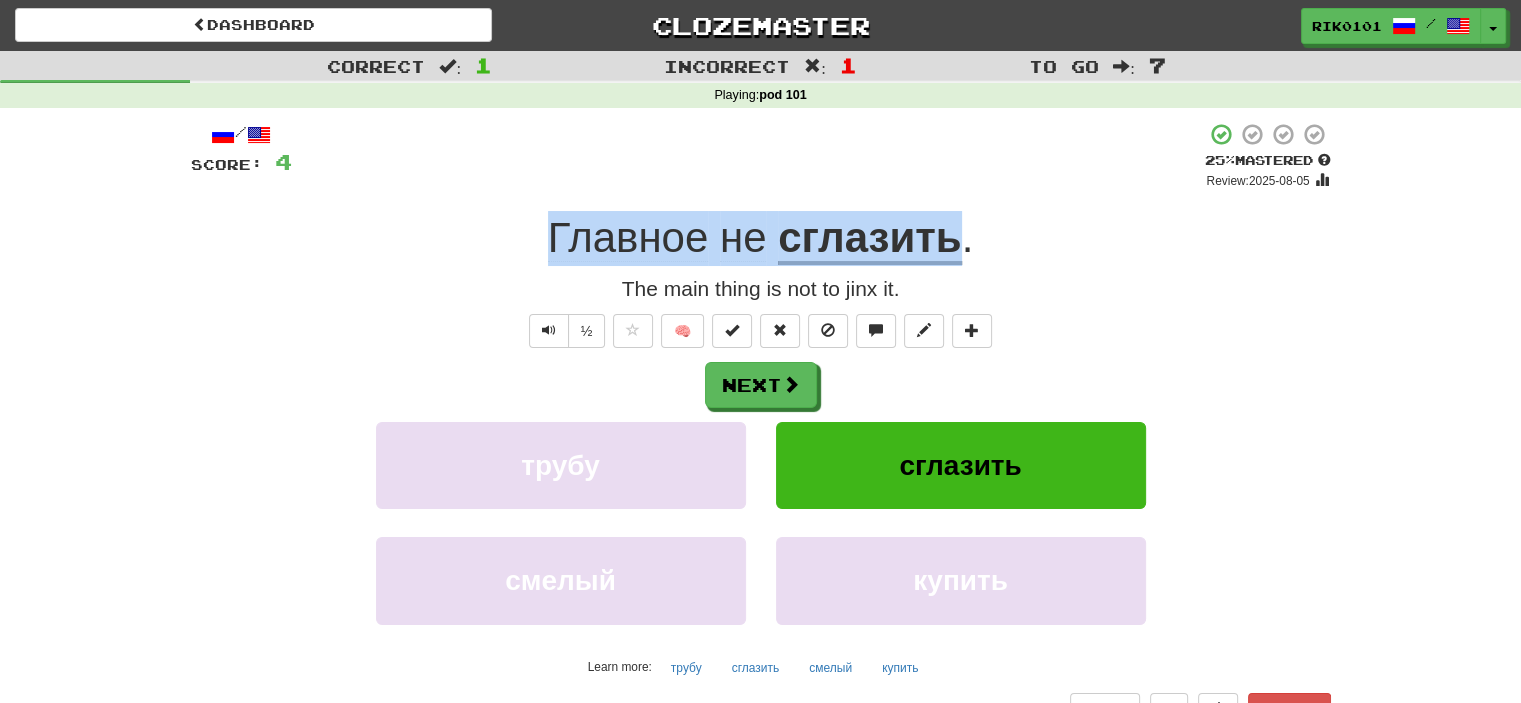 drag, startPoint x: 652, startPoint y: 227, endPoint x: 960, endPoint y: 201, distance: 309.09546 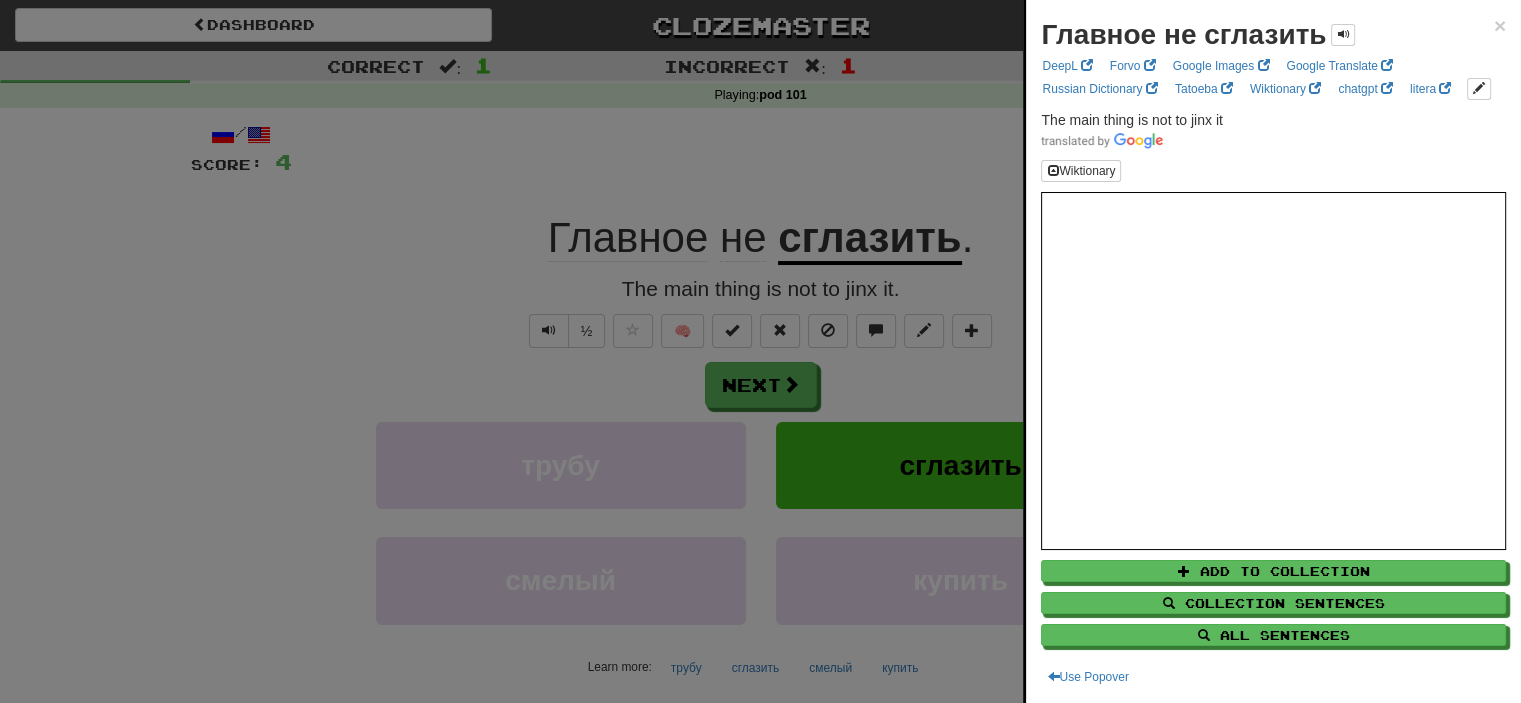 click at bounding box center (760, 351) 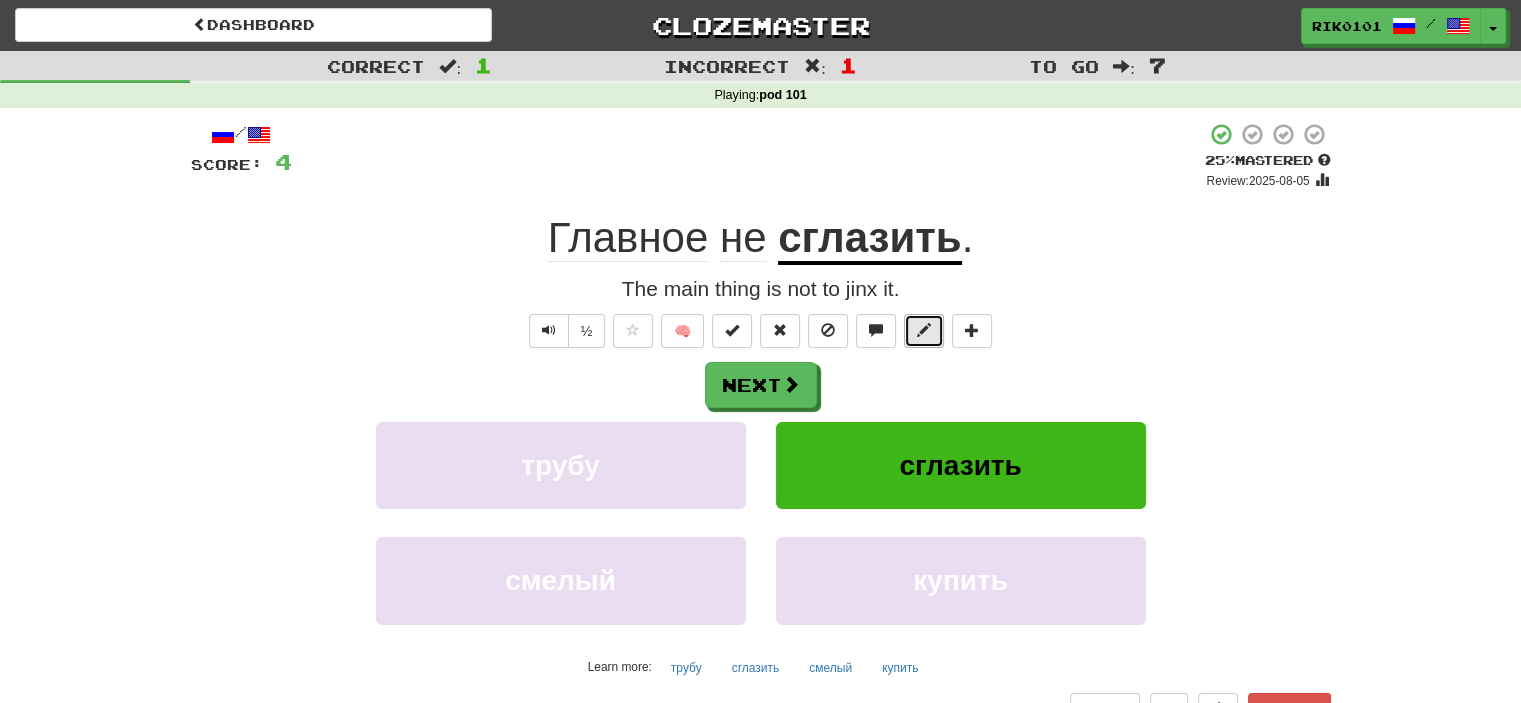 click at bounding box center (924, 330) 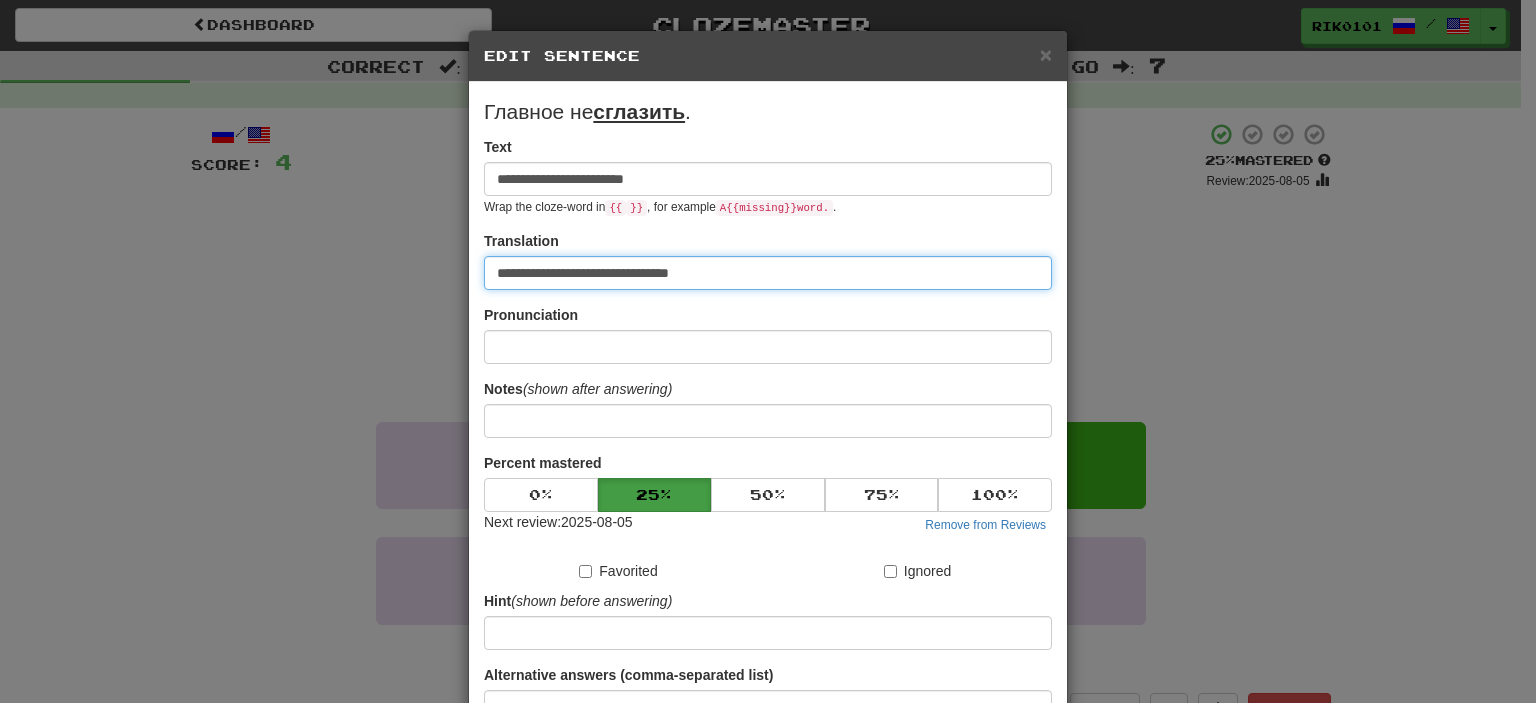 drag, startPoint x: 717, startPoint y: 280, endPoint x: 405, endPoint y: 281, distance: 312.00162 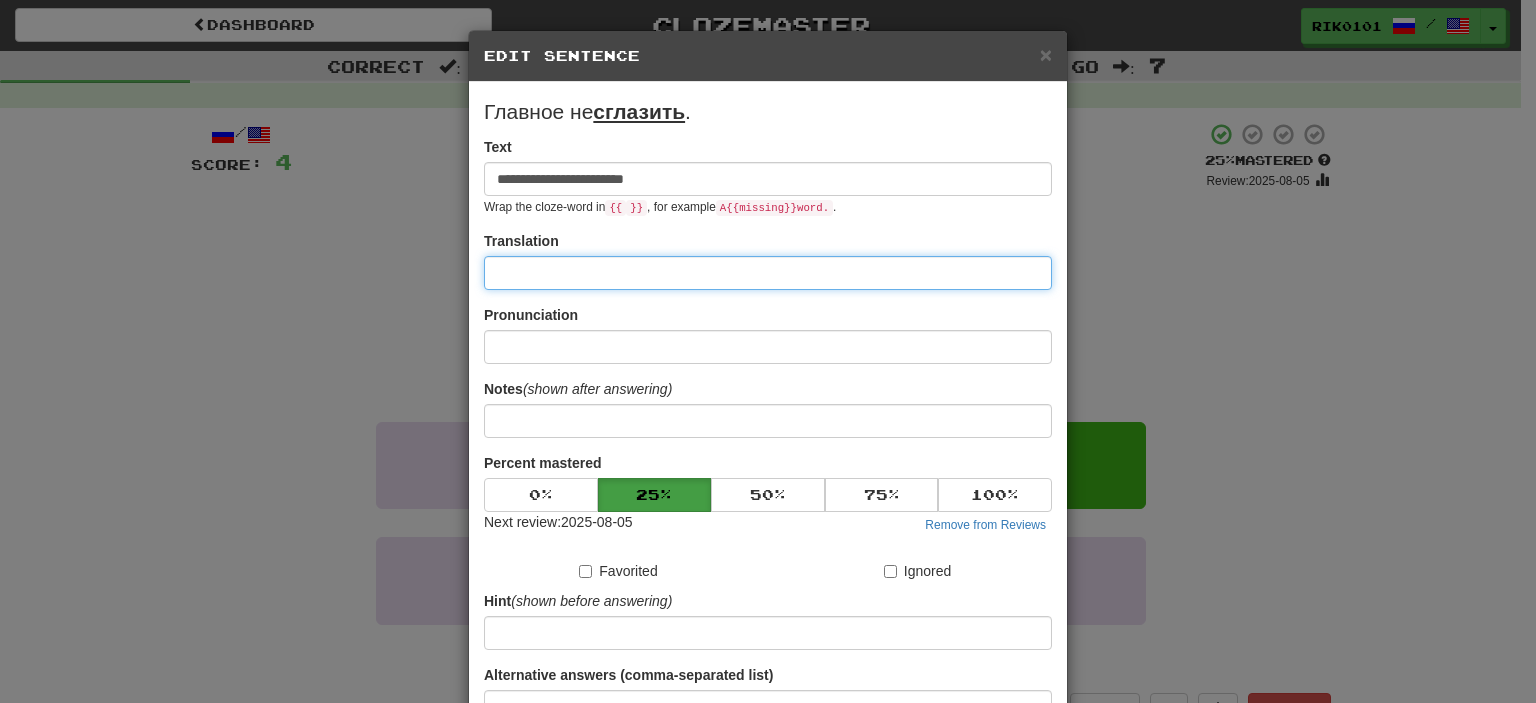 paste on "**********" 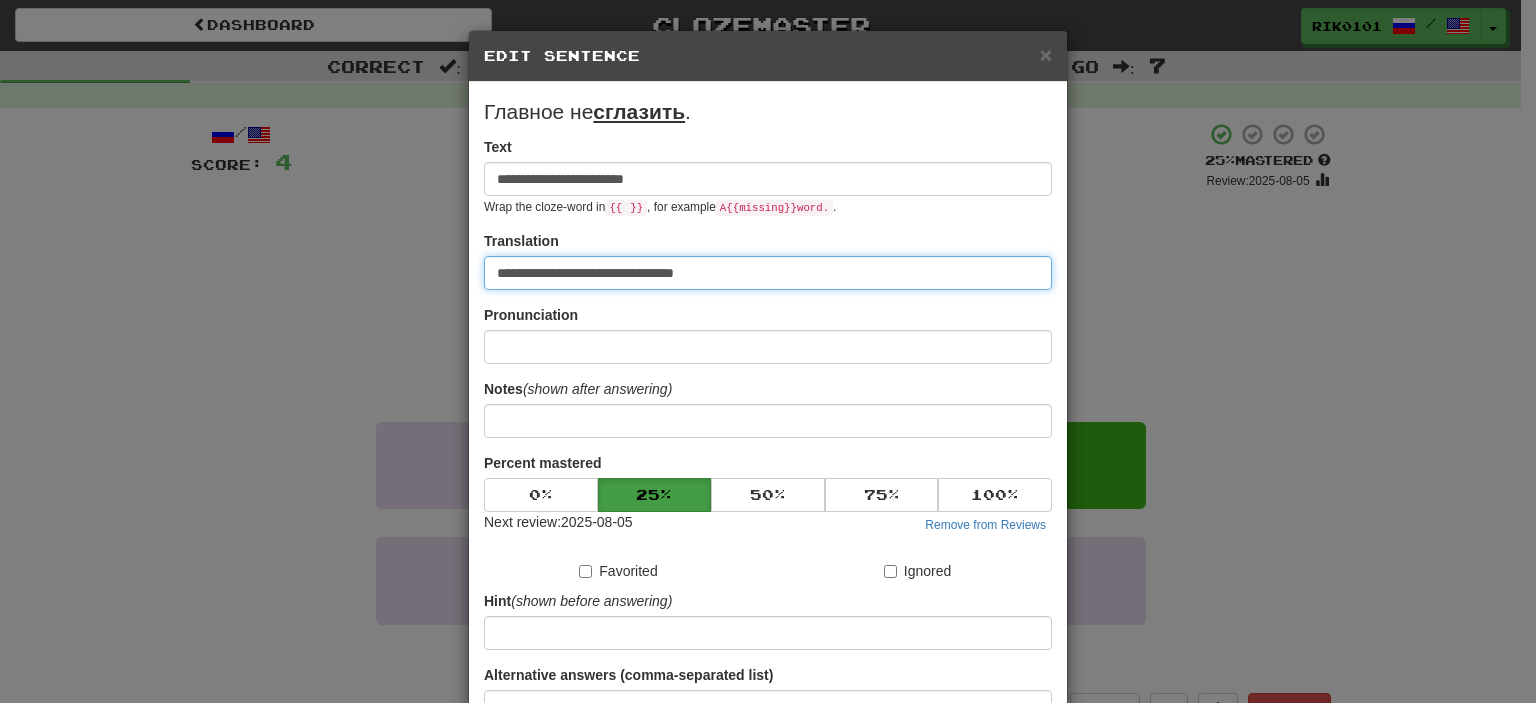 type on "**********" 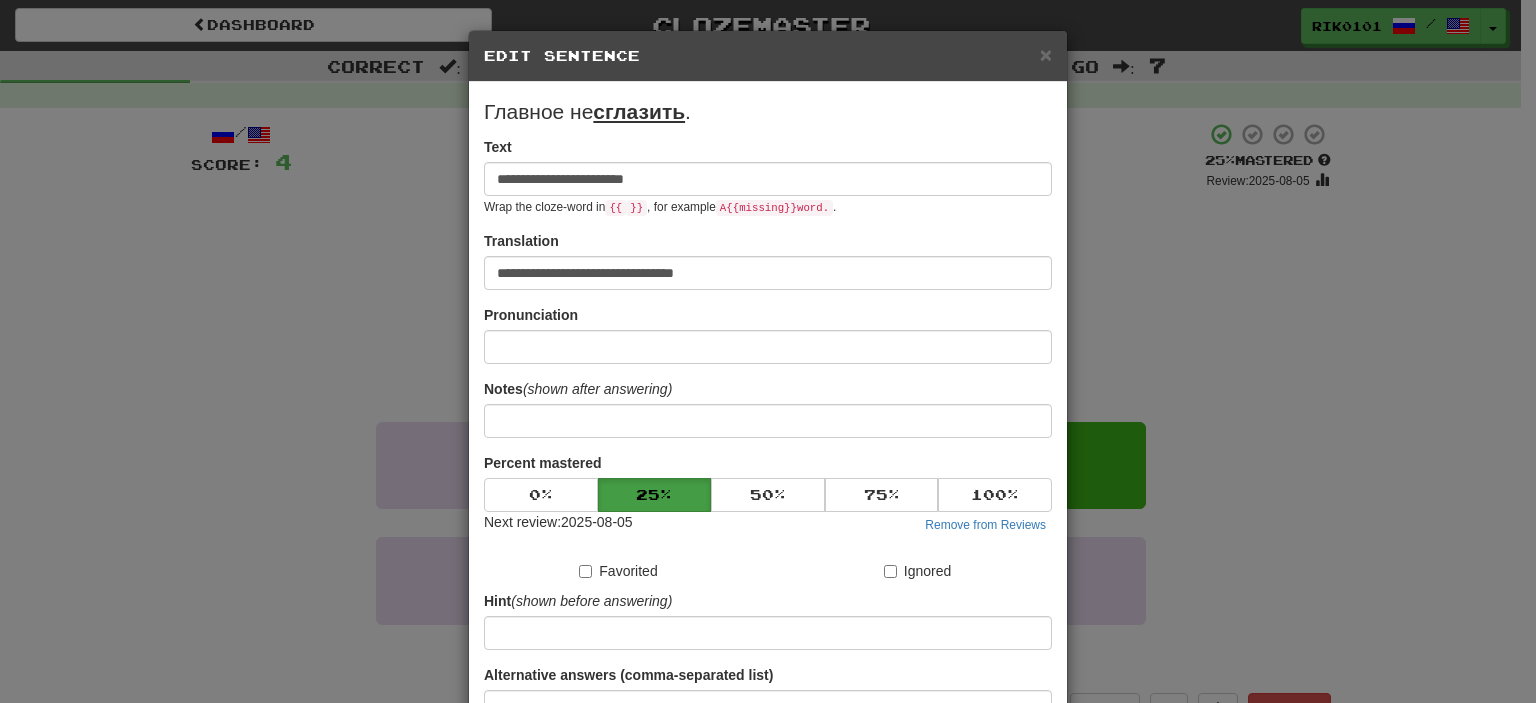 click on "**********" at bounding box center [768, 441] 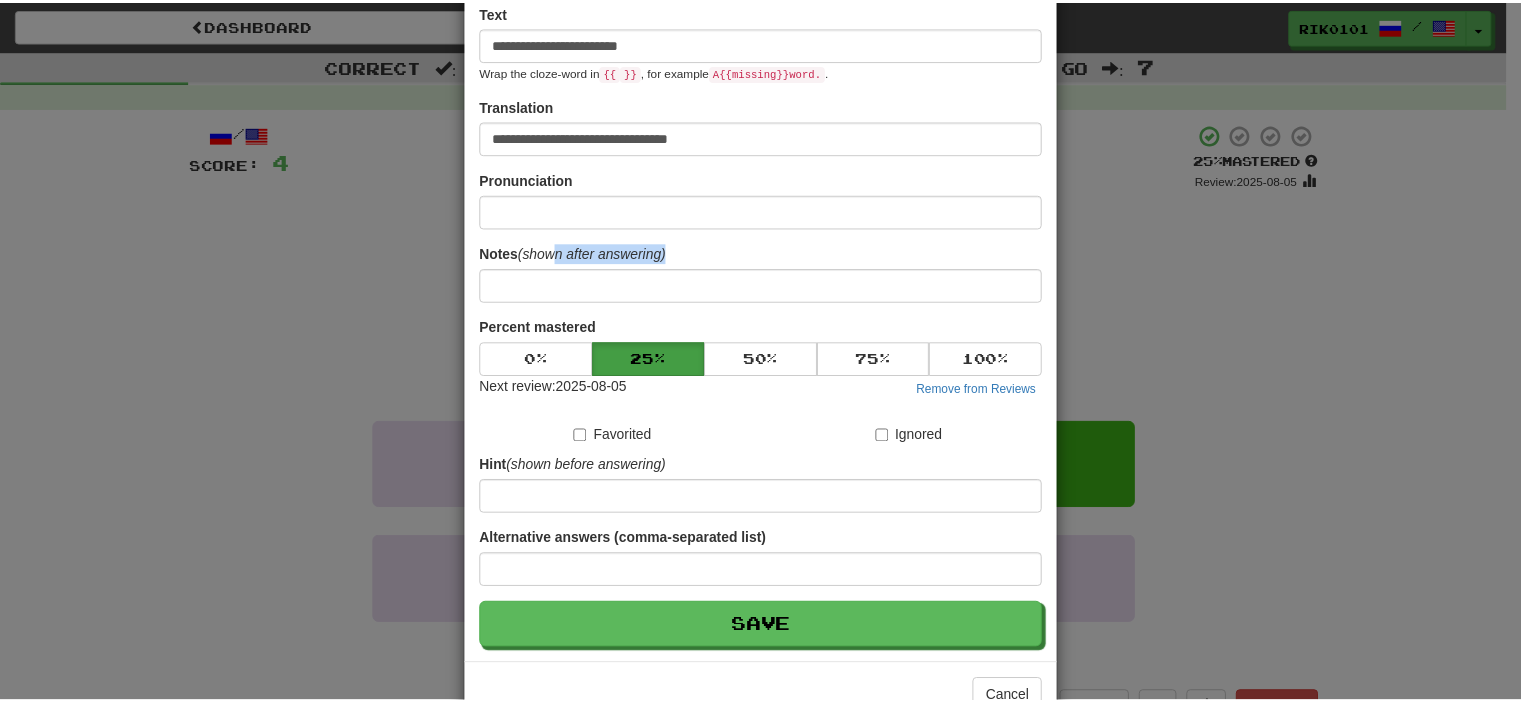 scroll, scrollTop: 138, scrollLeft: 0, axis: vertical 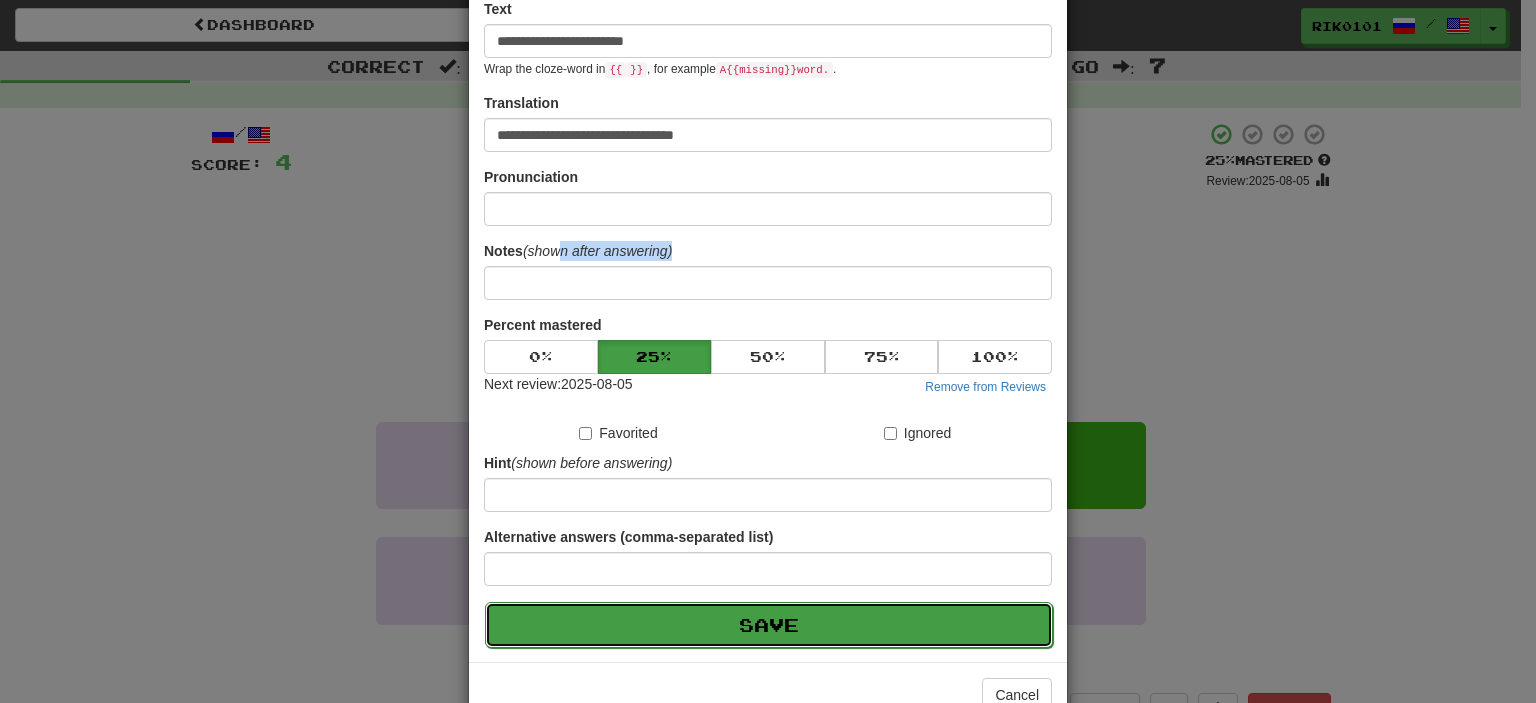 click on "Save" at bounding box center [769, 625] 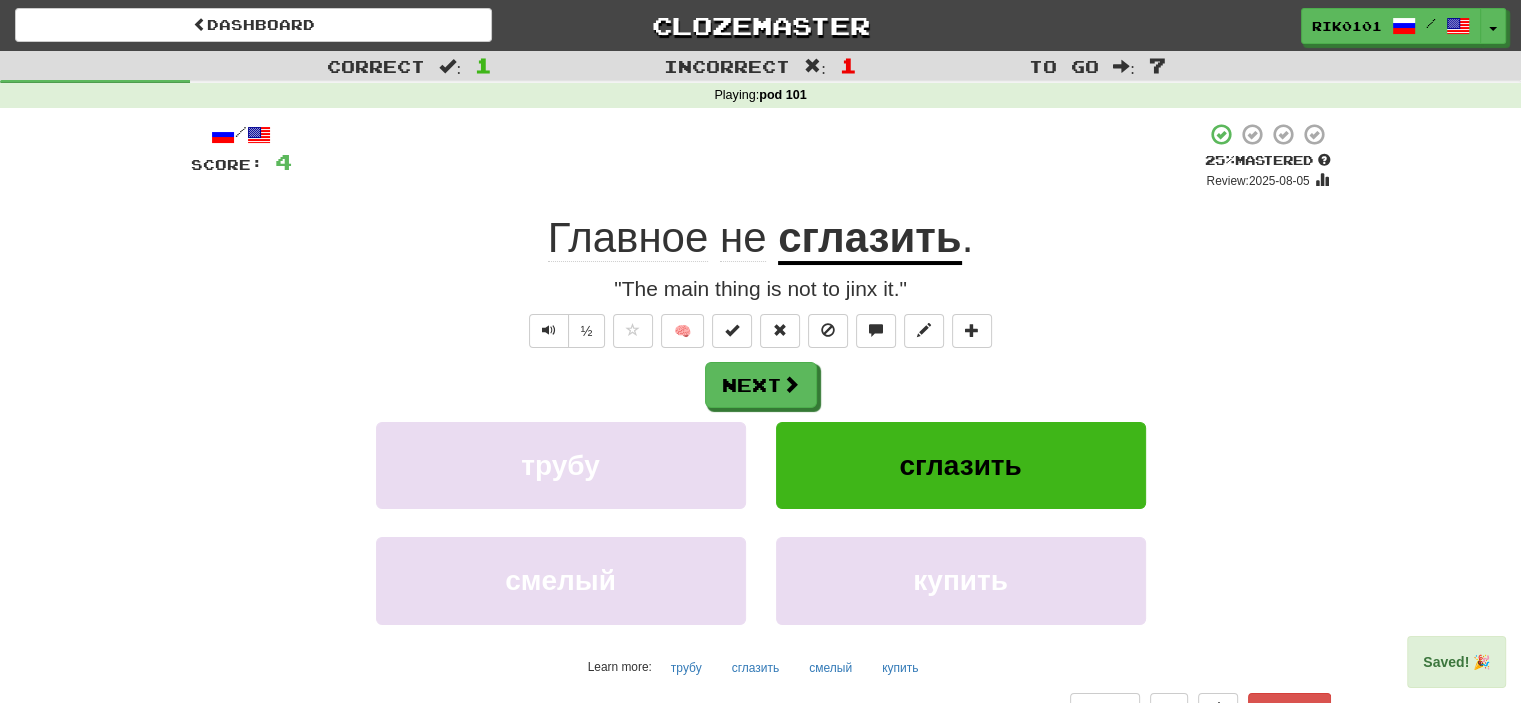 click on "сглазить" at bounding box center [869, 239] 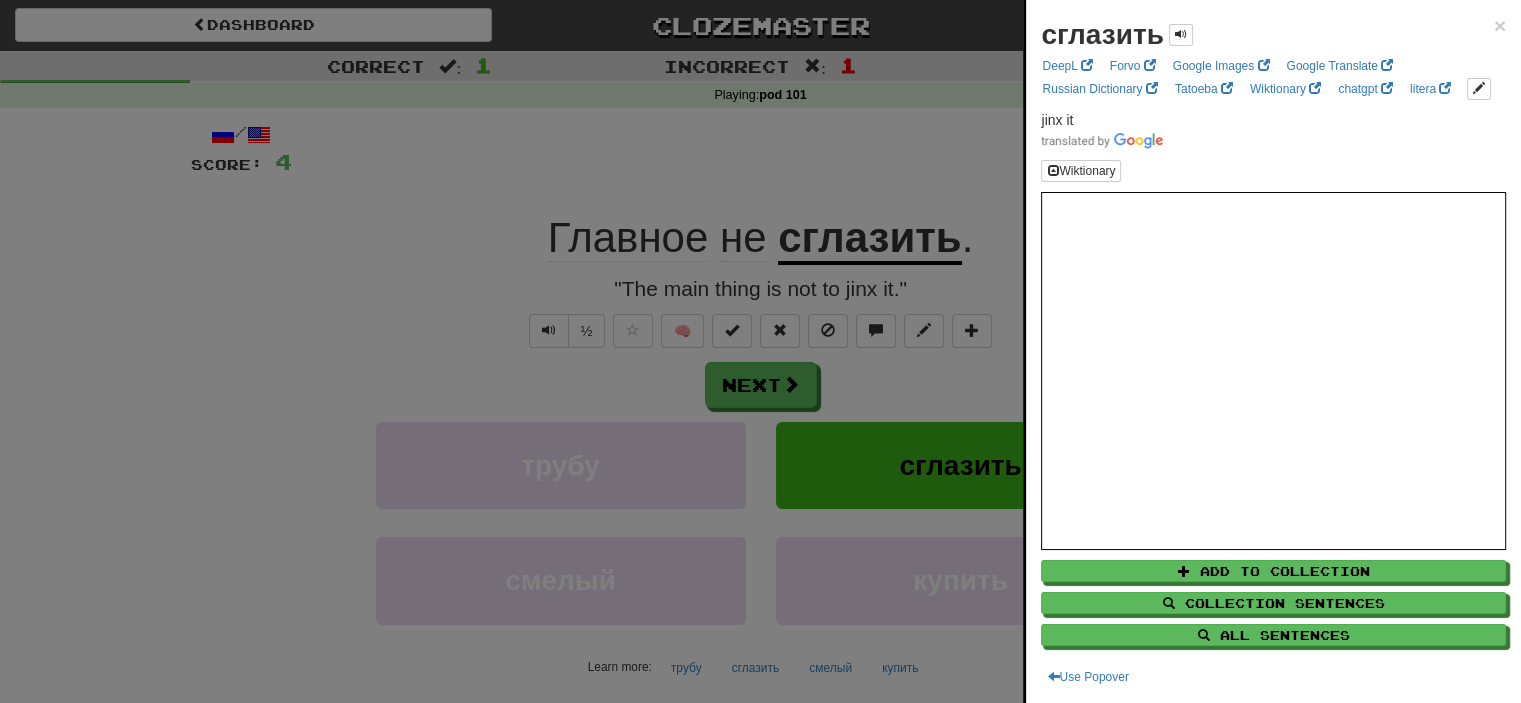 click at bounding box center [760, 351] 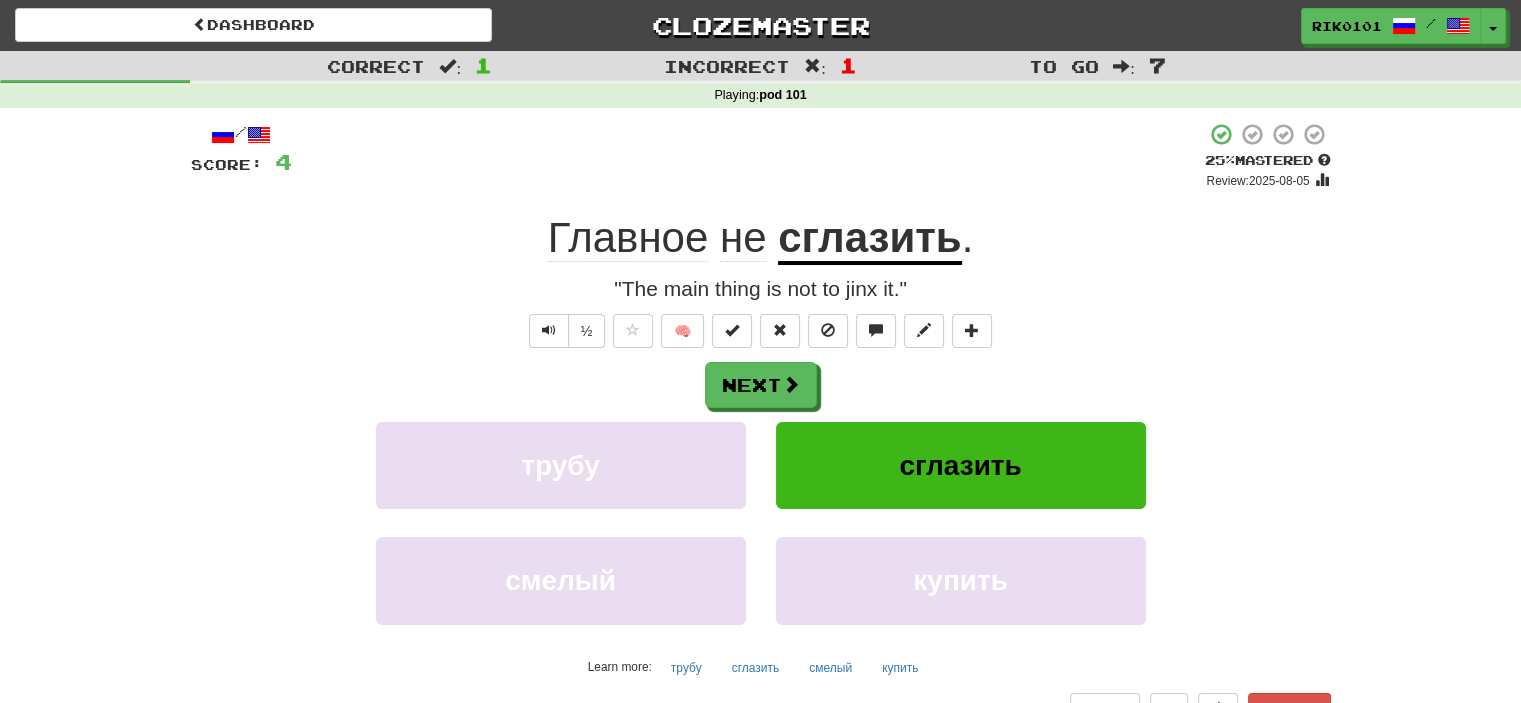 click on "сглазить" at bounding box center (869, 239) 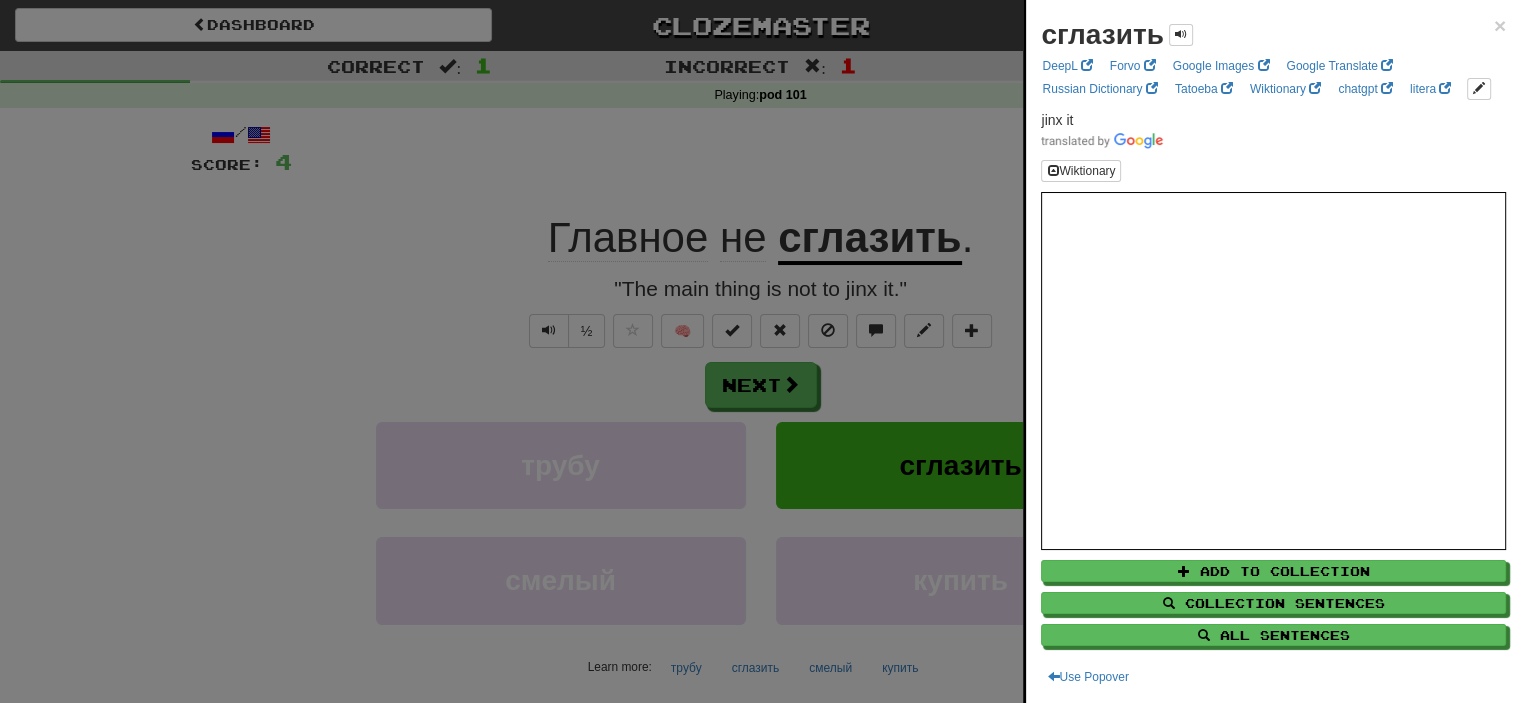 click at bounding box center [760, 351] 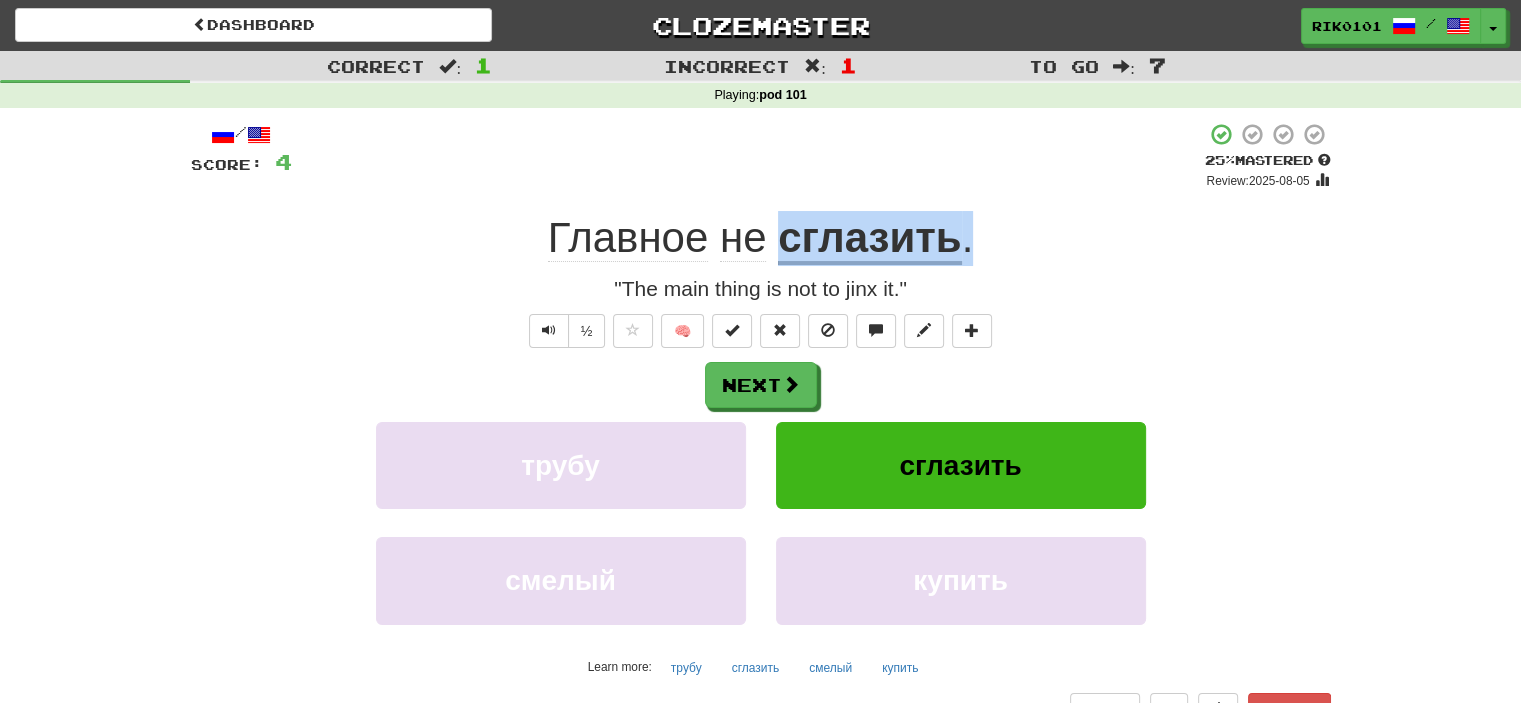 drag, startPoint x: 904, startPoint y: 250, endPoint x: 776, endPoint y: 244, distance: 128.14055 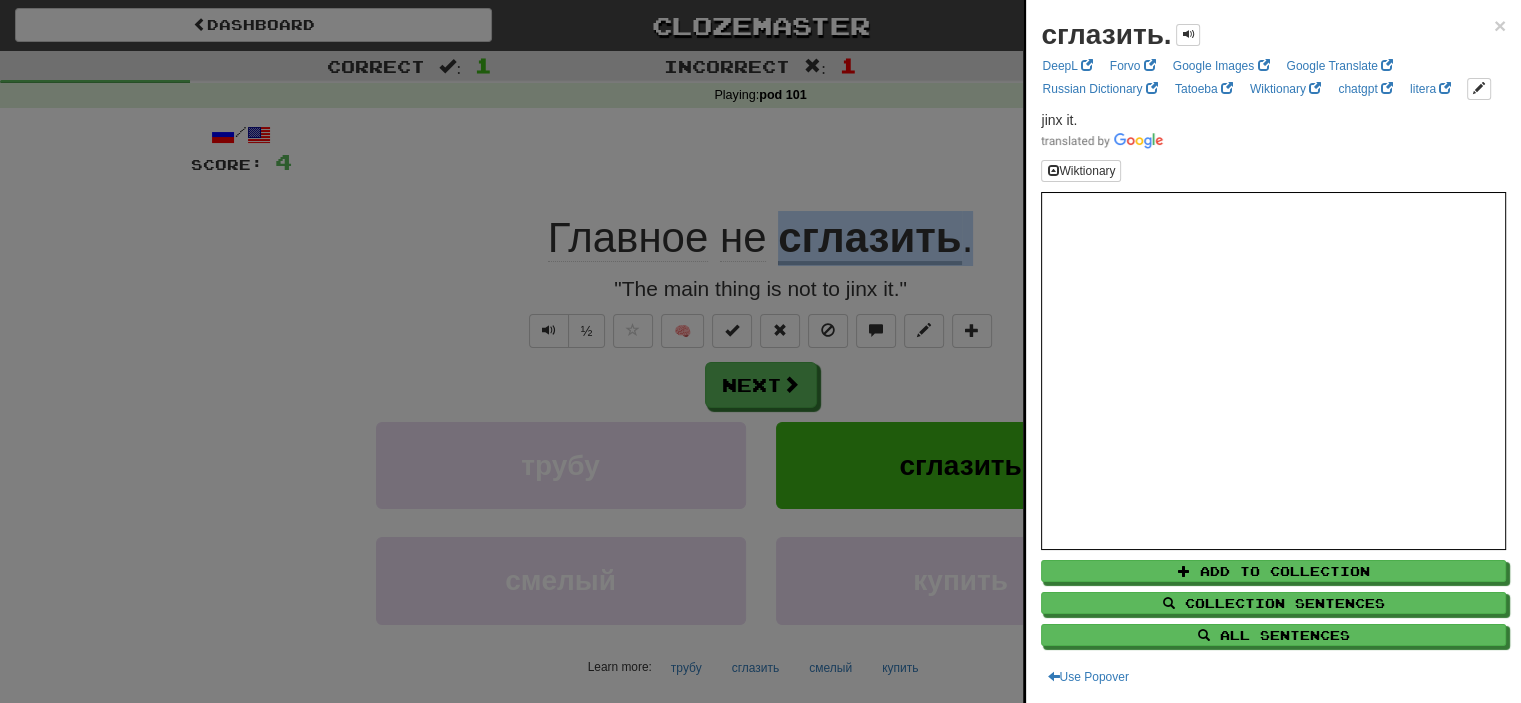 copy on "сглазить ." 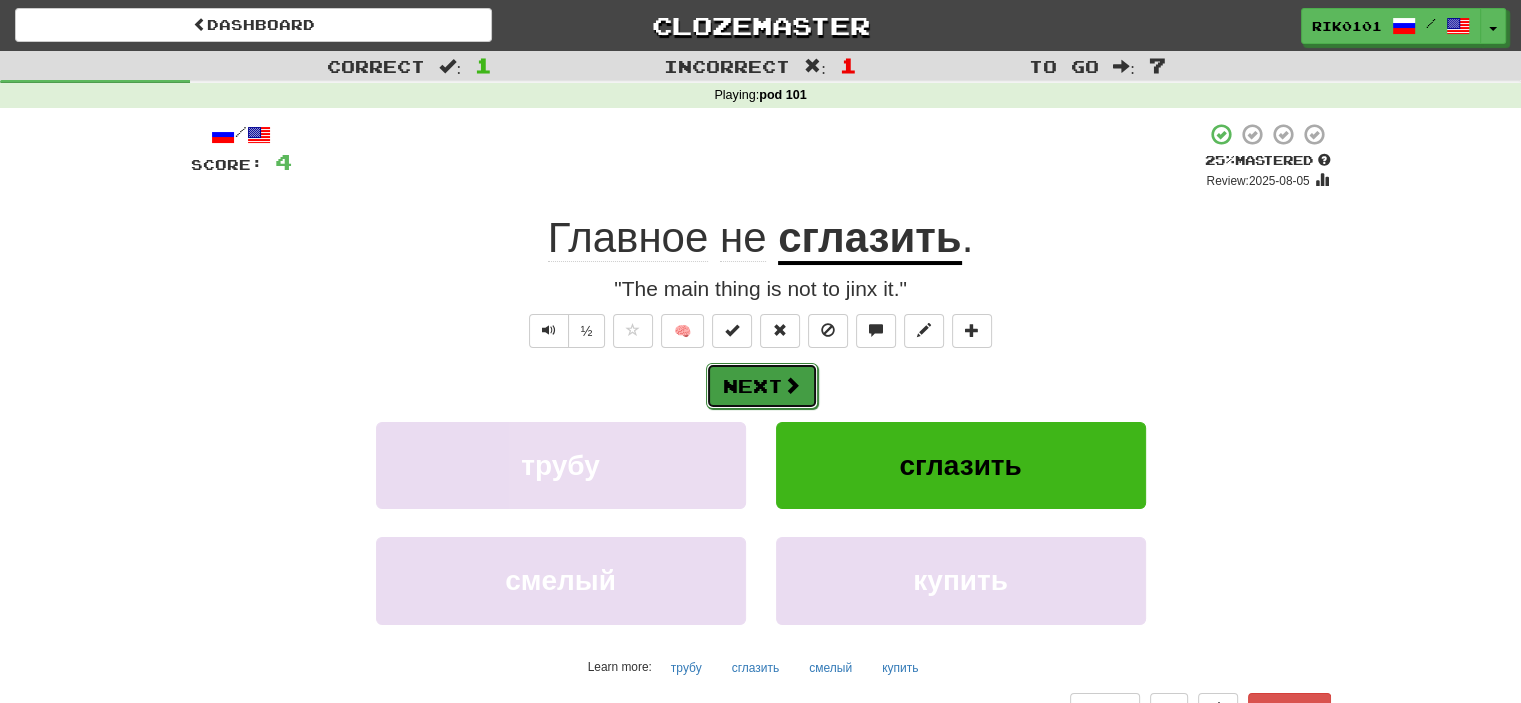 click at bounding box center [792, 385] 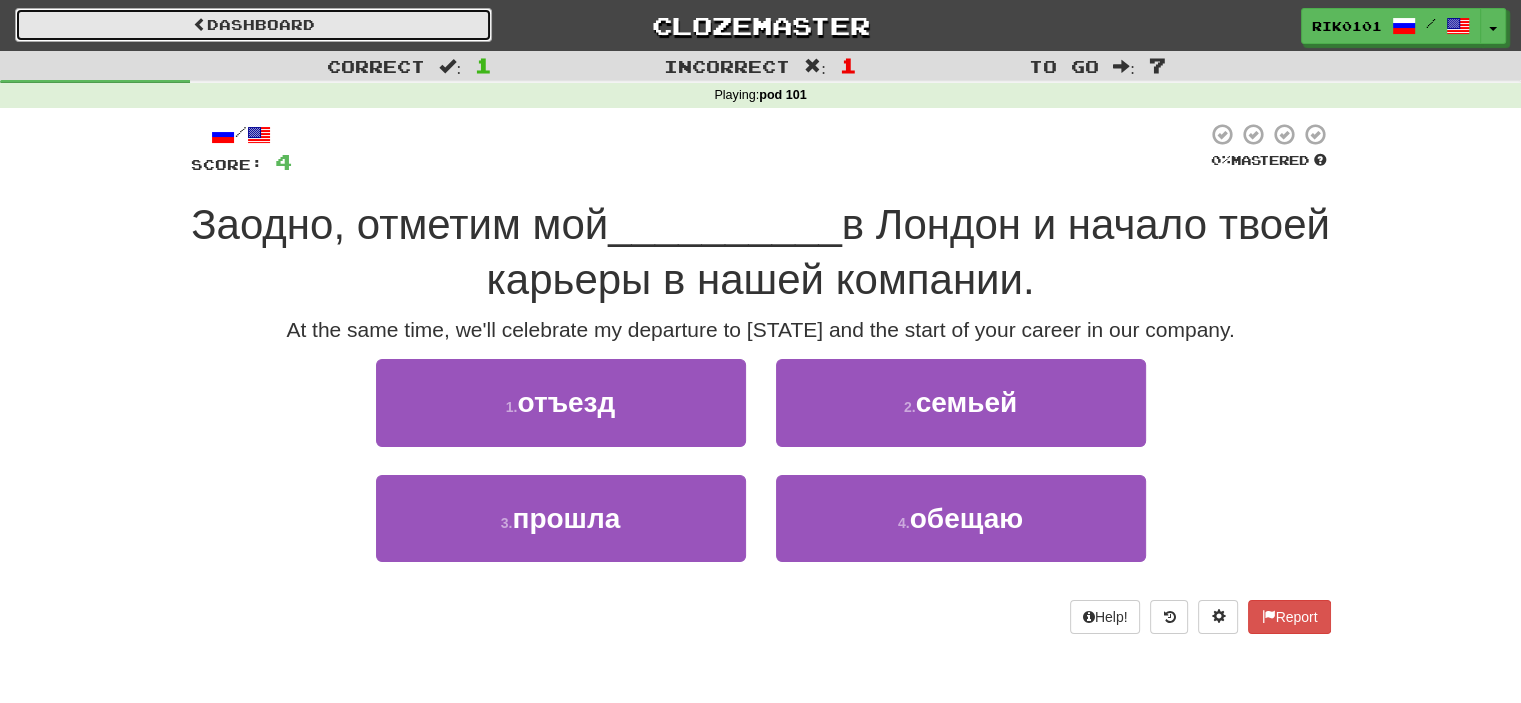 click on "Dashboard" at bounding box center [253, 25] 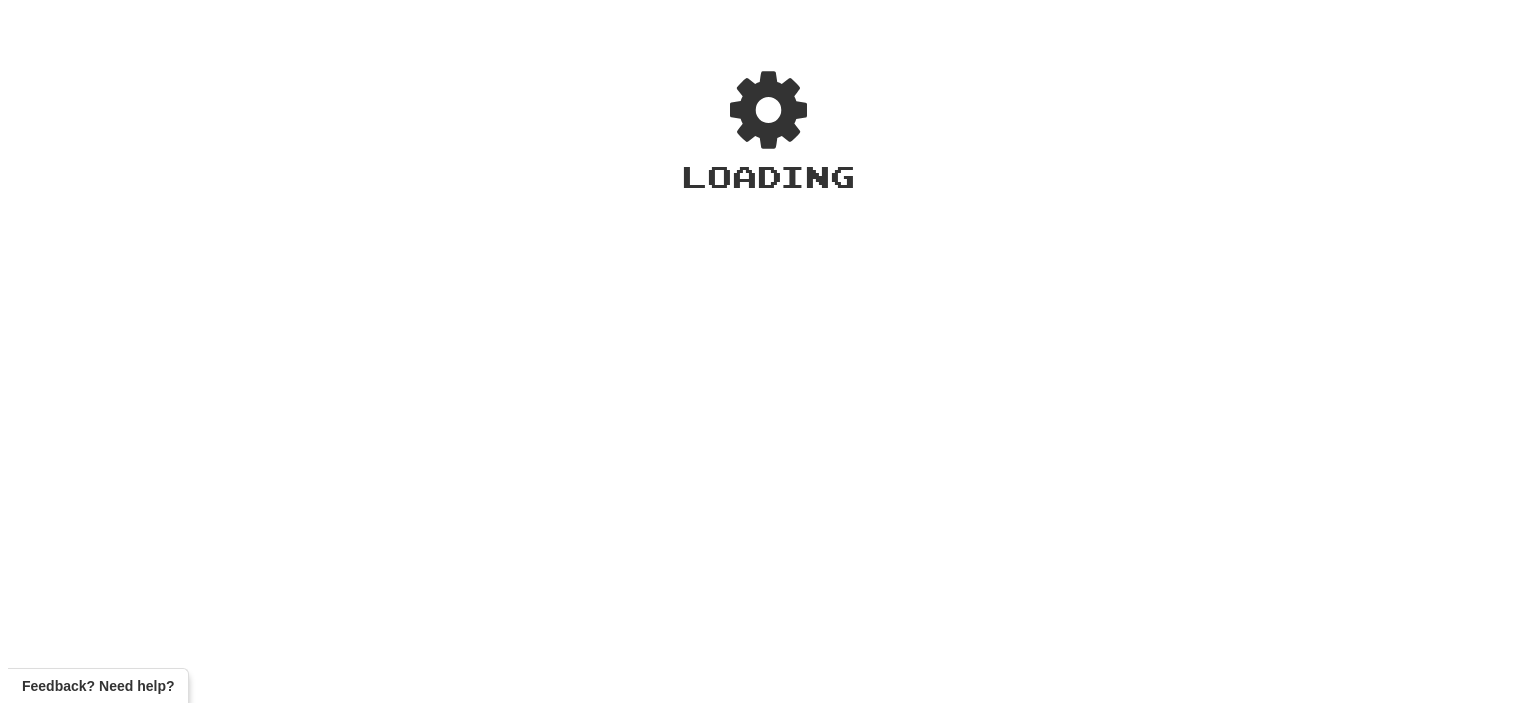 scroll, scrollTop: 0, scrollLeft: 0, axis: both 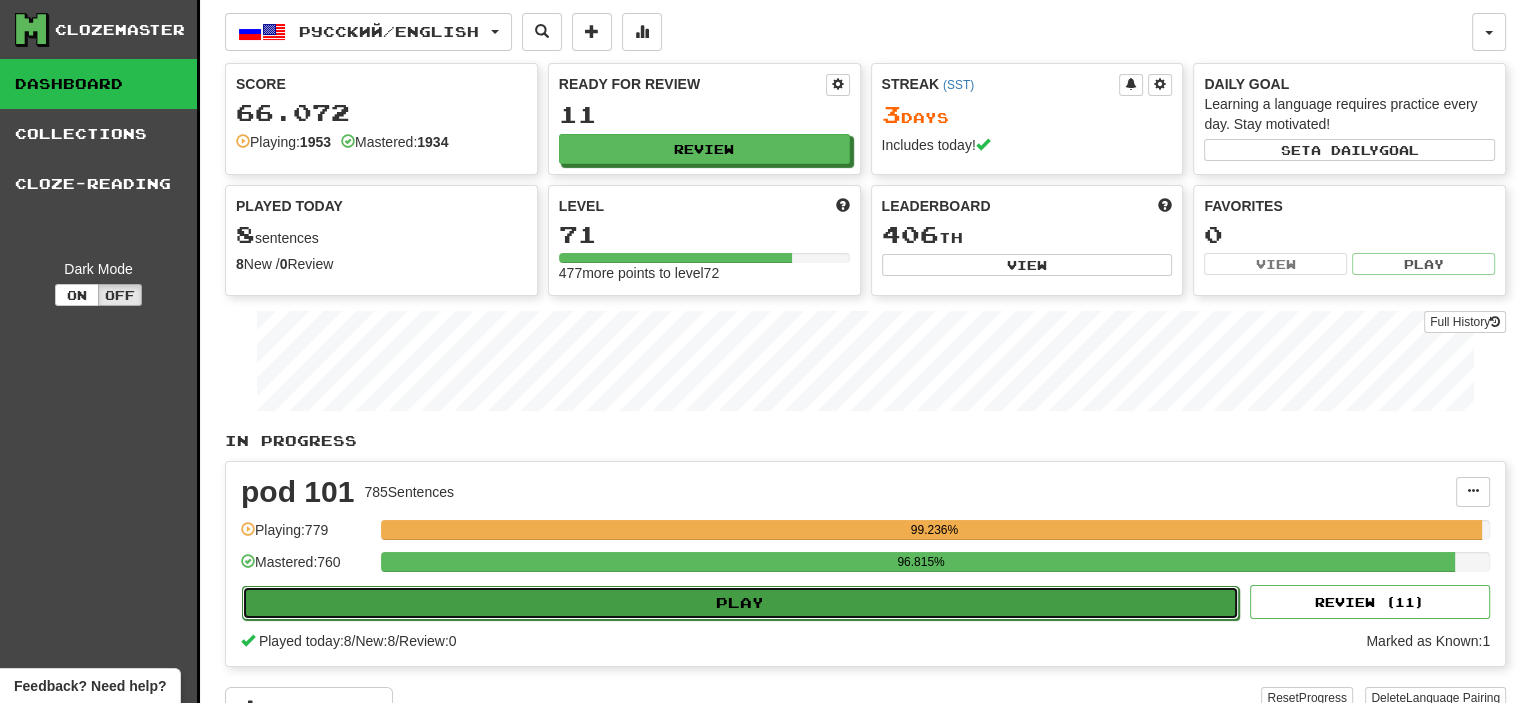click on "Play" at bounding box center (740, 603) 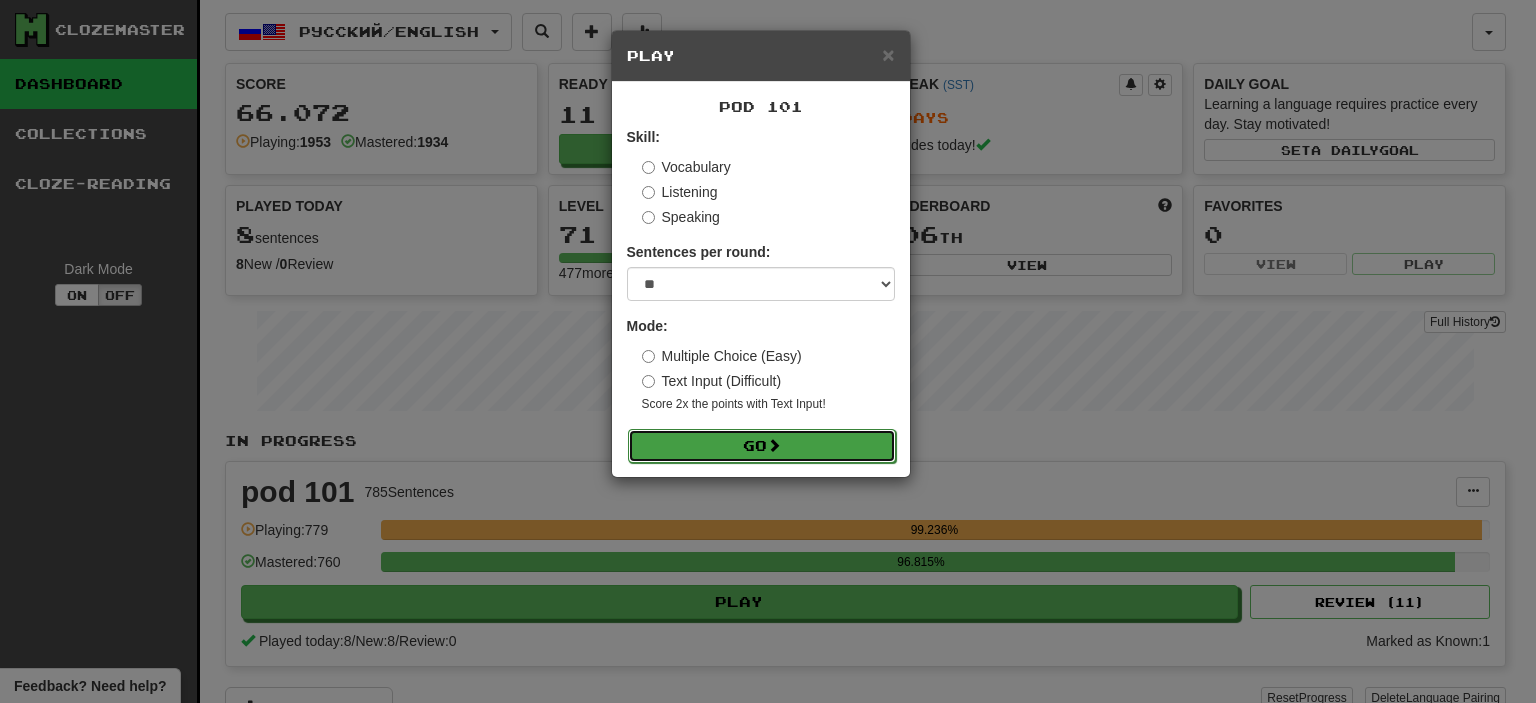click on "Go" at bounding box center (762, 446) 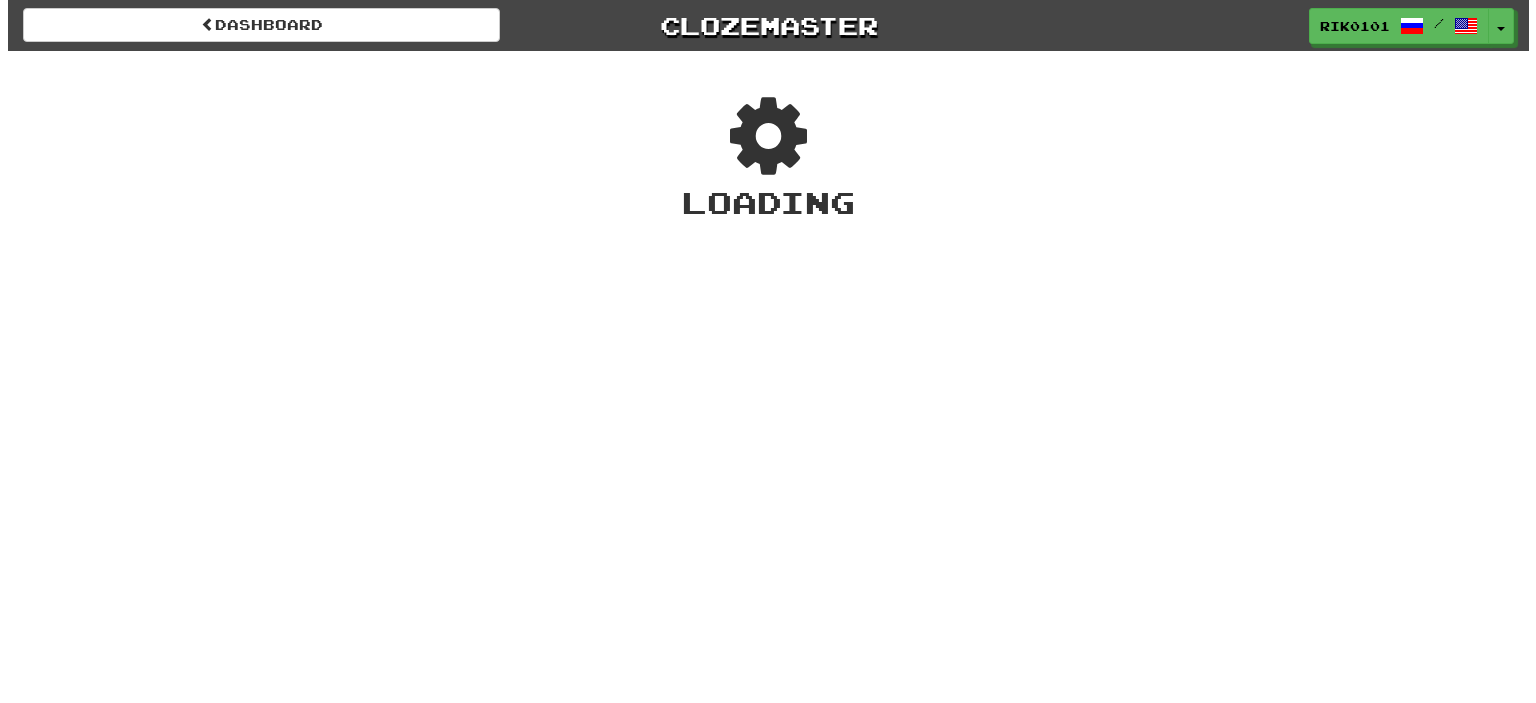 scroll, scrollTop: 0, scrollLeft: 0, axis: both 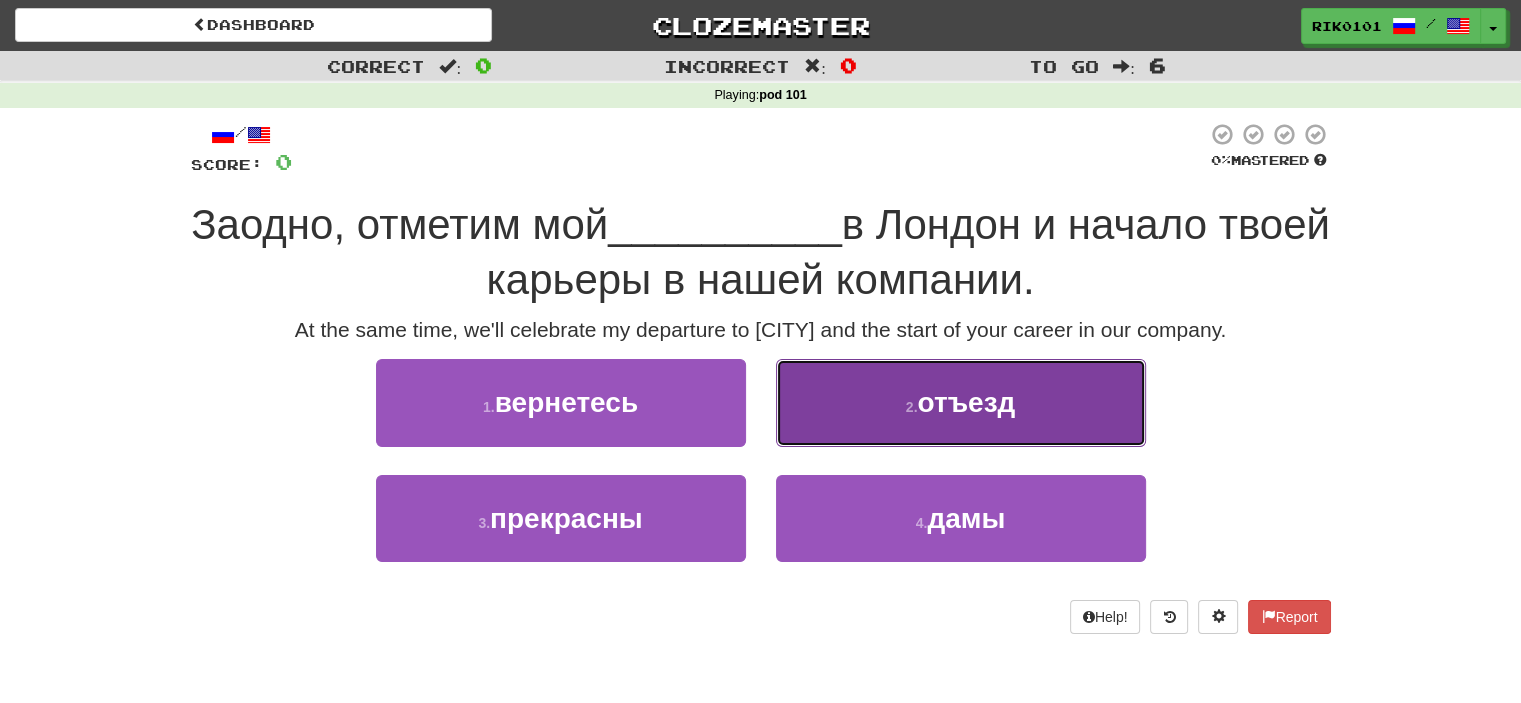 click on "2 .  отъезд" at bounding box center (961, 402) 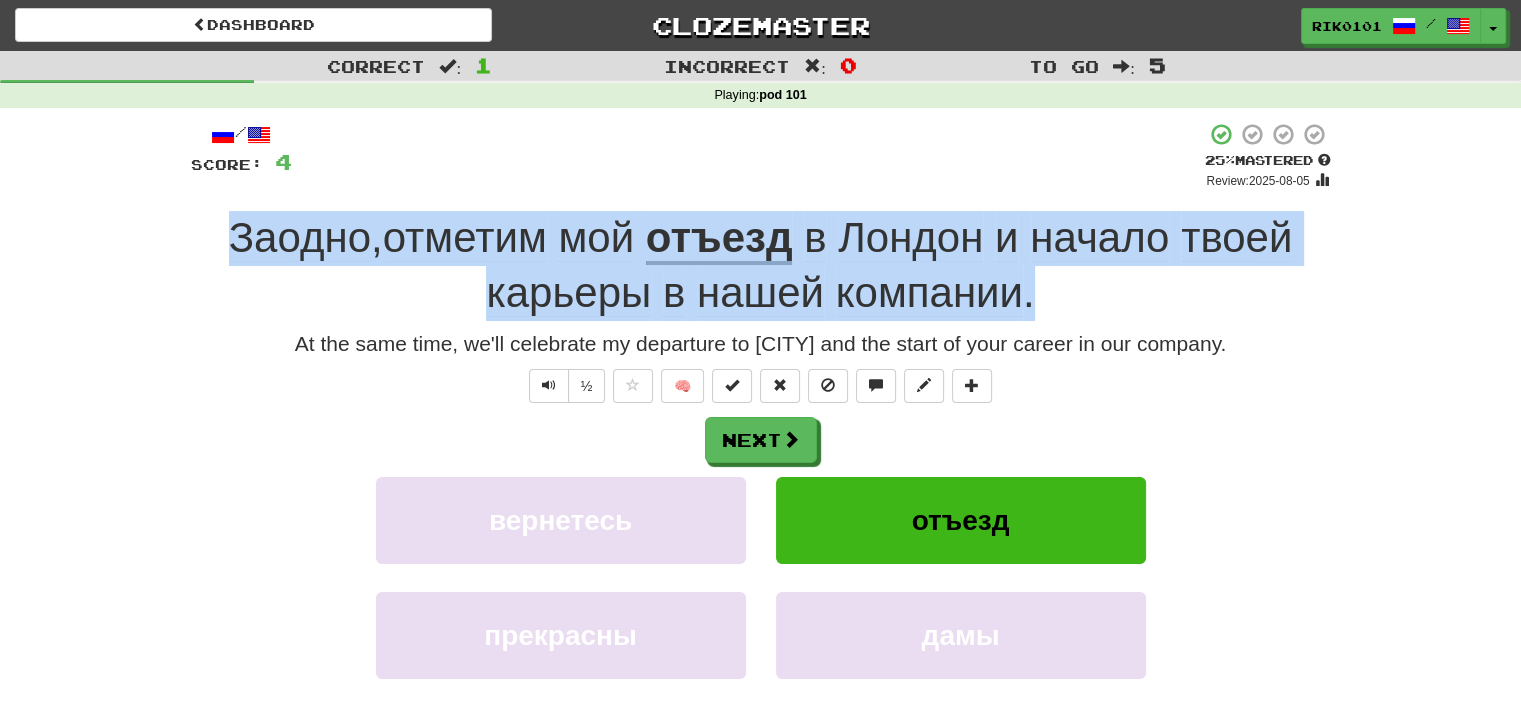 drag, startPoint x: 204, startPoint y: 223, endPoint x: 1036, endPoint y: 280, distance: 833.95026 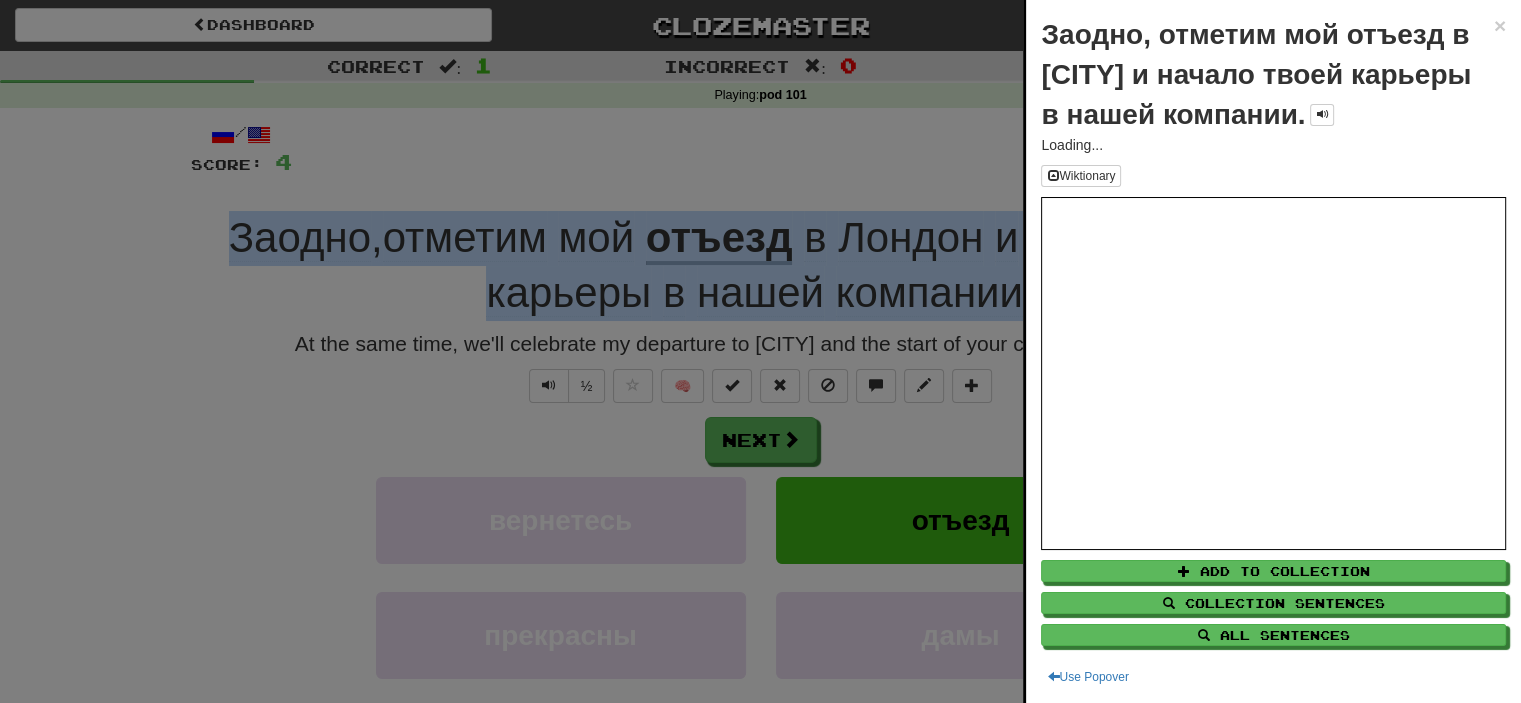 copy on "Заодно ,  отметим   мой   отъезд   в   Лондон   и   начало   твоей   карьеры   в   нашей   компании ." 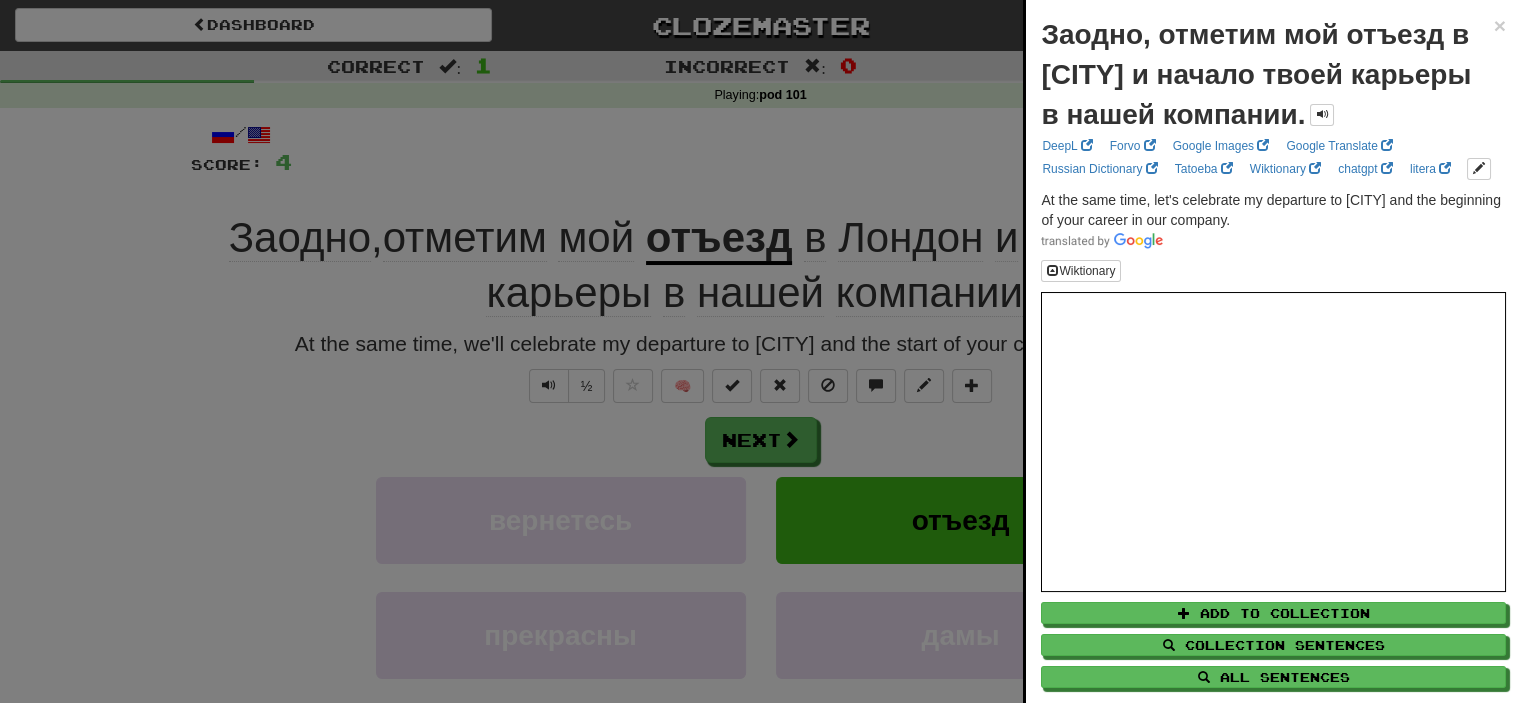 drag, startPoint x: 470, startPoint y: 166, endPoint x: 524, endPoint y: 179, distance: 55.542778 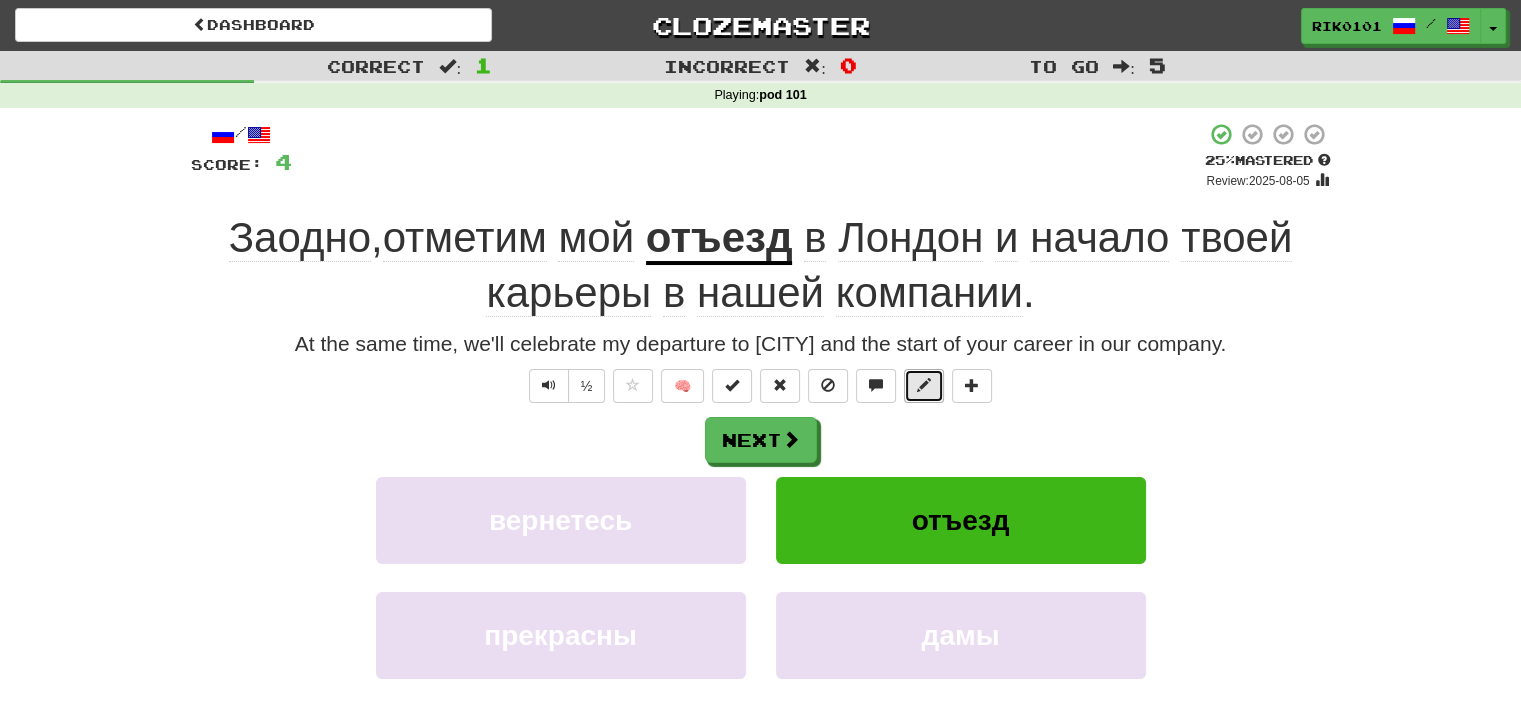 click at bounding box center [924, 386] 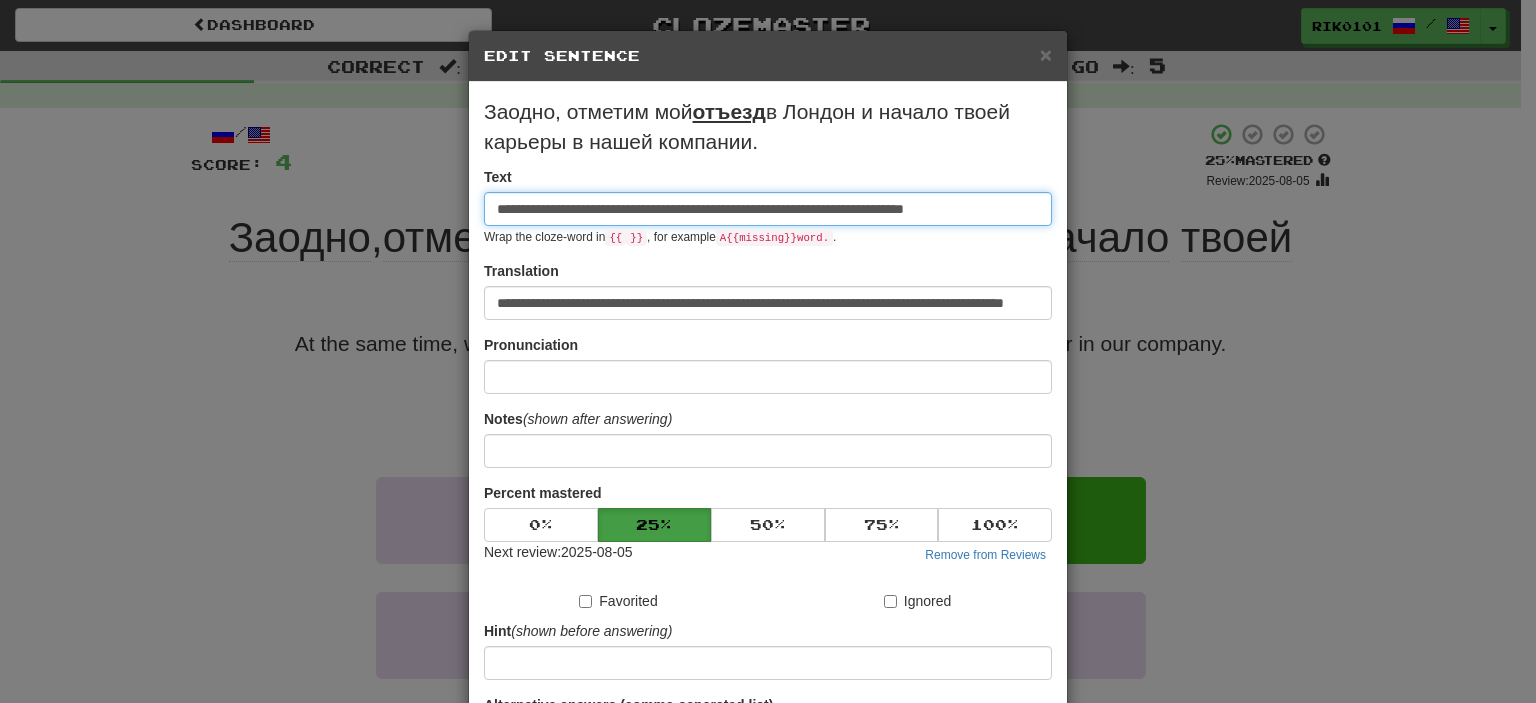 scroll, scrollTop: 0, scrollLeft: 20, axis: horizontal 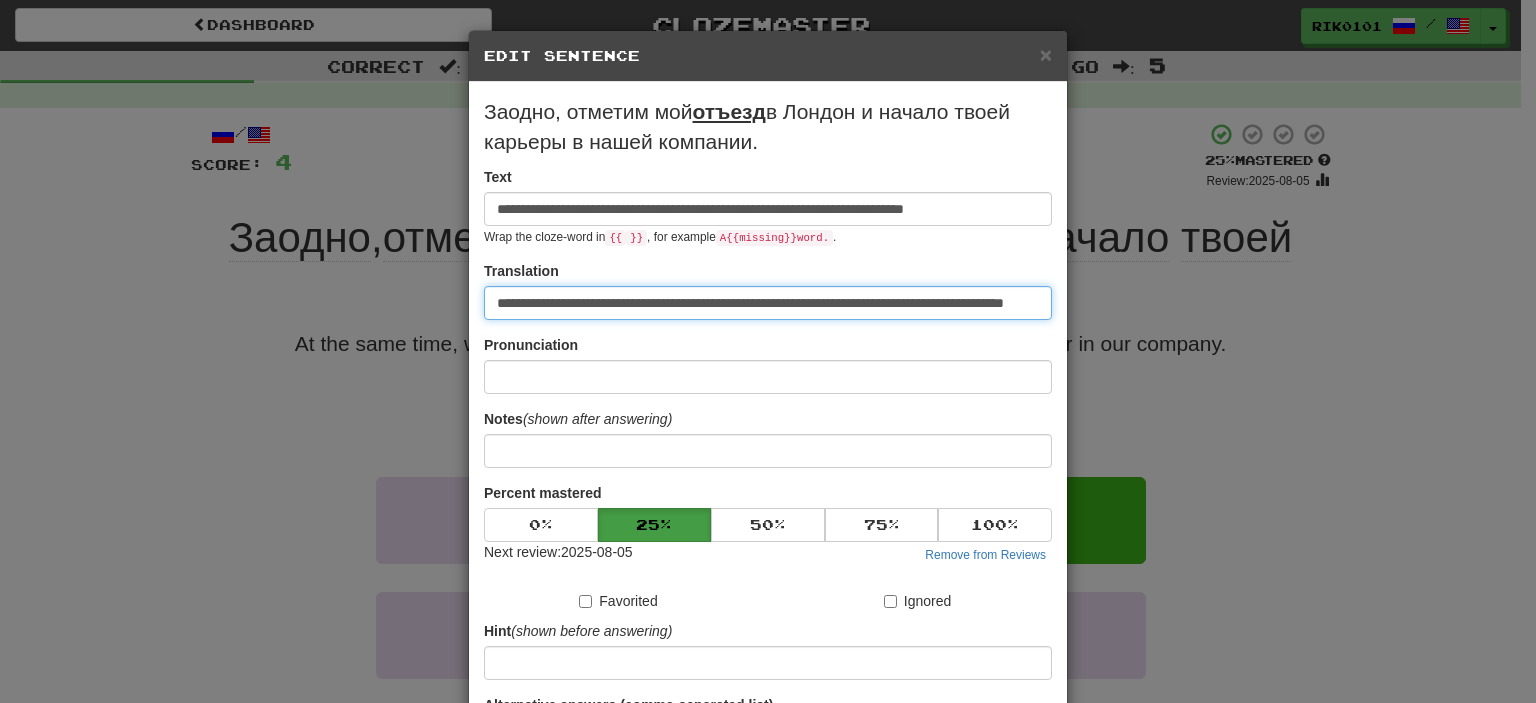 drag, startPoint x: 916, startPoint y: 304, endPoint x: 384, endPoint y: 290, distance: 532.1842 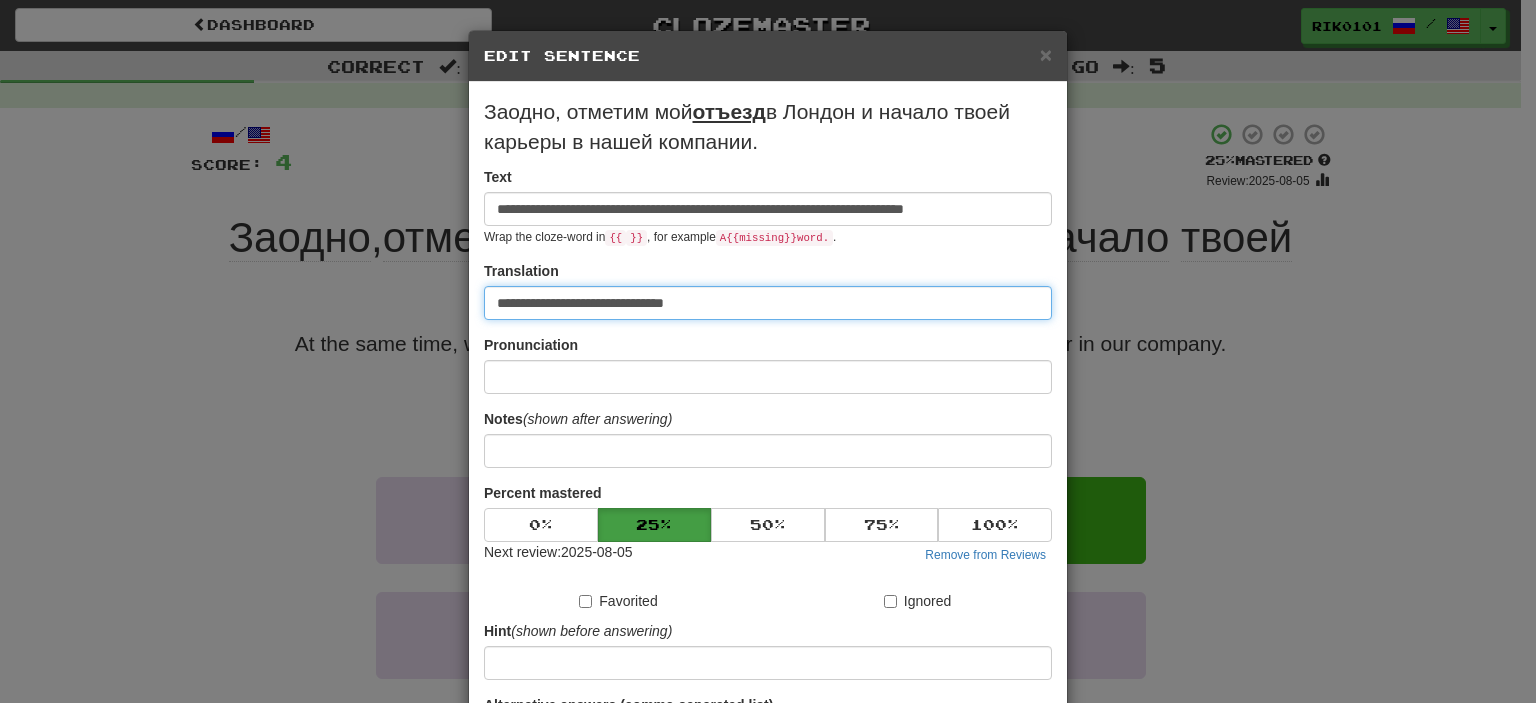 drag, startPoint x: 736, startPoint y: 303, endPoint x: 461, endPoint y: 279, distance: 276.0453 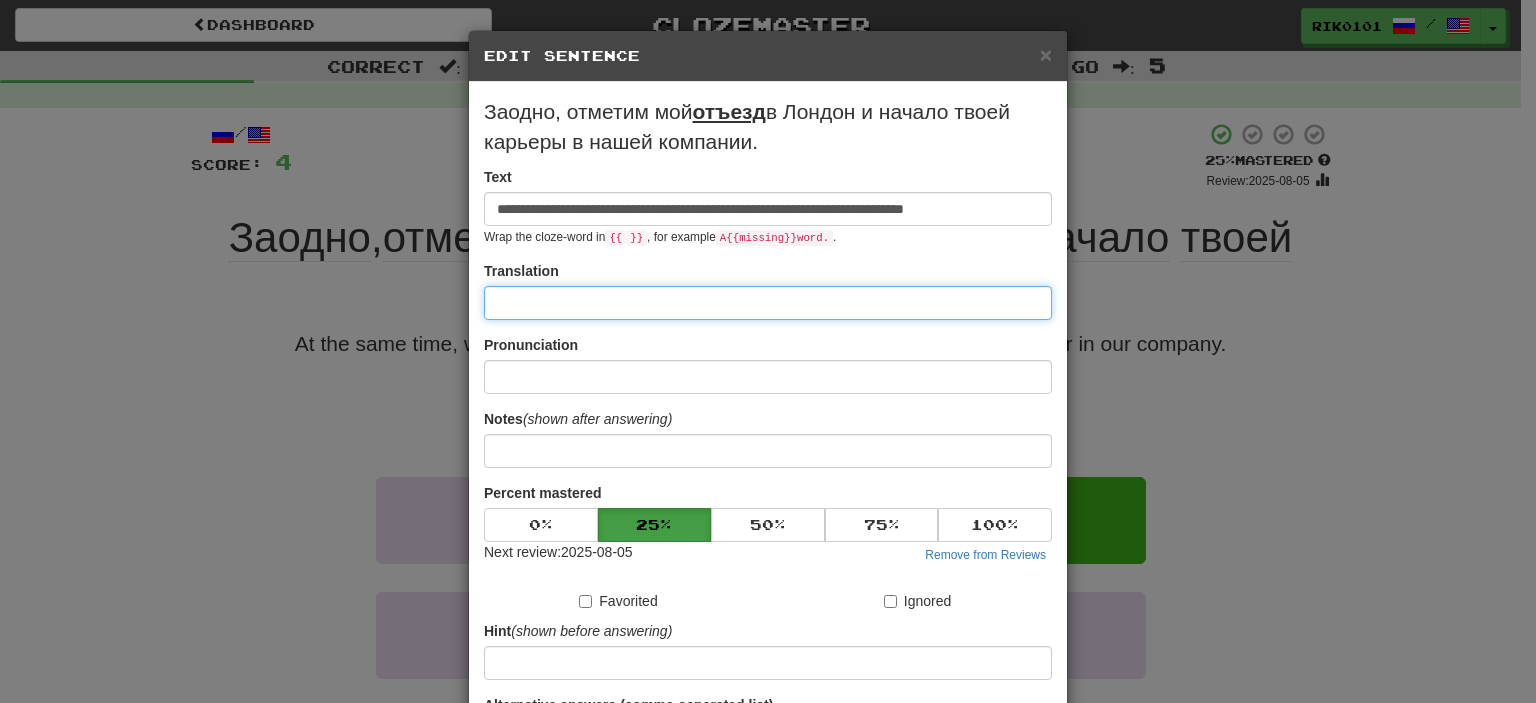 paste on "**********" 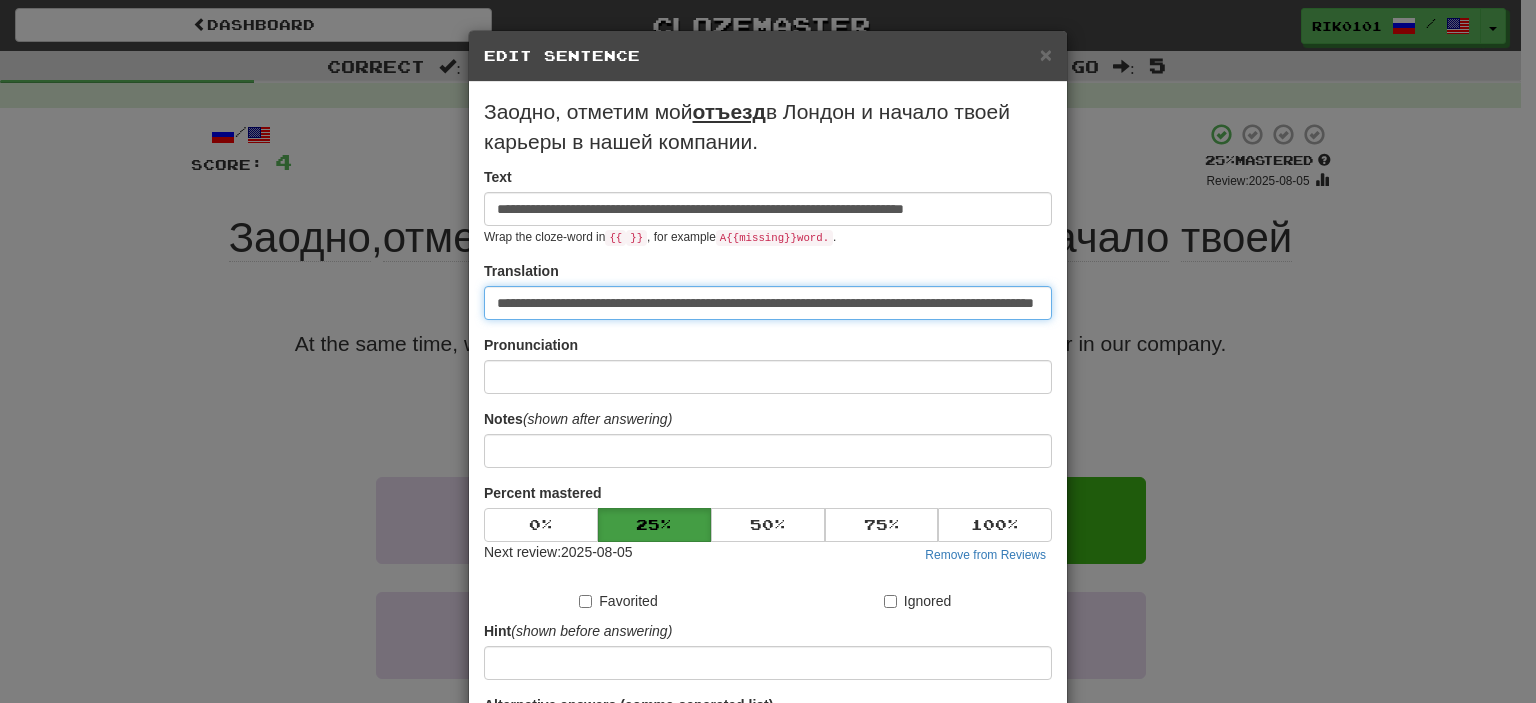 scroll, scrollTop: 0, scrollLeft: 126, axis: horizontal 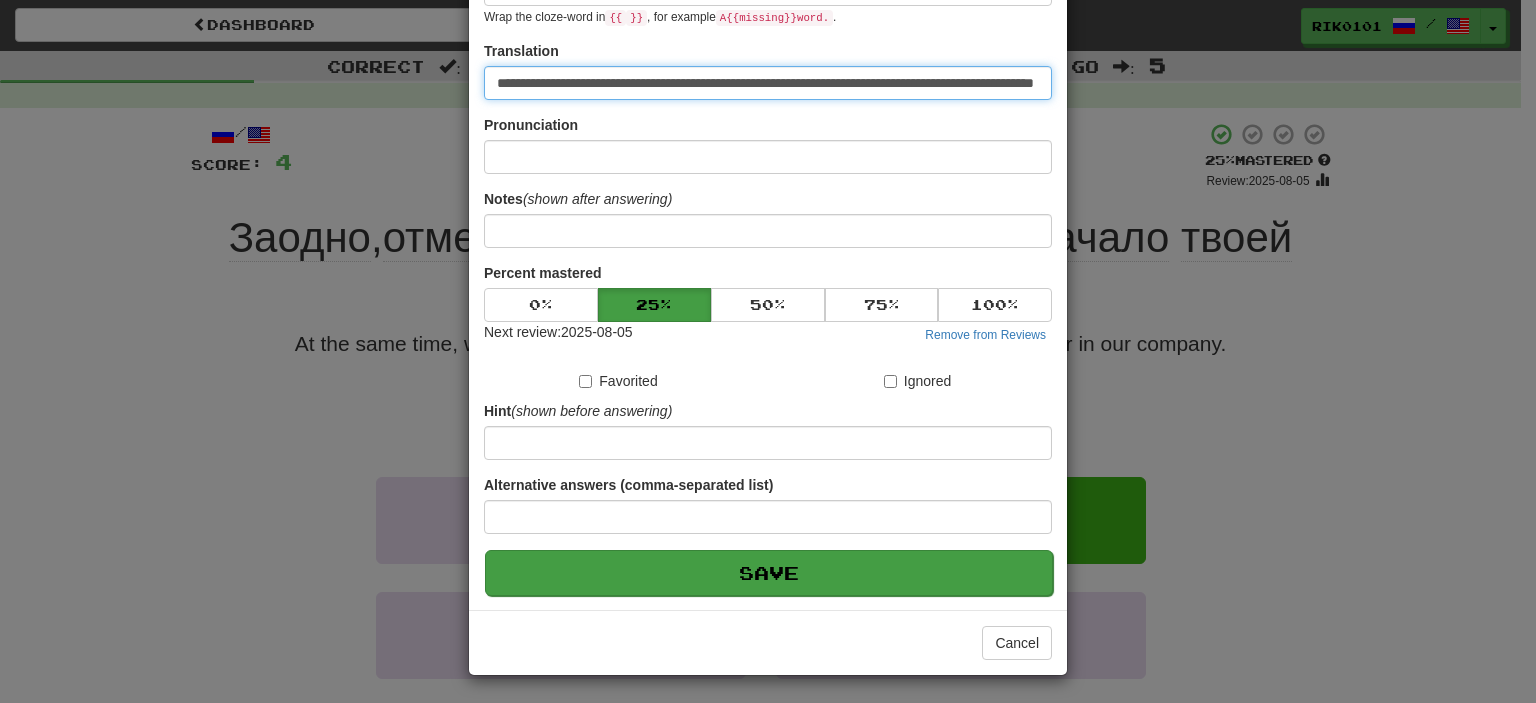 type on "**********" 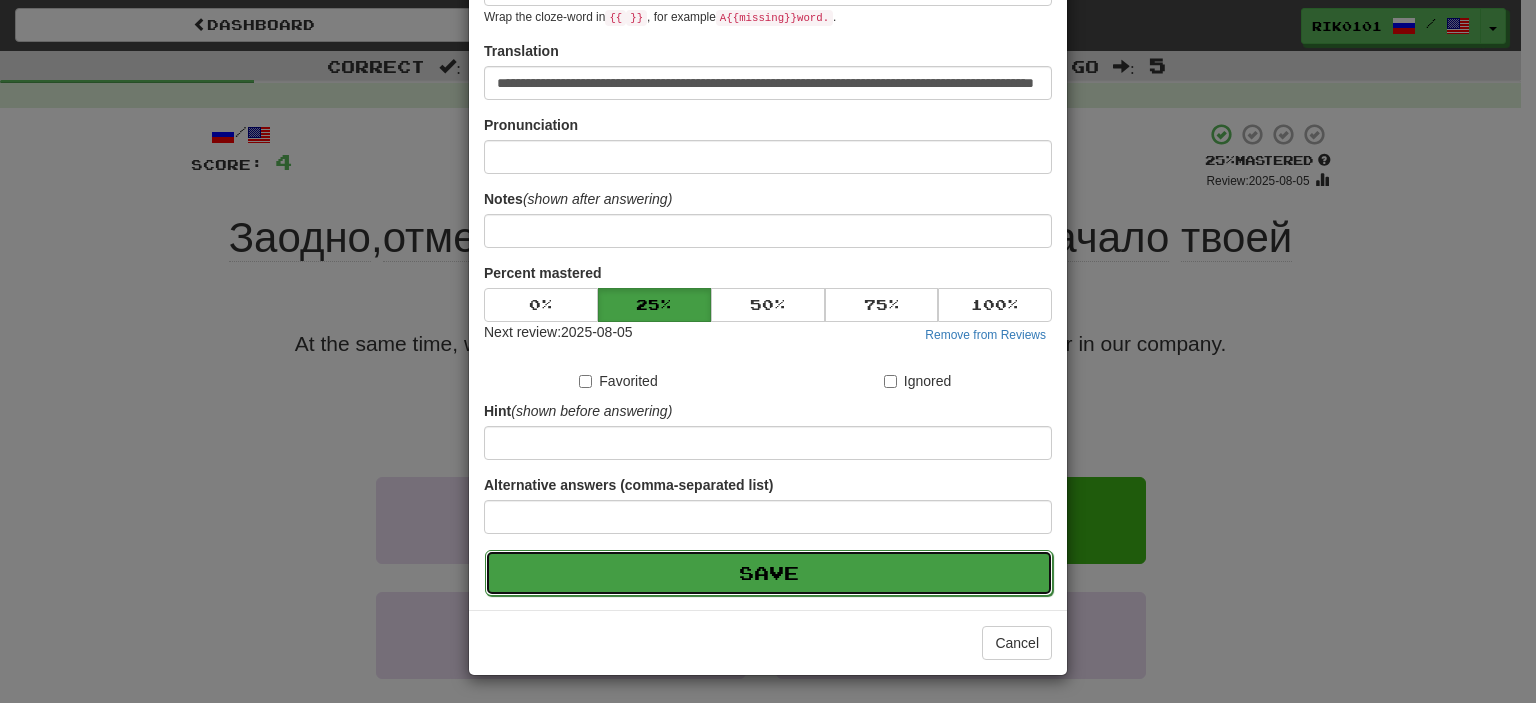 click on "Save" at bounding box center [769, 573] 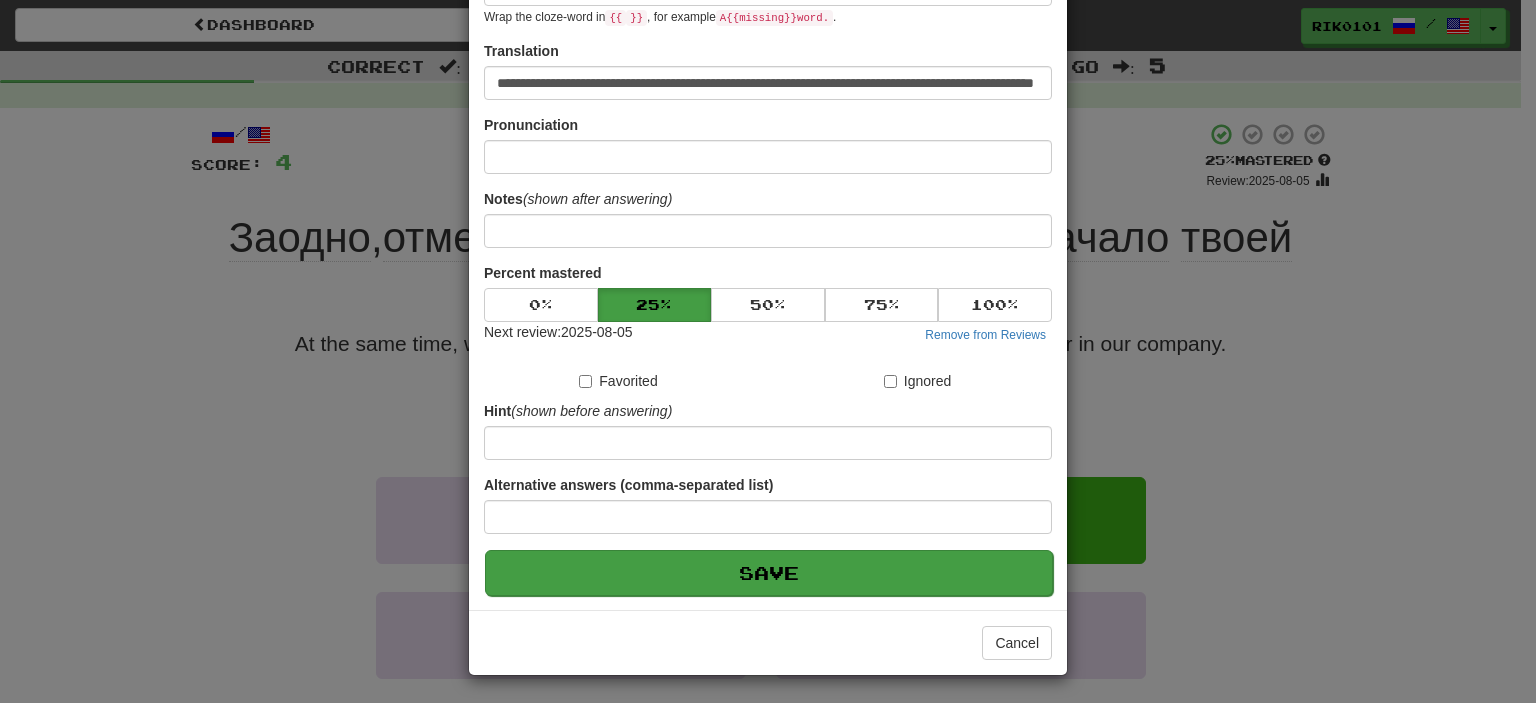 scroll, scrollTop: 0, scrollLeft: 0, axis: both 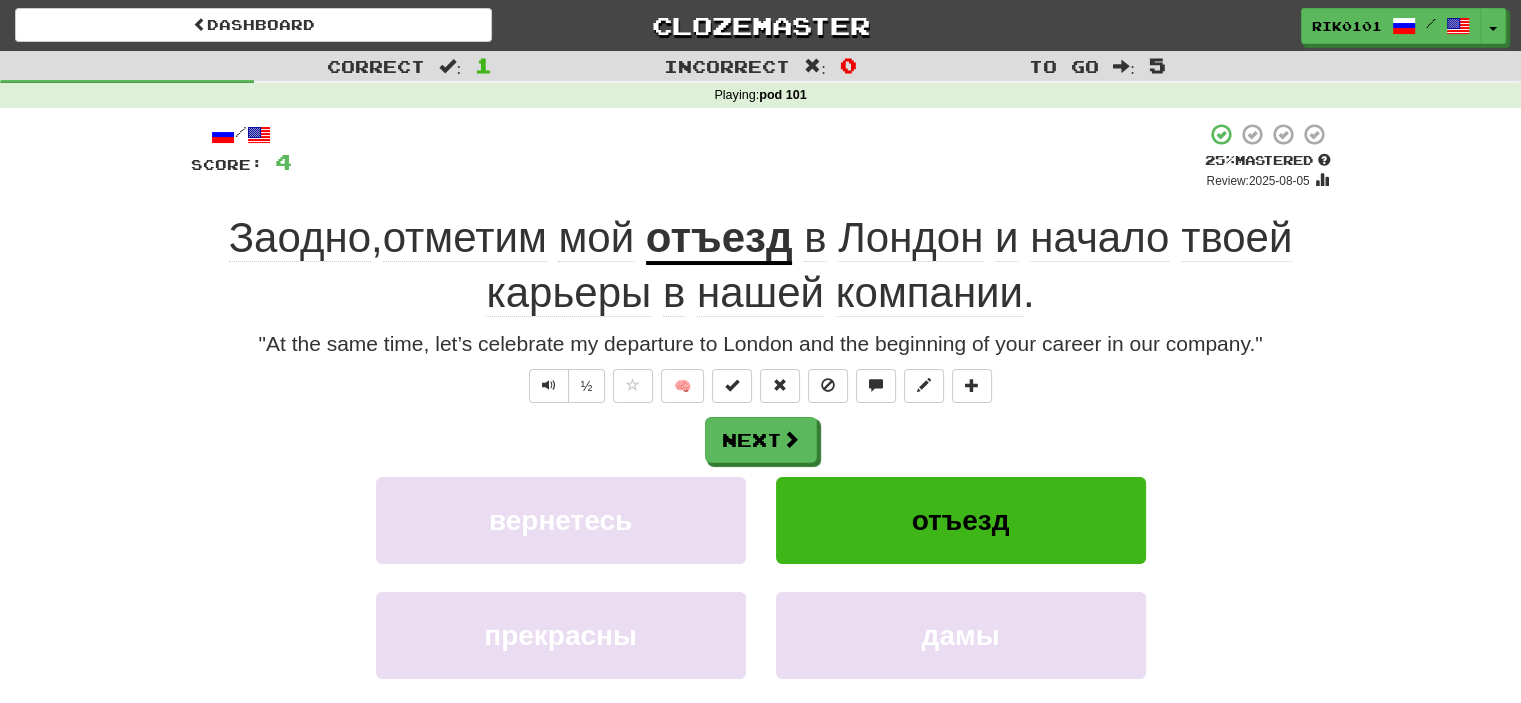 click on "отметим" 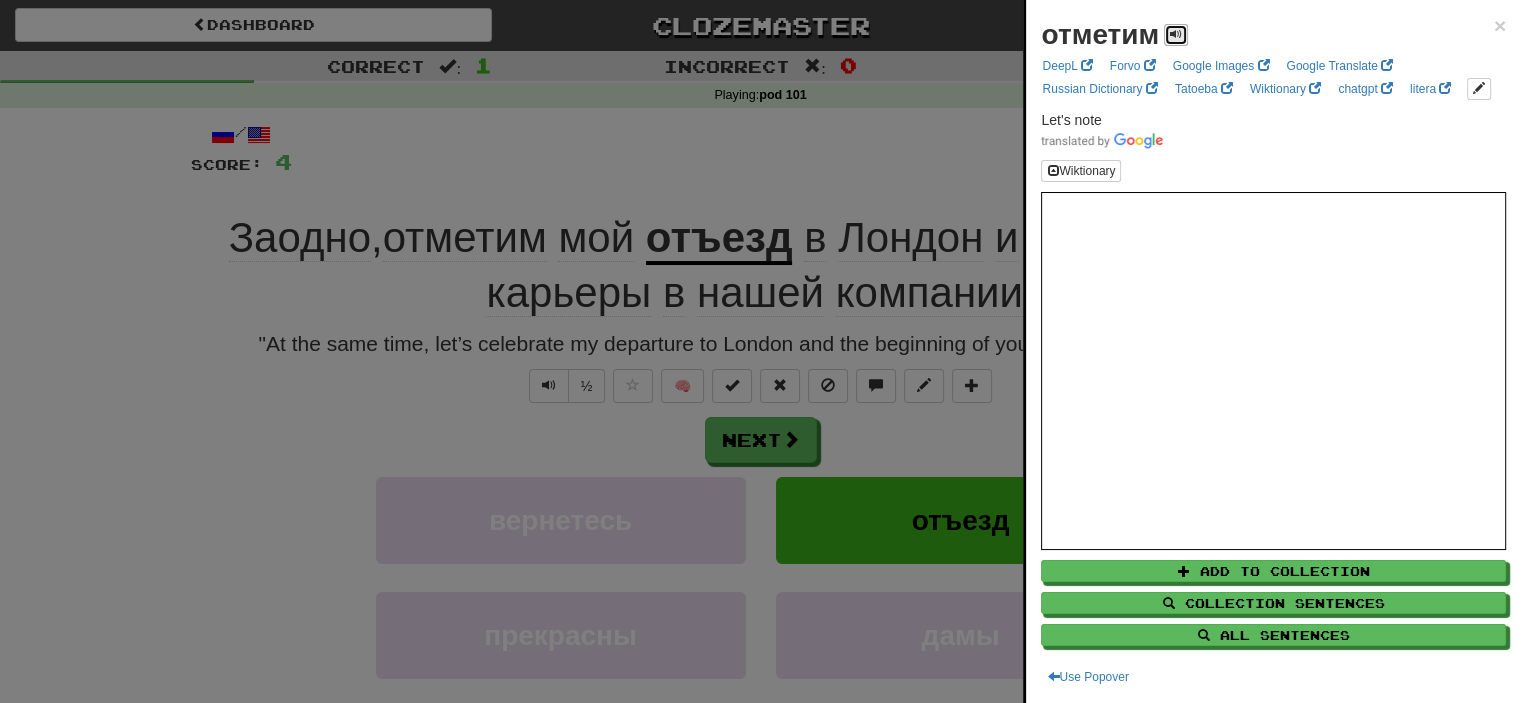click at bounding box center (1176, 34) 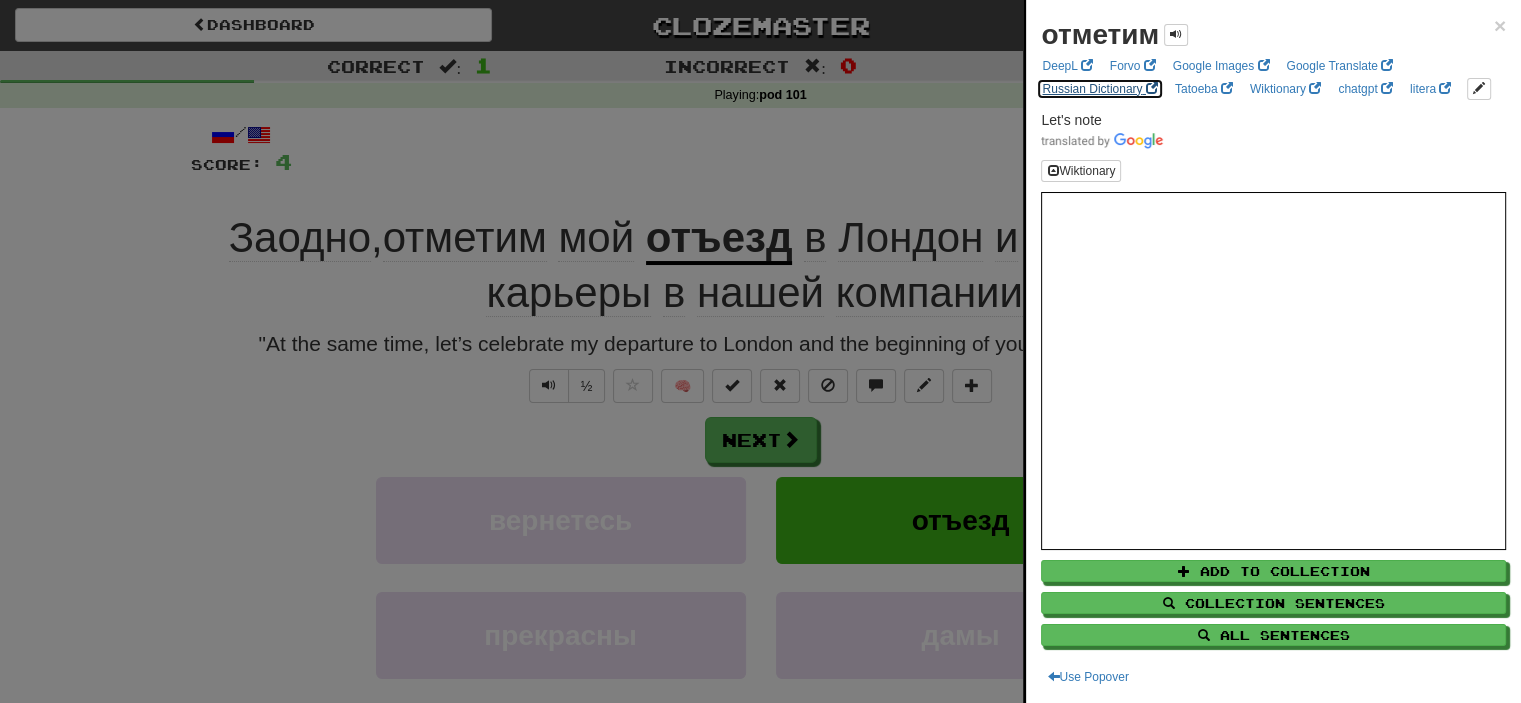 click on "Russian Dictionary" at bounding box center (1099, 89) 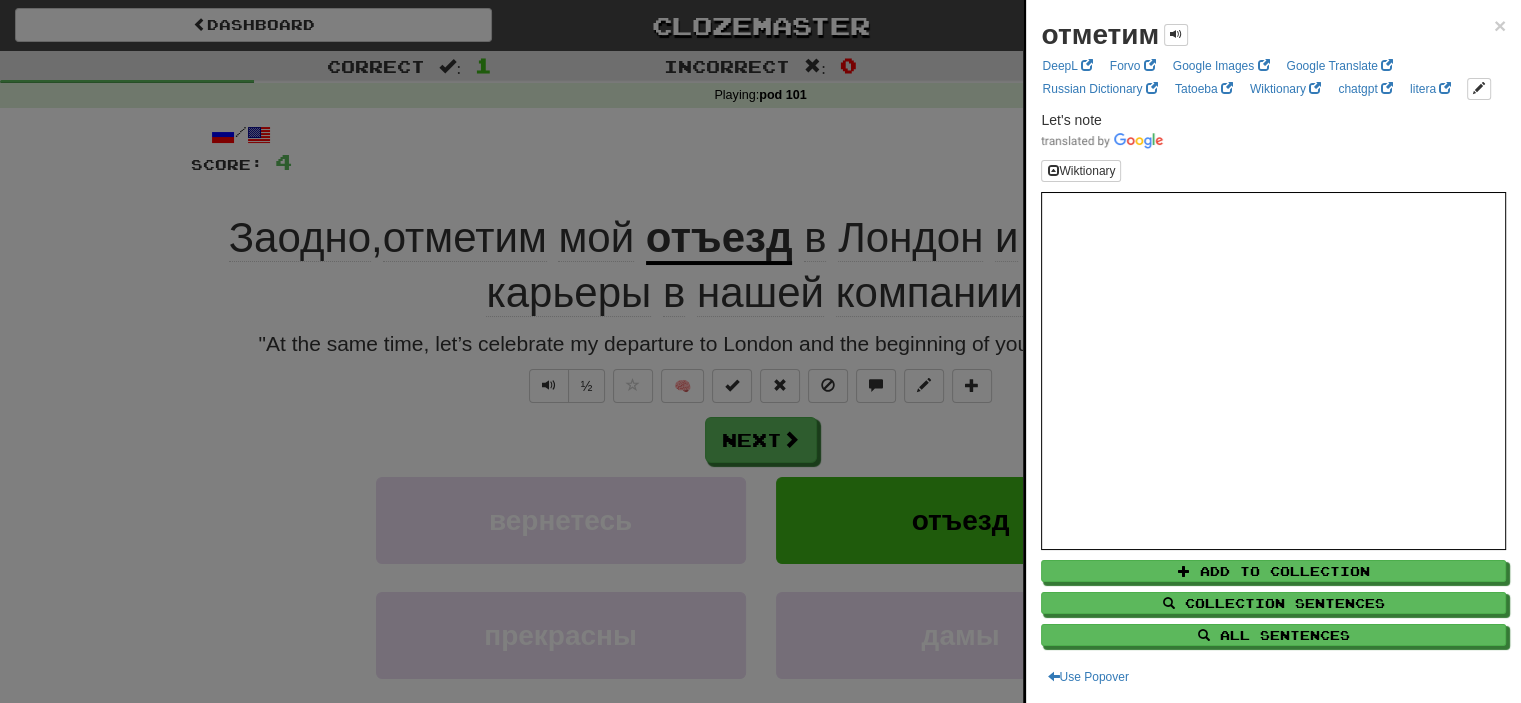 click at bounding box center (760, 351) 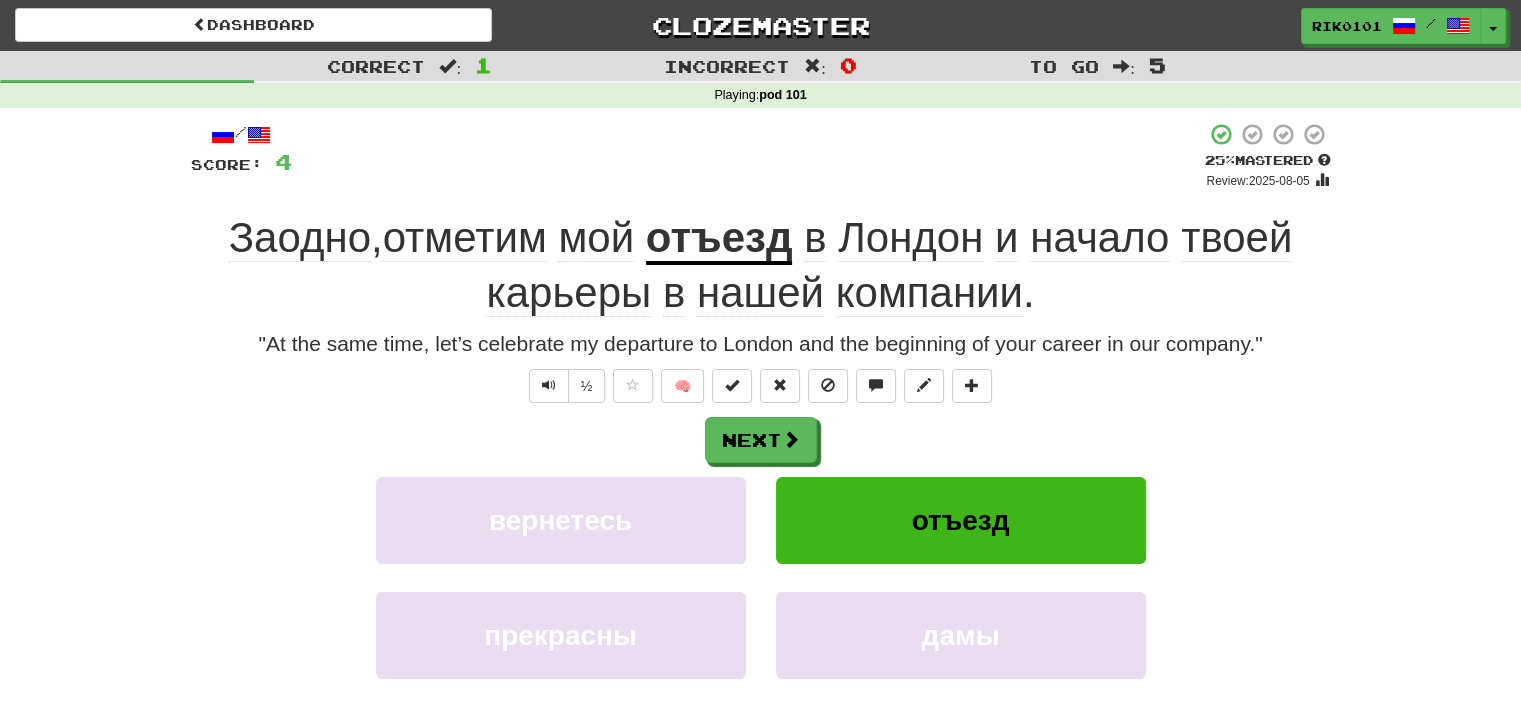 click on "отъезд" at bounding box center [719, 239] 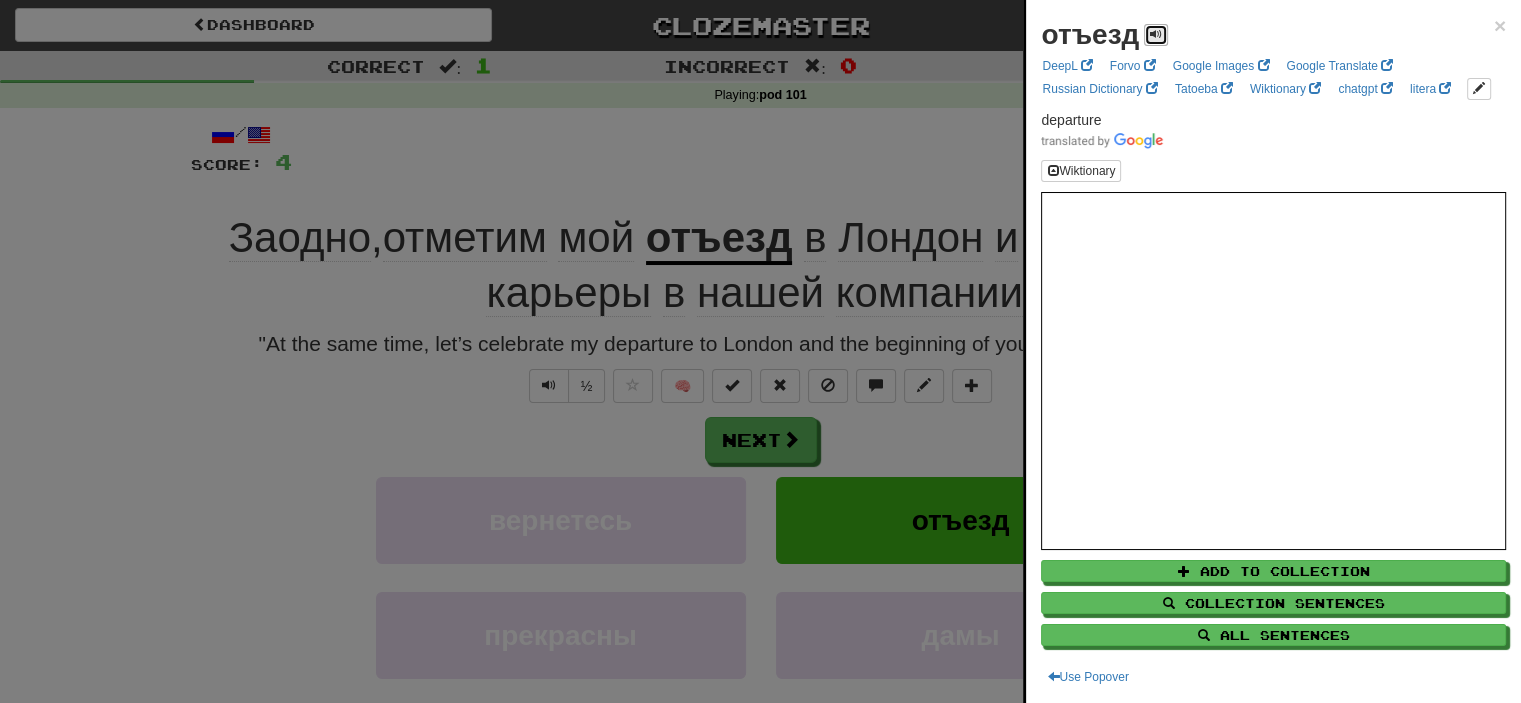 click at bounding box center (1156, 34) 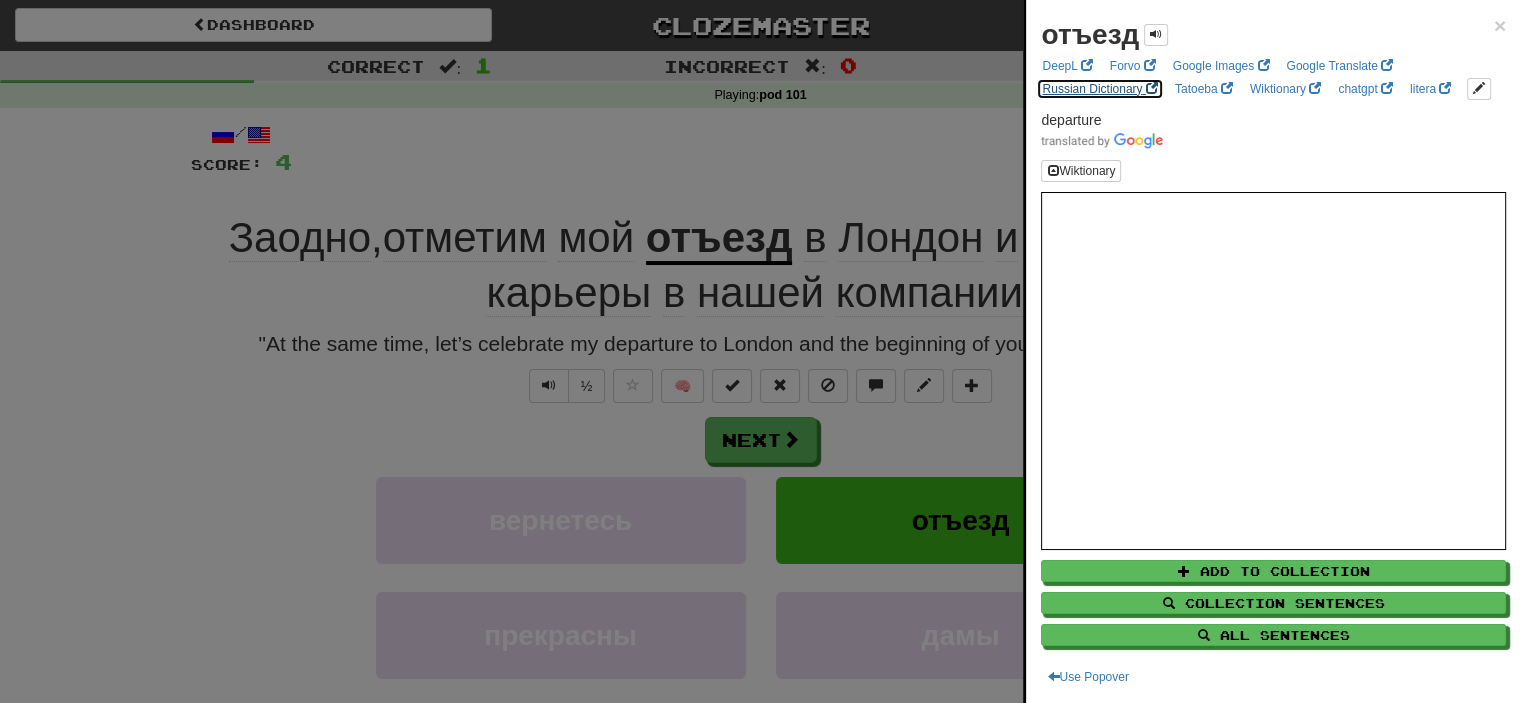 click on "Russian Dictionary" at bounding box center [1099, 89] 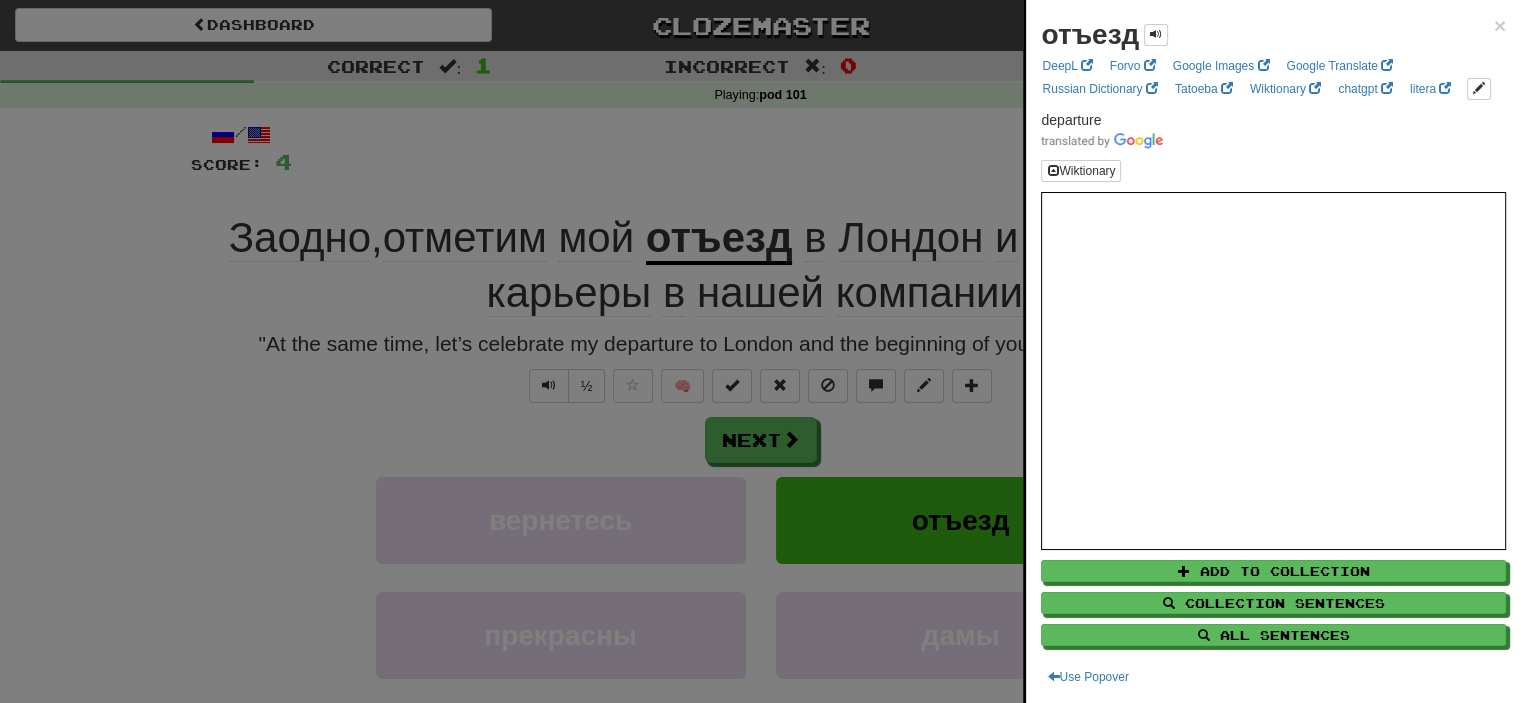 click at bounding box center (760, 351) 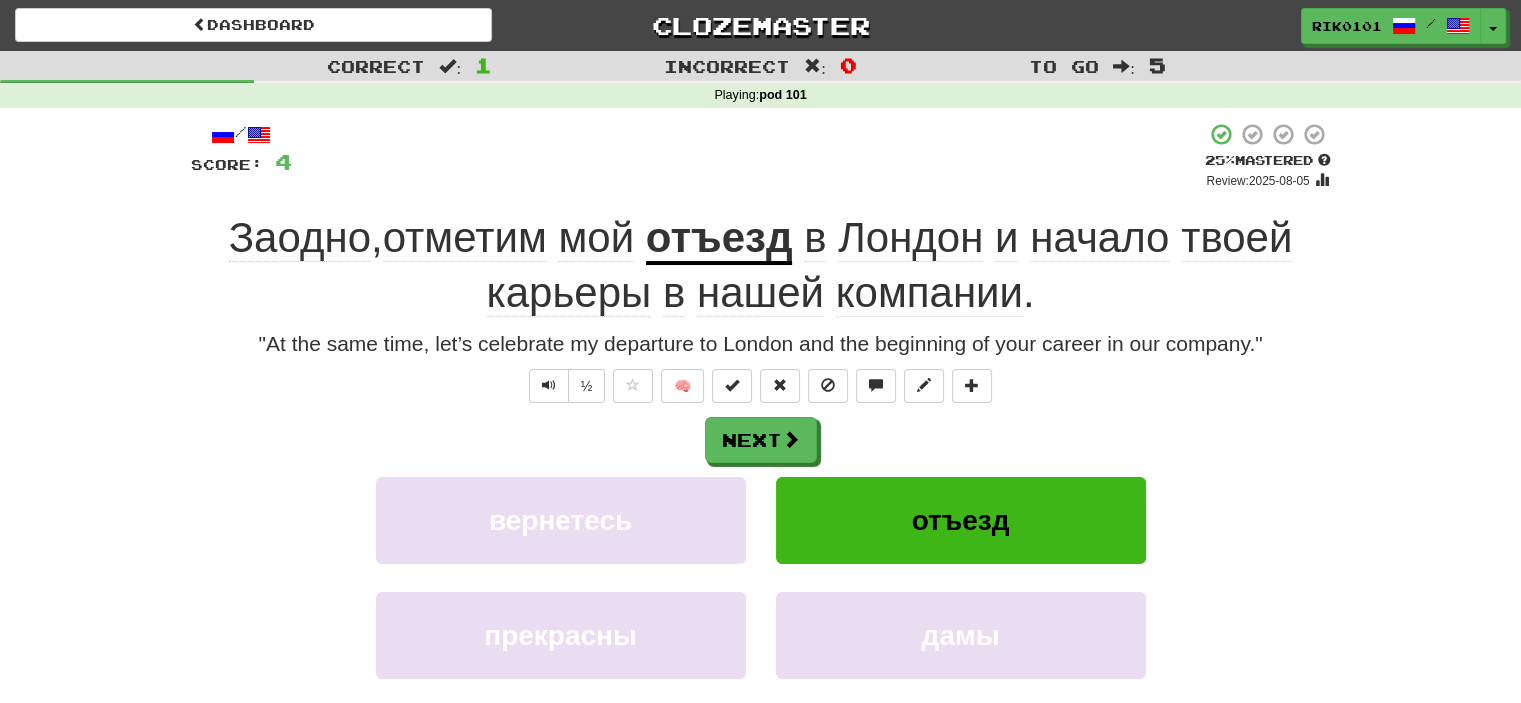 click on "начало" at bounding box center (1099, 238) 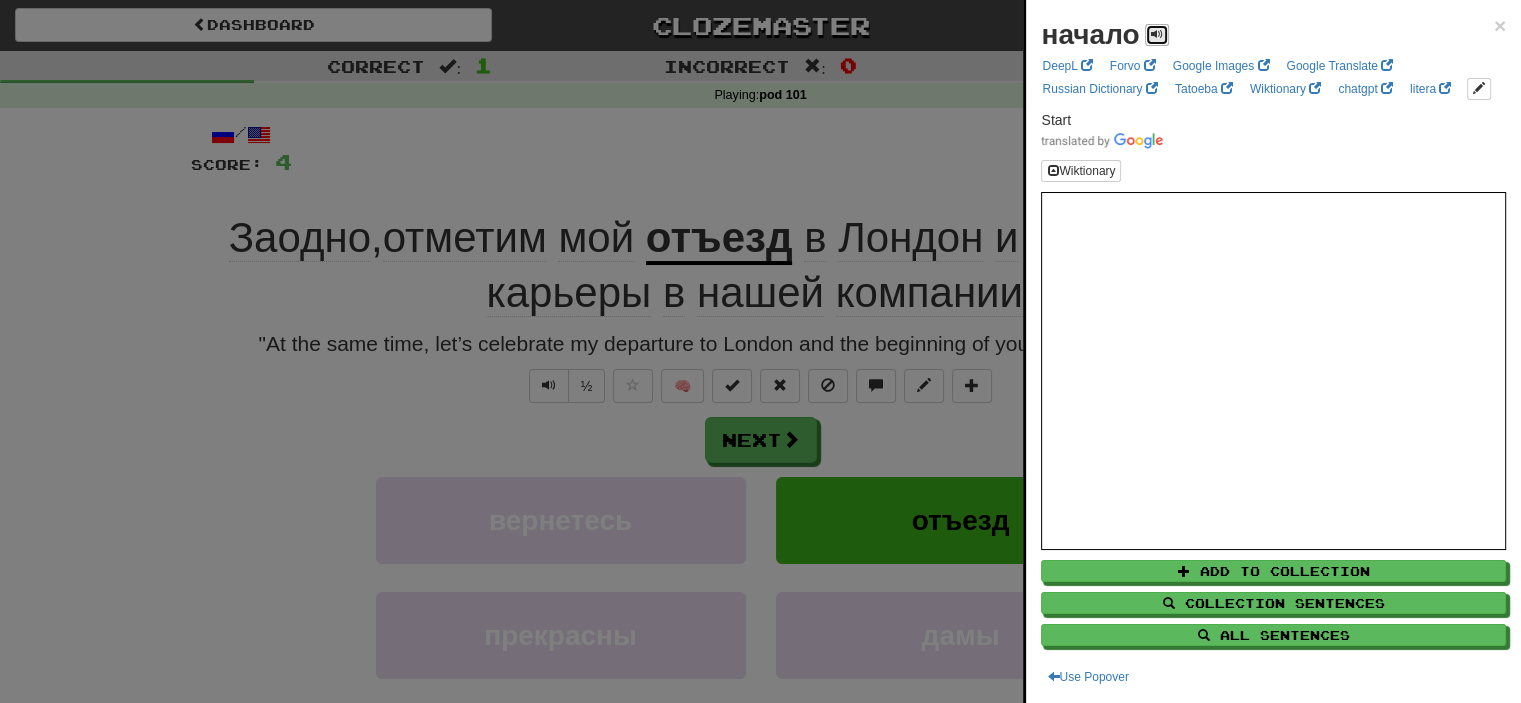 click at bounding box center (1157, 34) 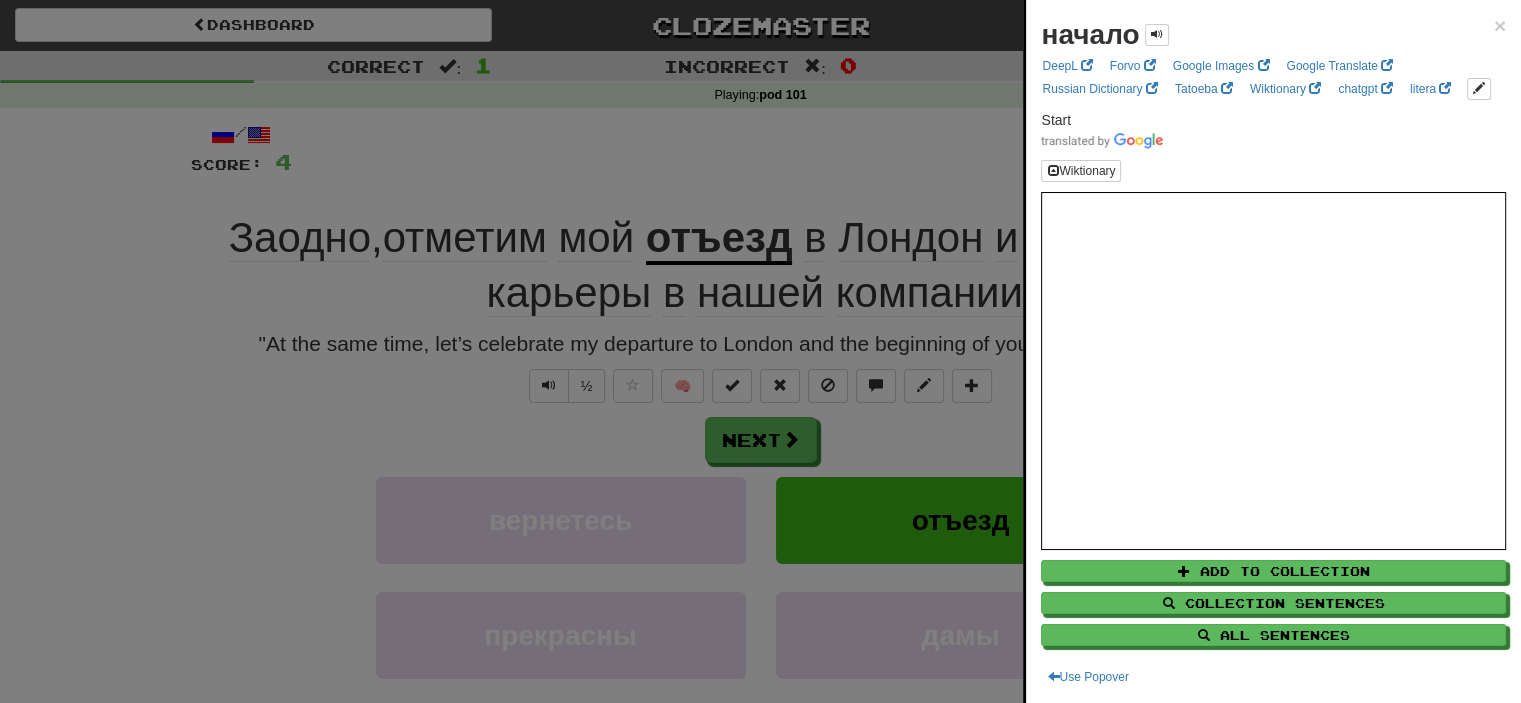 click at bounding box center [760, 351] 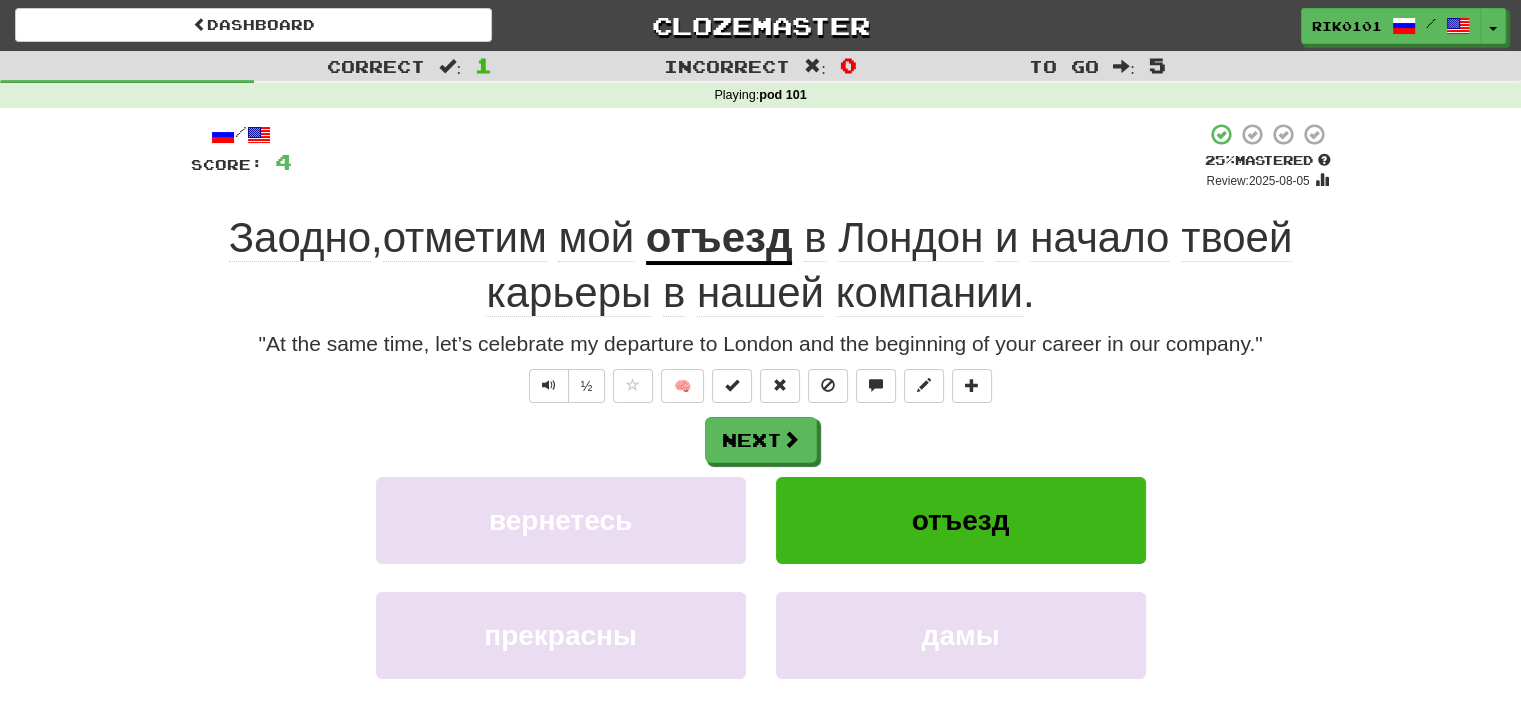 click on "компании" at bounding box center (929, 293) 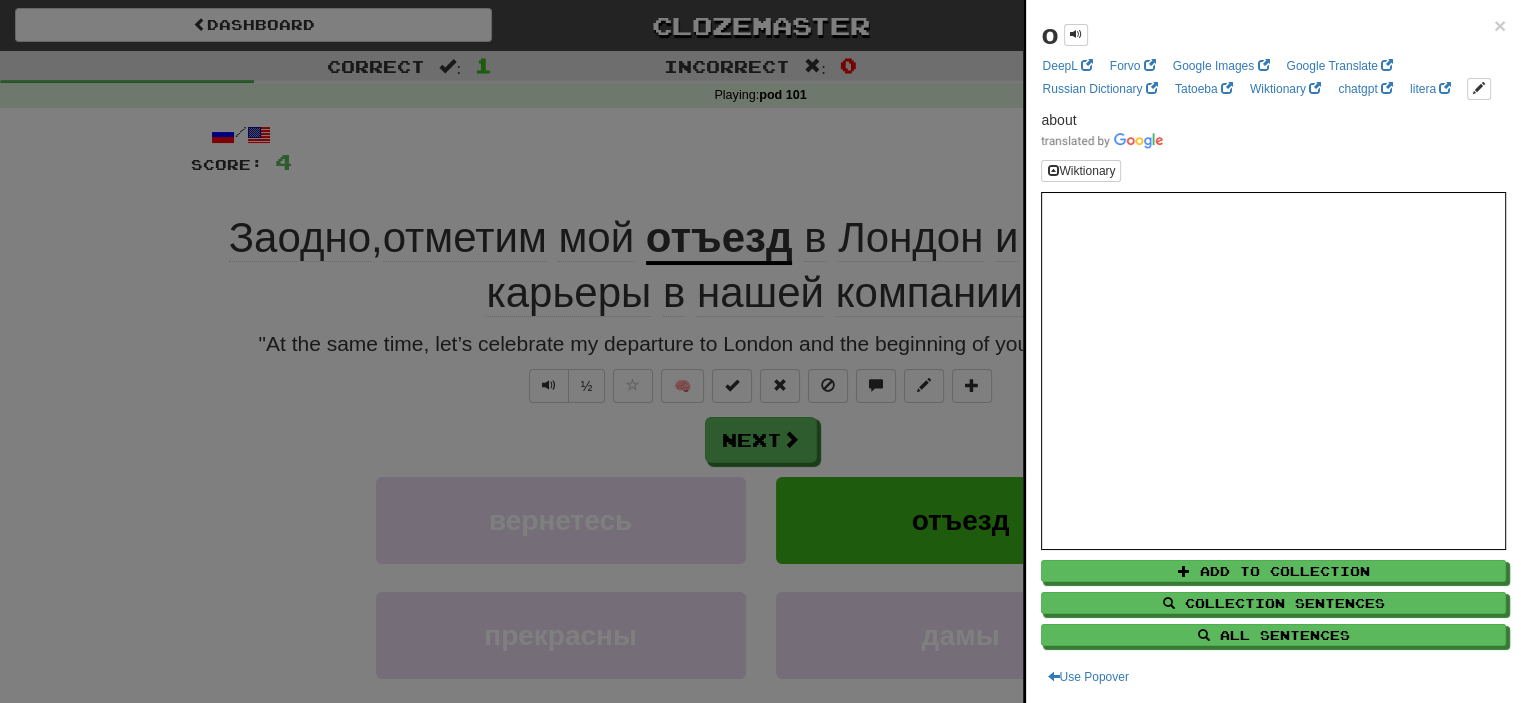 click at bounding box center [760, 351] 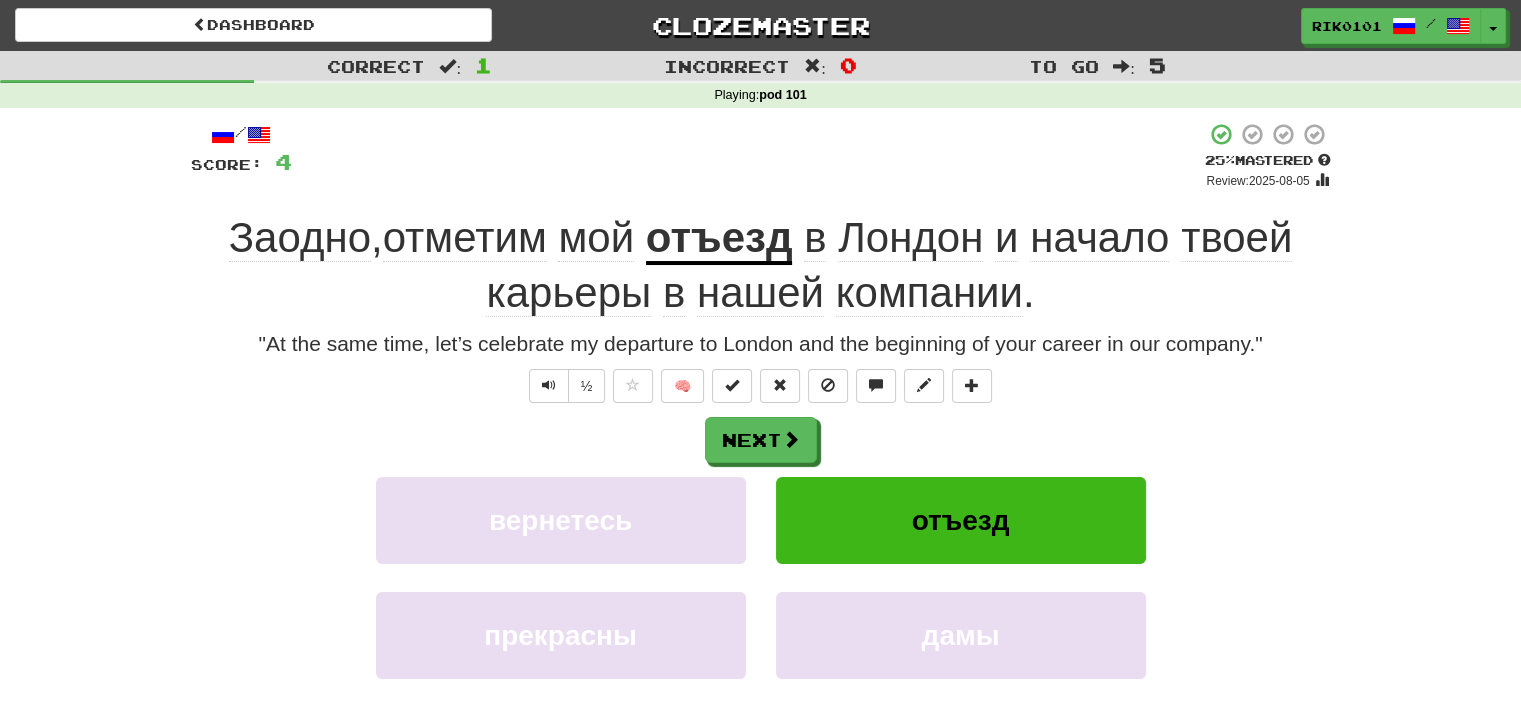 click on "компании" at bounding box center (929, 293) 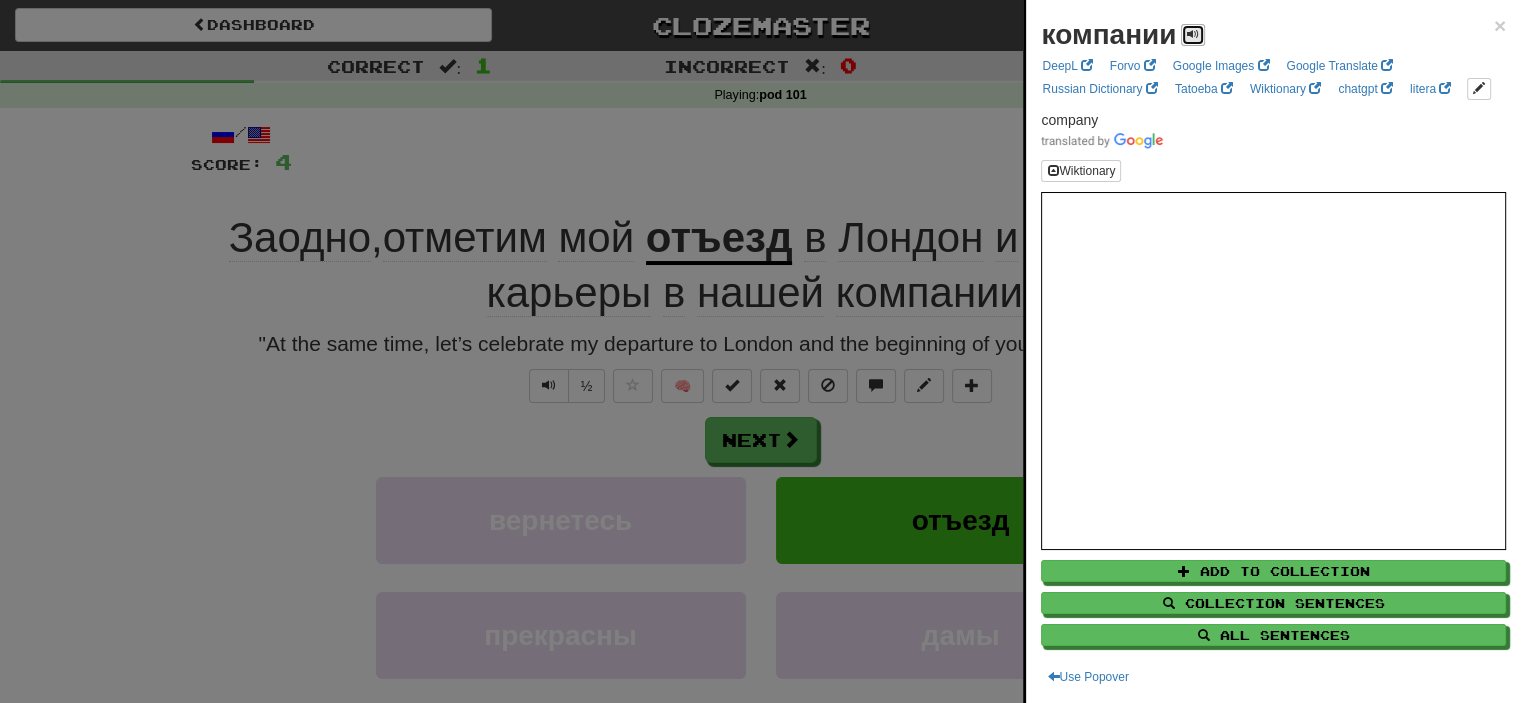 click at bounding box center (1193, 34) 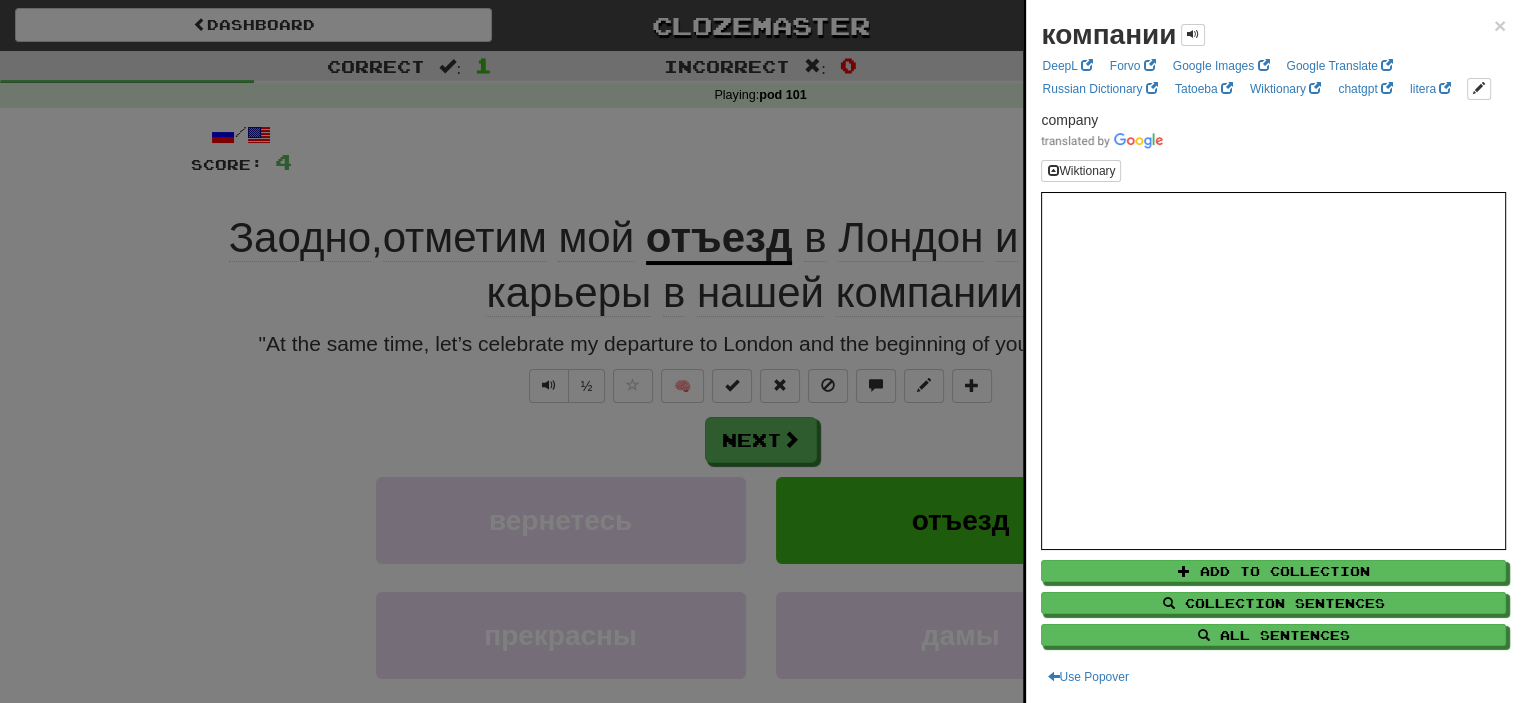 drag, startPoint x: 616, startPoint y: 238, endPoint x: 613, endPoint y: 253, distance: 15.297058 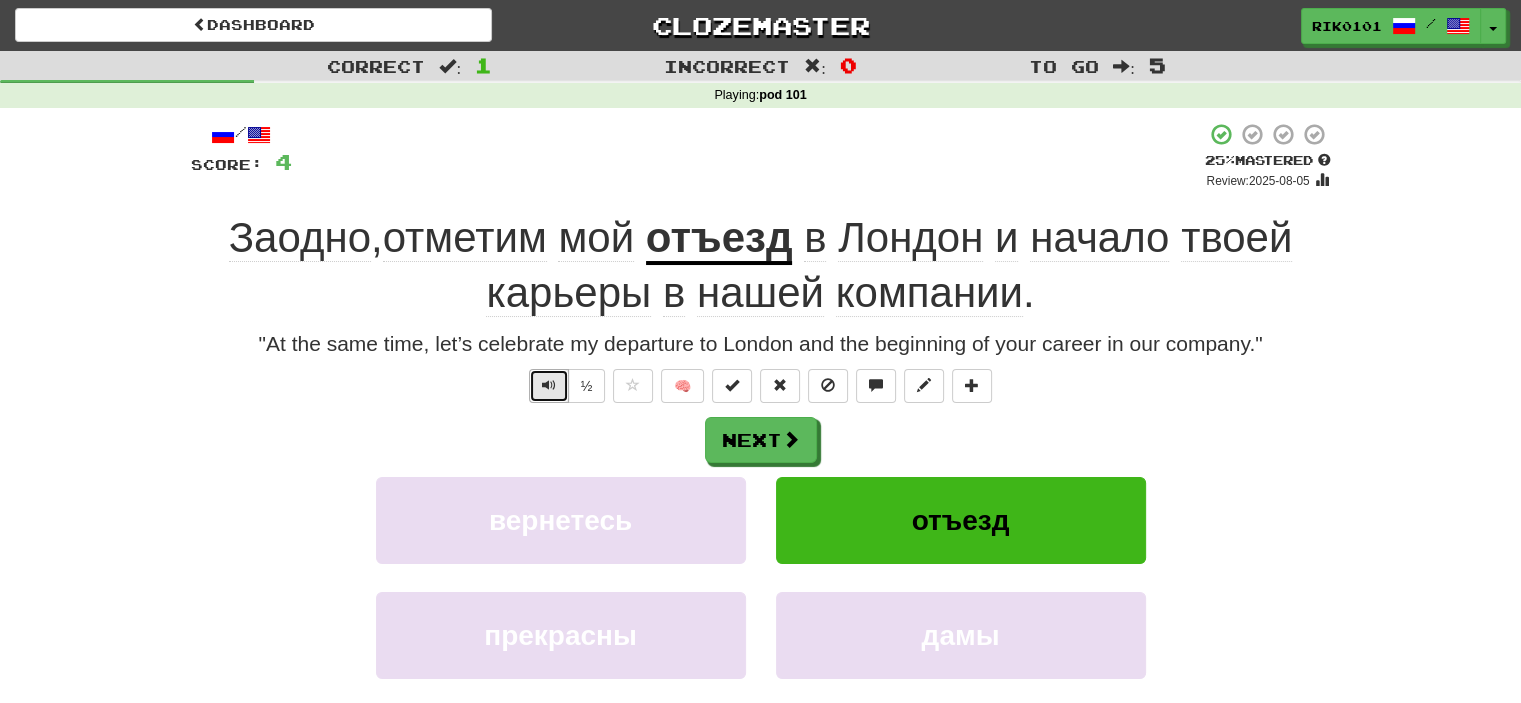 click at bounding box center (549, 385) 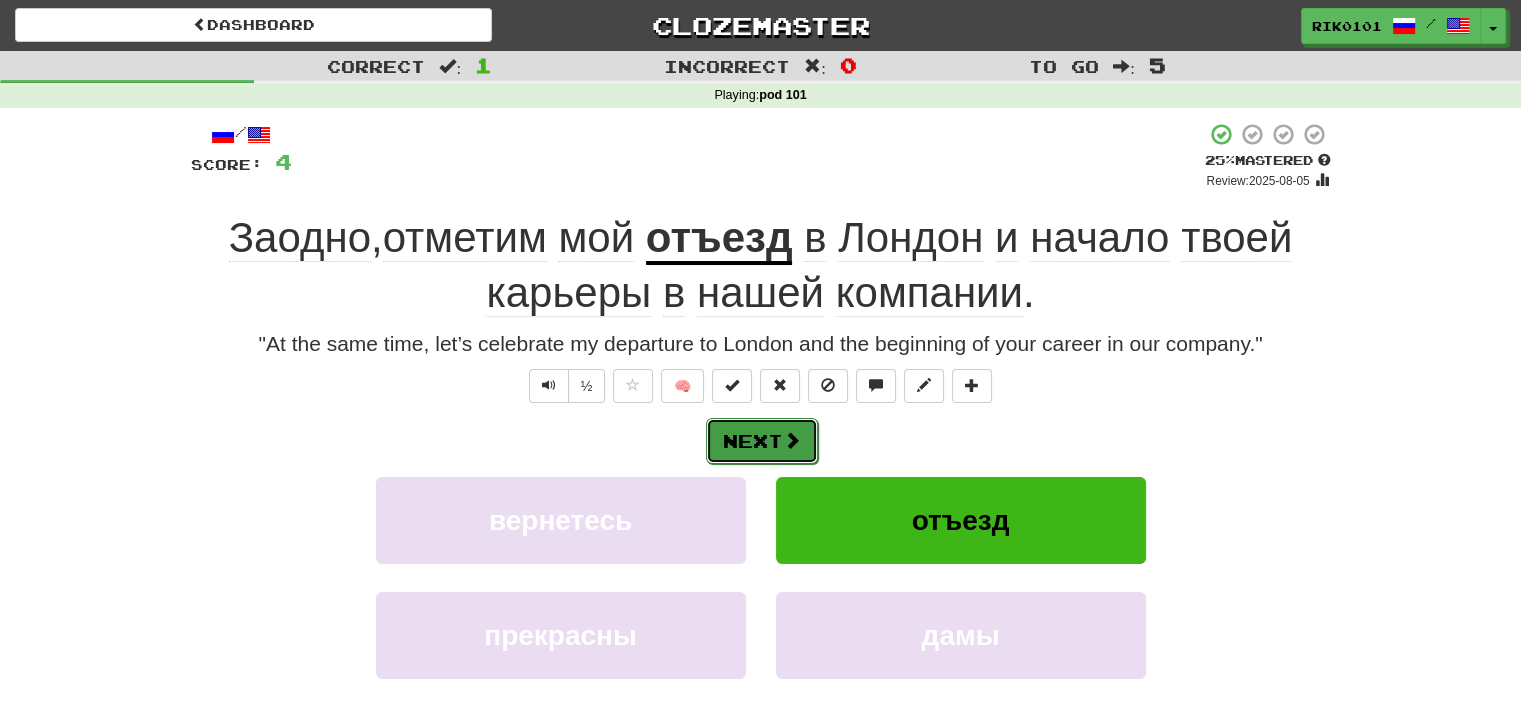 click on "Next" at bounding box center [762, 441] 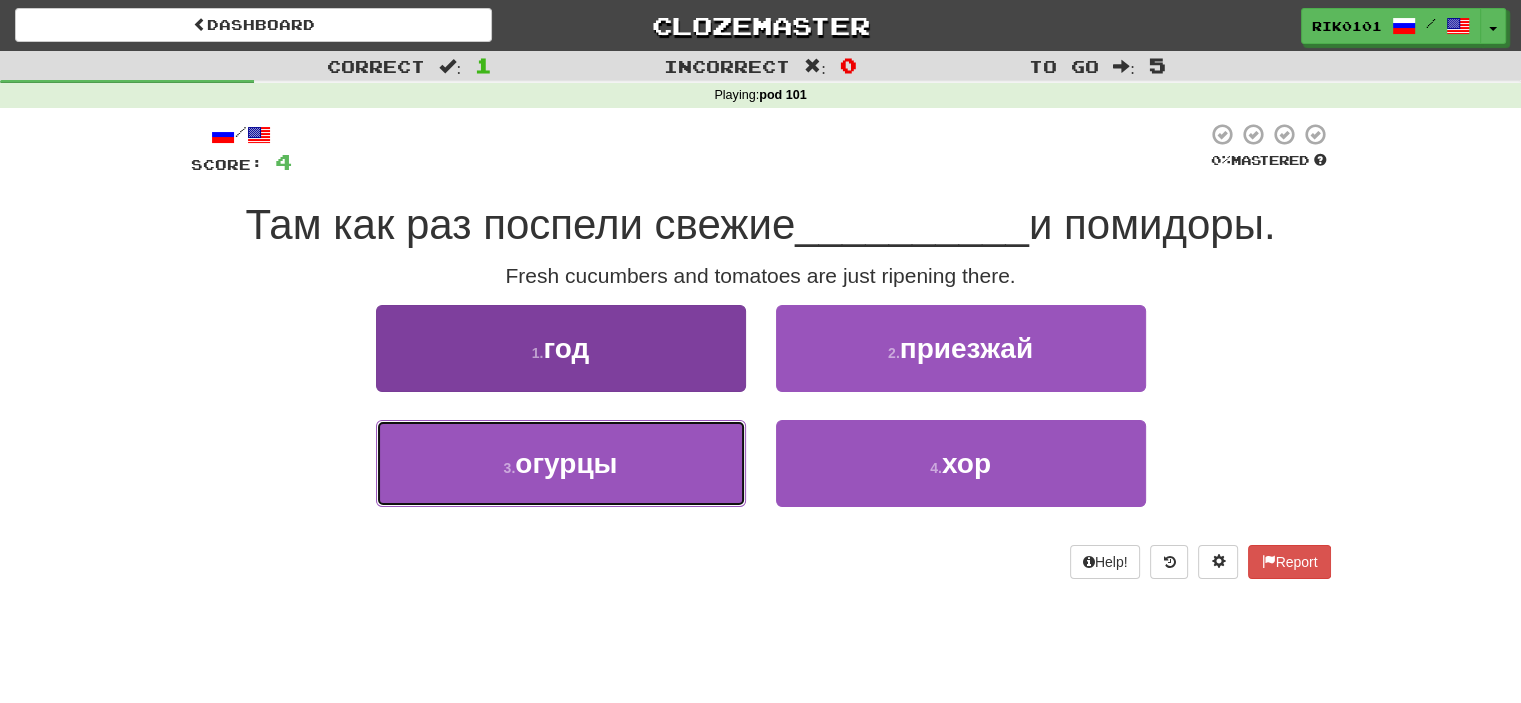 click on "3 .  огурцы" at bounding box center (561, 463) 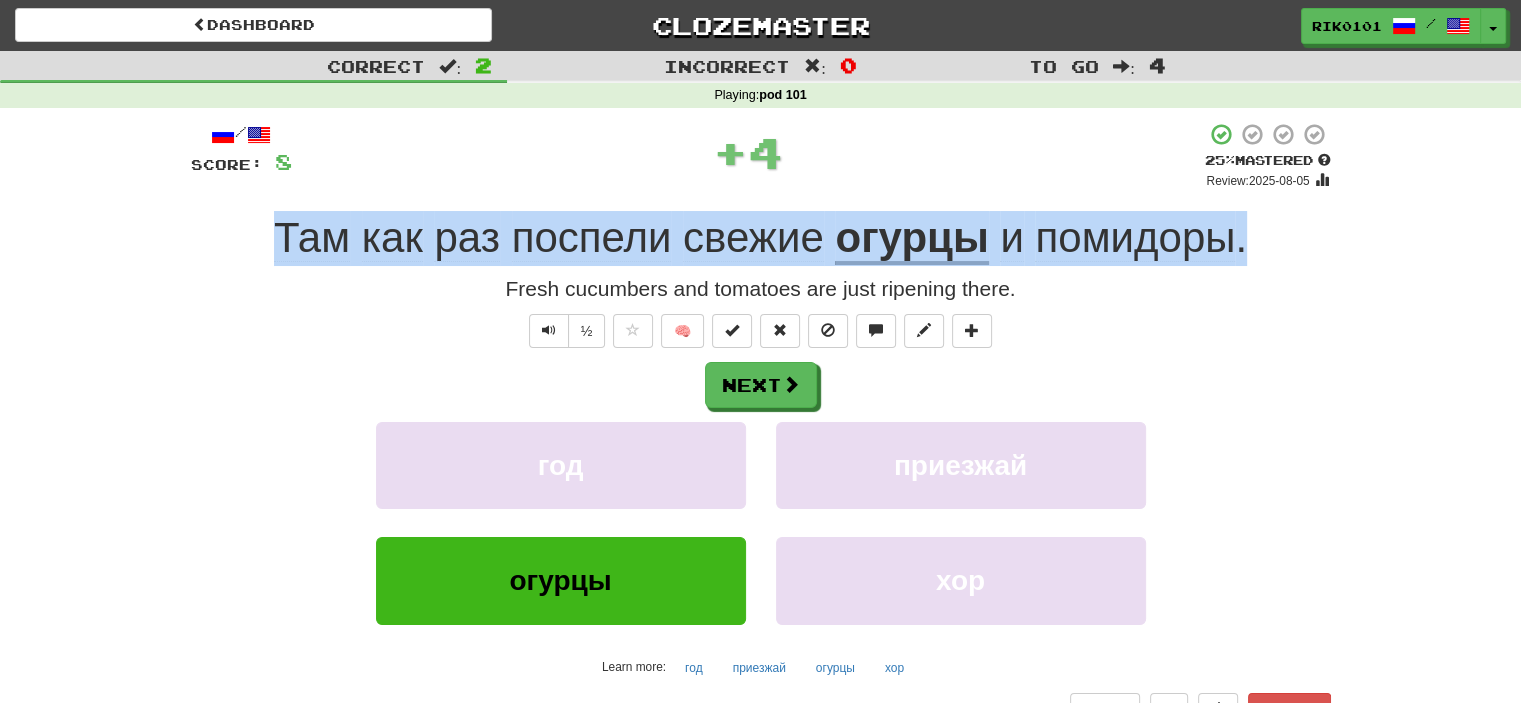 drag, startPoint x: 278, startPoint y: 234, endPoint x: 1250, endPoint y: 255, distance: 972.2268 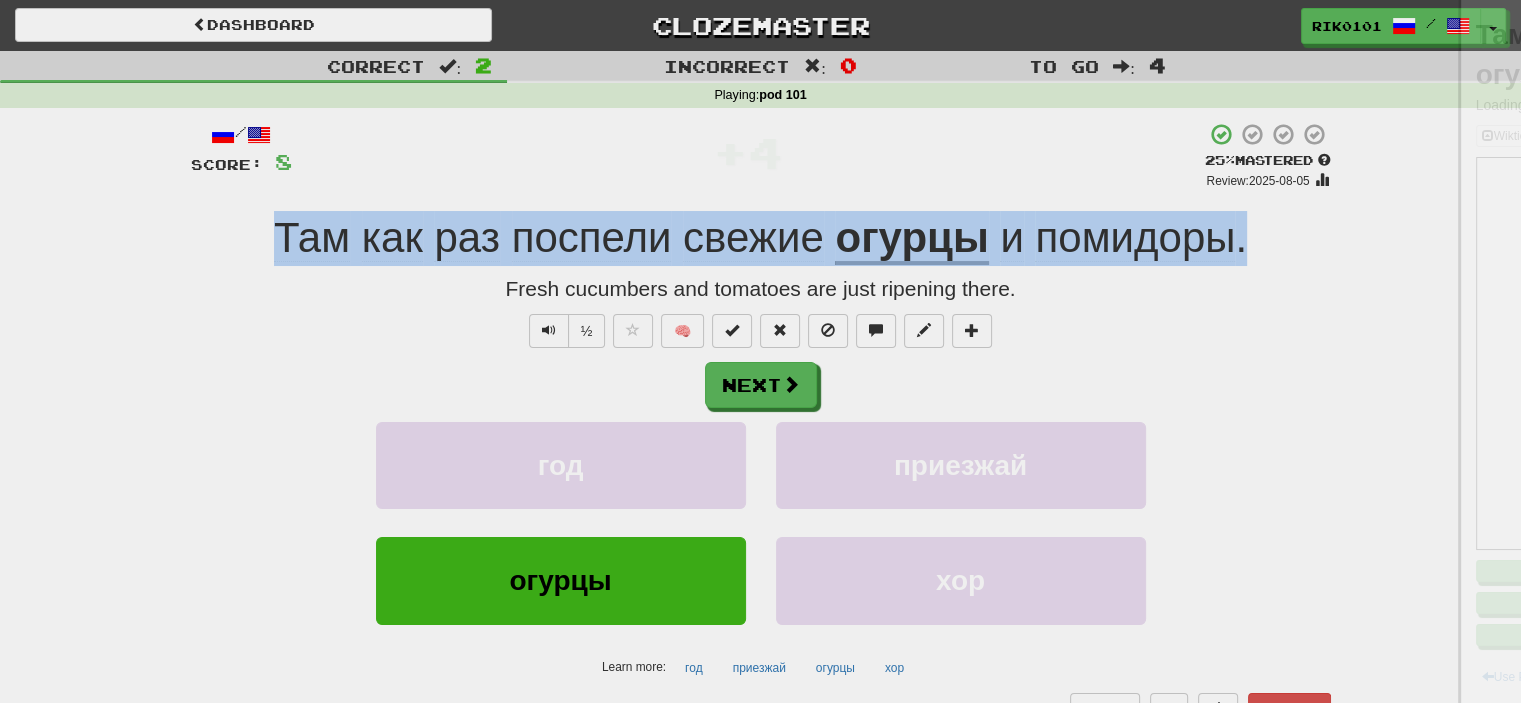 copy on "Там   как   раз   поспели   свежие   огурцы   и   помидоры ." 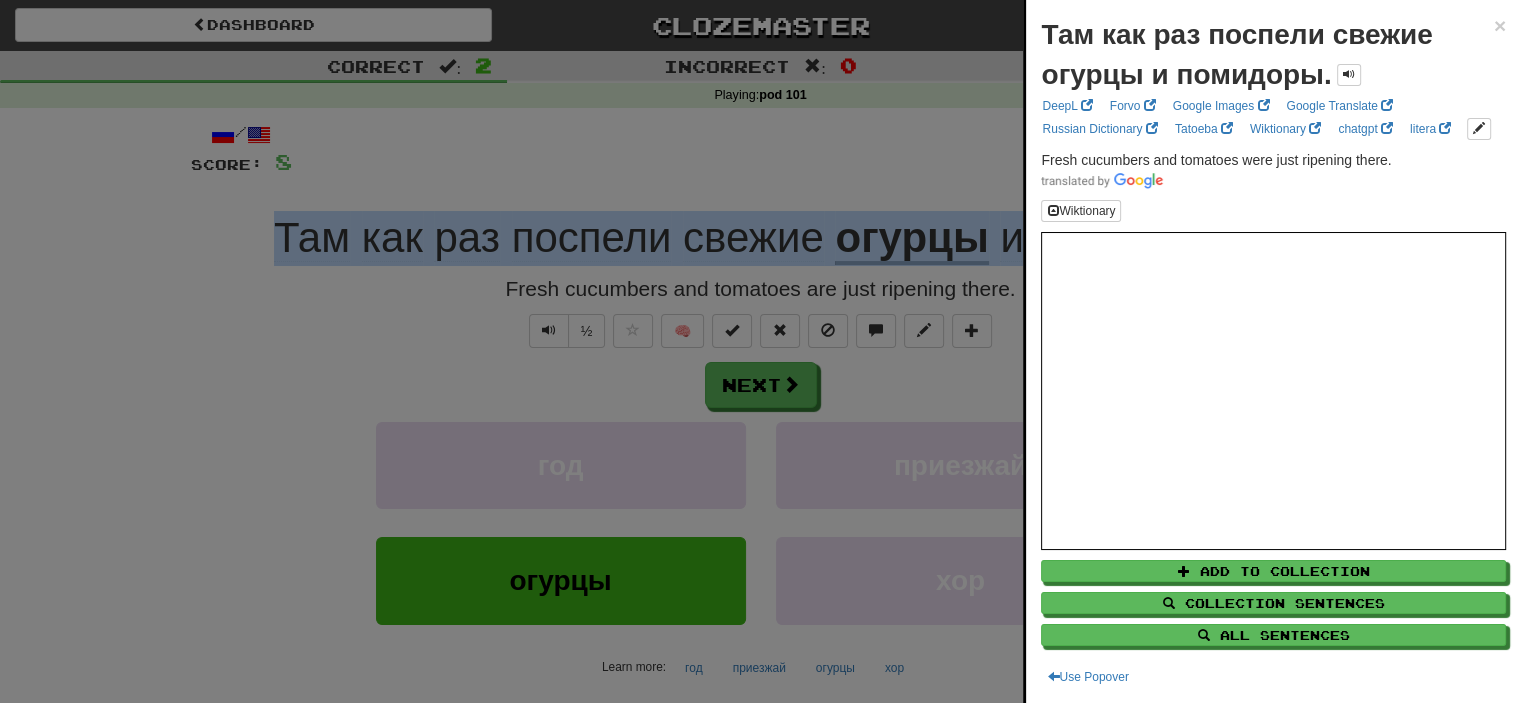 click at bounding box center (760, 351) 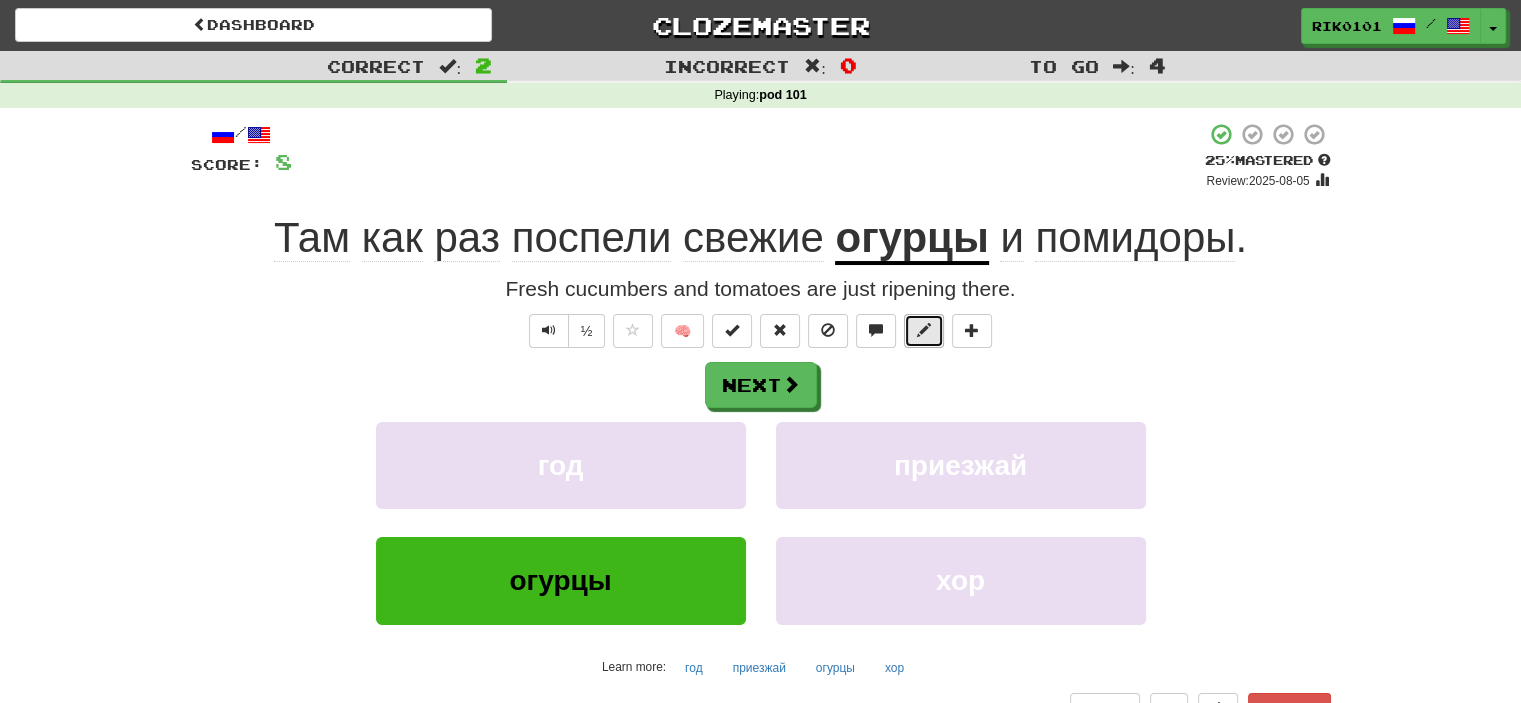 click at bounding box center (924, 330) 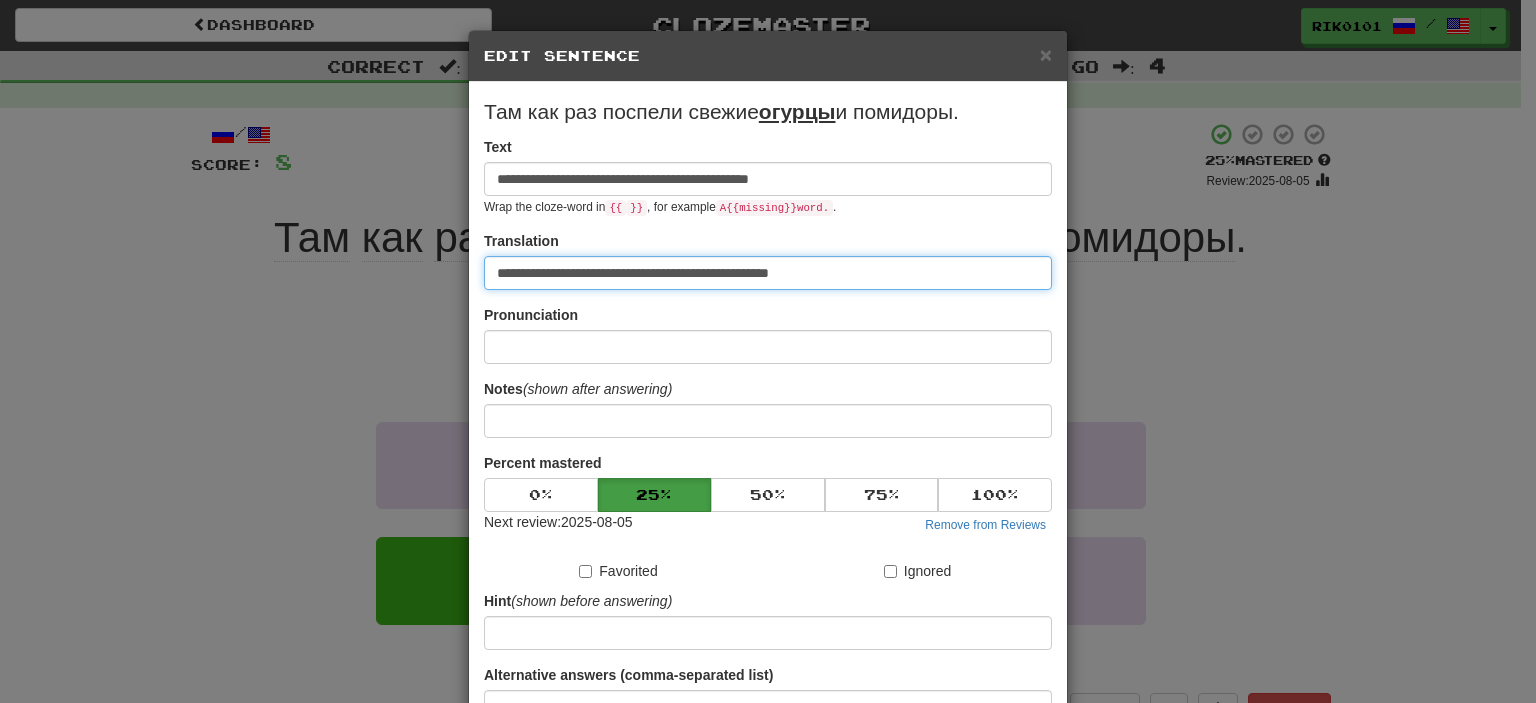 drag, startPoint x: 904, startPoint y: 279, endPoint x: 437, endPoint y: 284, distance: 467.02676 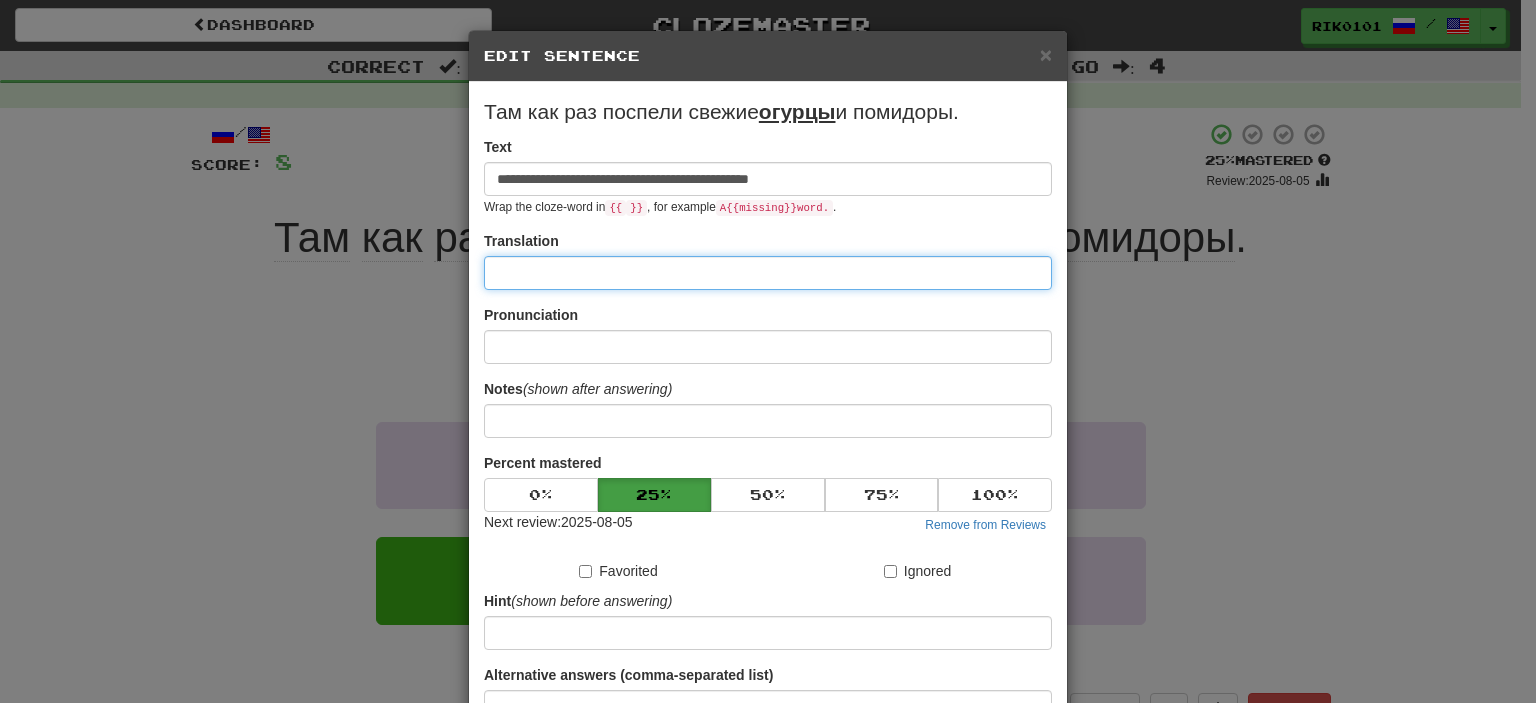 paste on "**********" 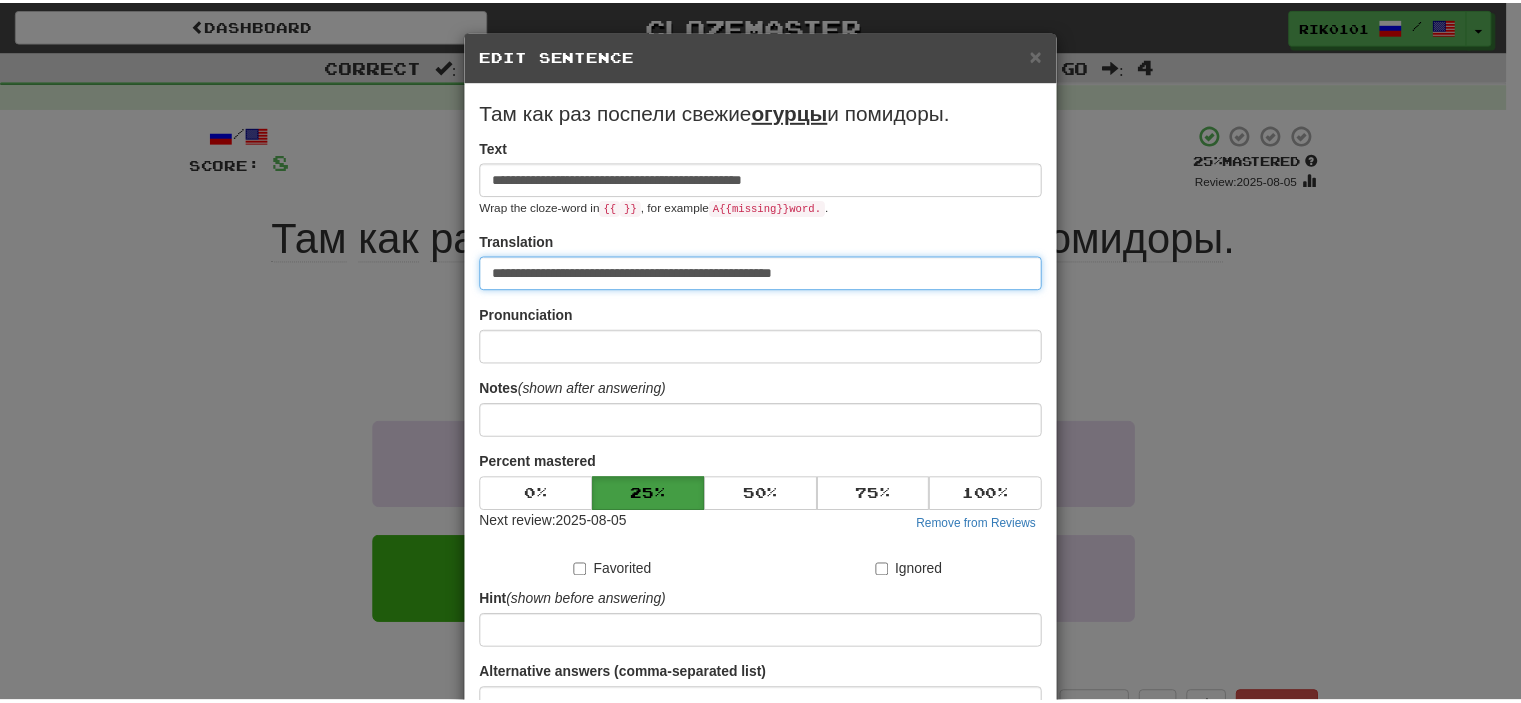 scroll, scrollTop: 190, scrollLeft: 0, axis: vertical 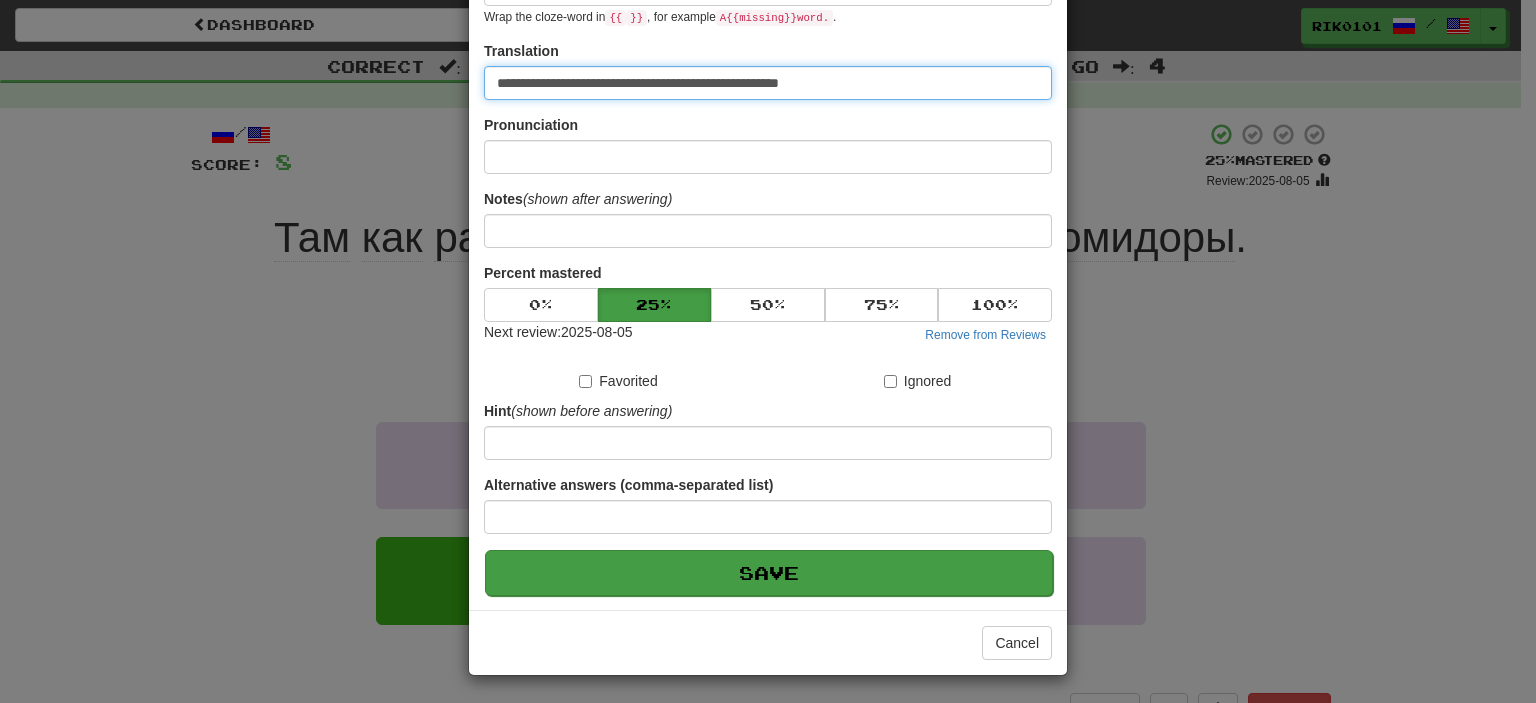 type on "**********" 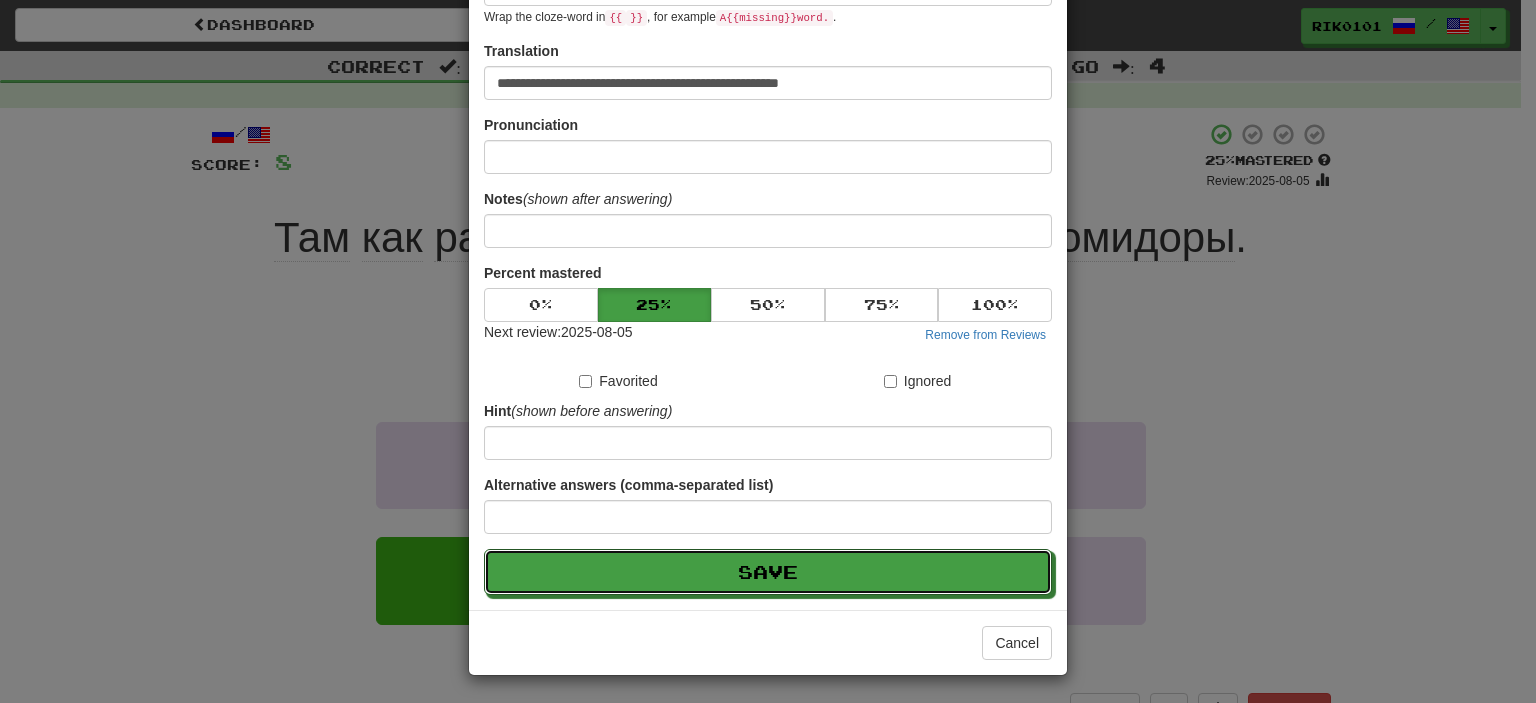 drag, startPoint x: 651, startPoint y: 572, endPoint x: 769, endPoint y: 637, distance: 134.71823 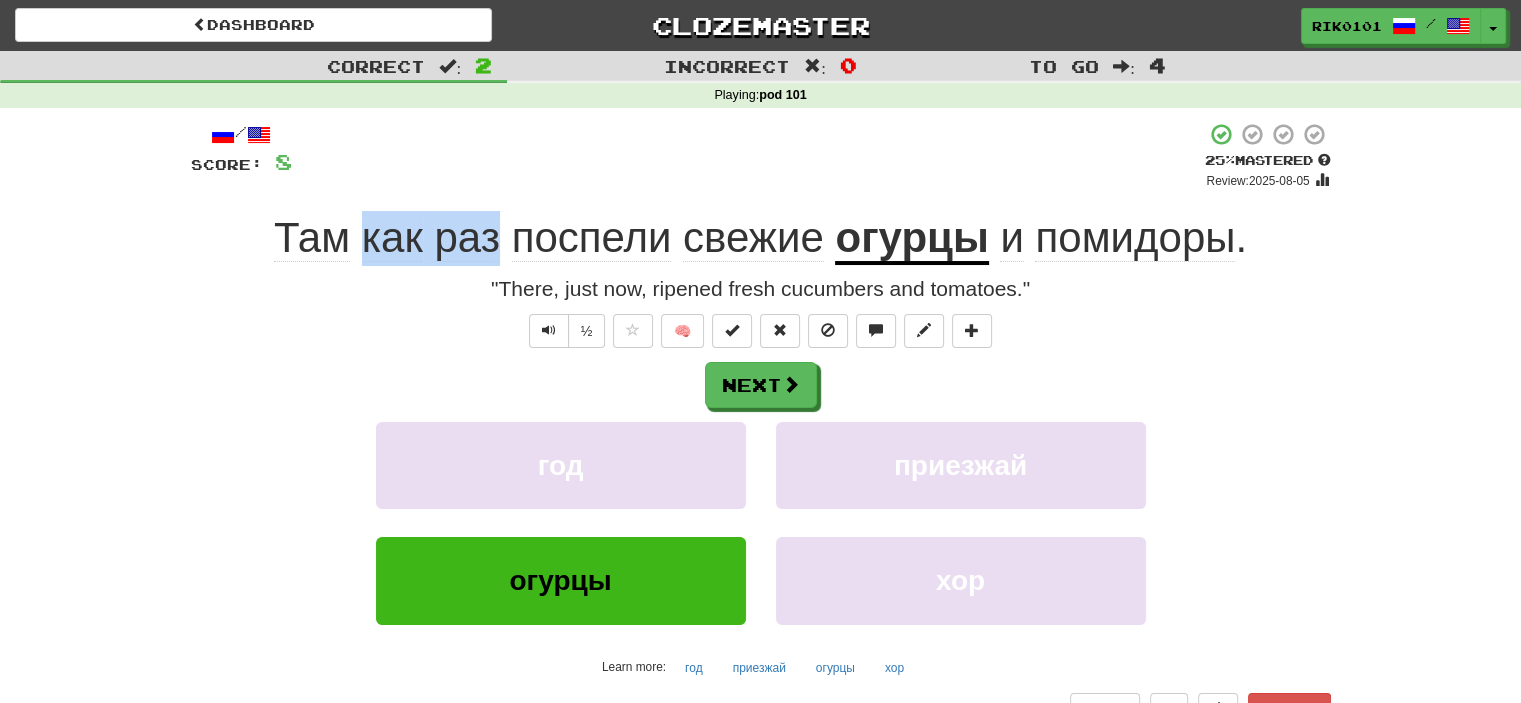 drag, startPoint x: 359, startPoint y: 235, endPoint x: 496, endPoint y: 243, distance: 137.23338 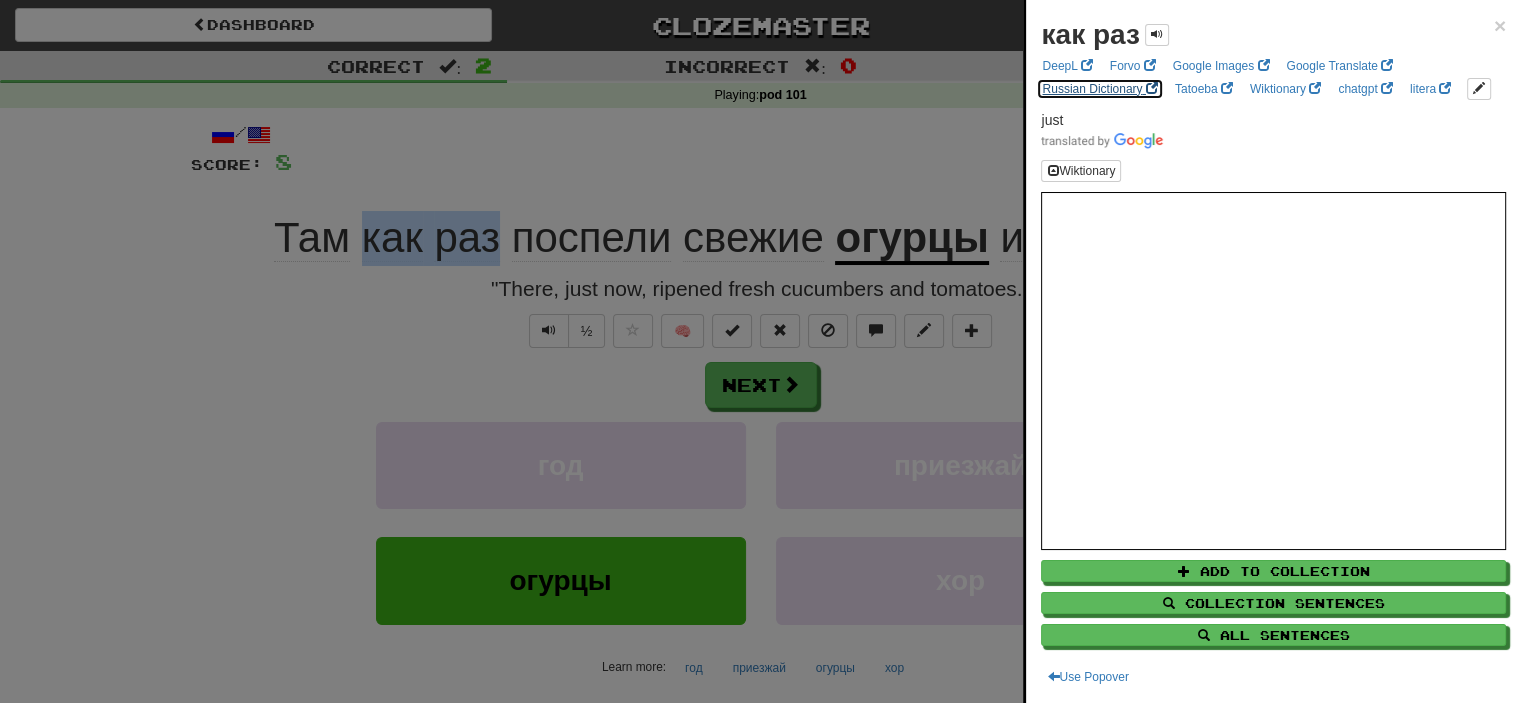 click on "Russian Dictionary" at bounding box center [1099, 89] 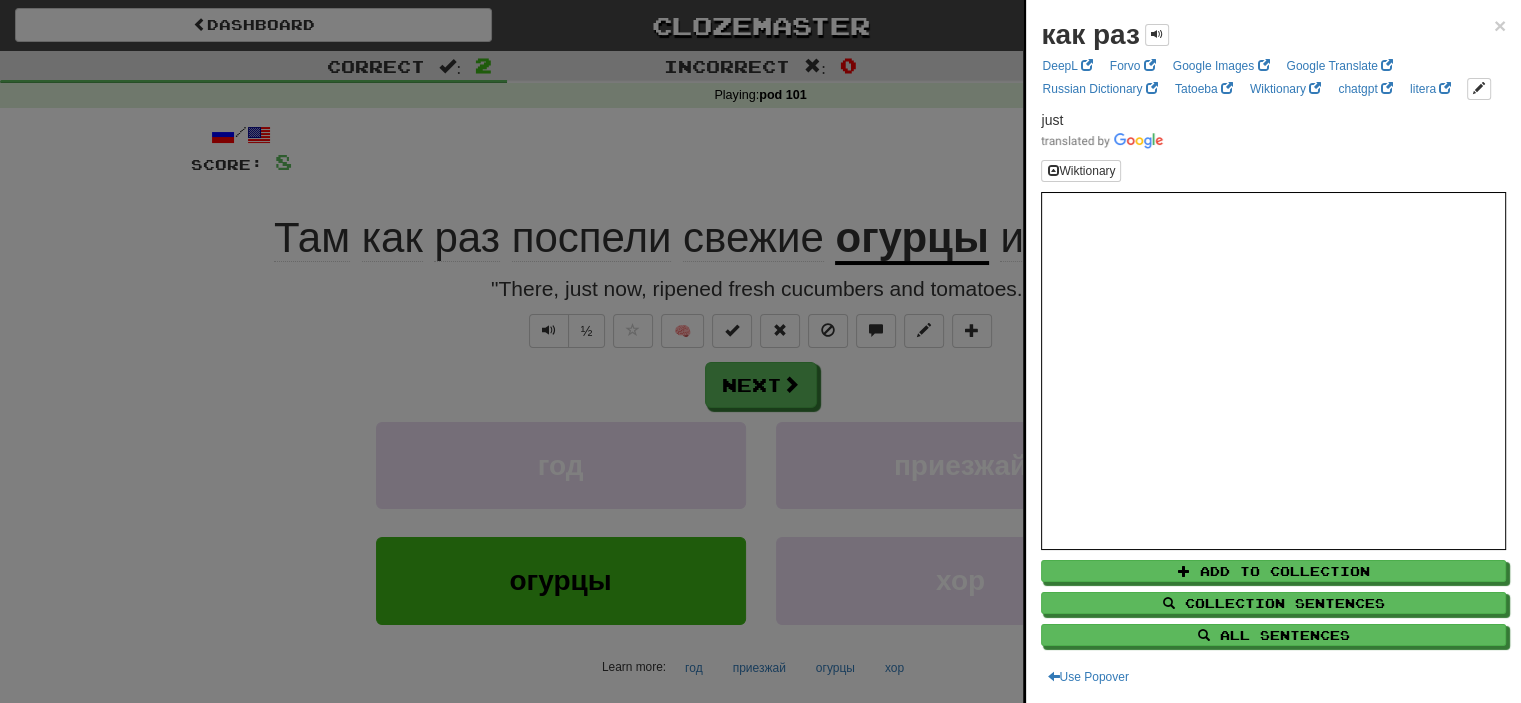 click at bounding box center (760, 351) 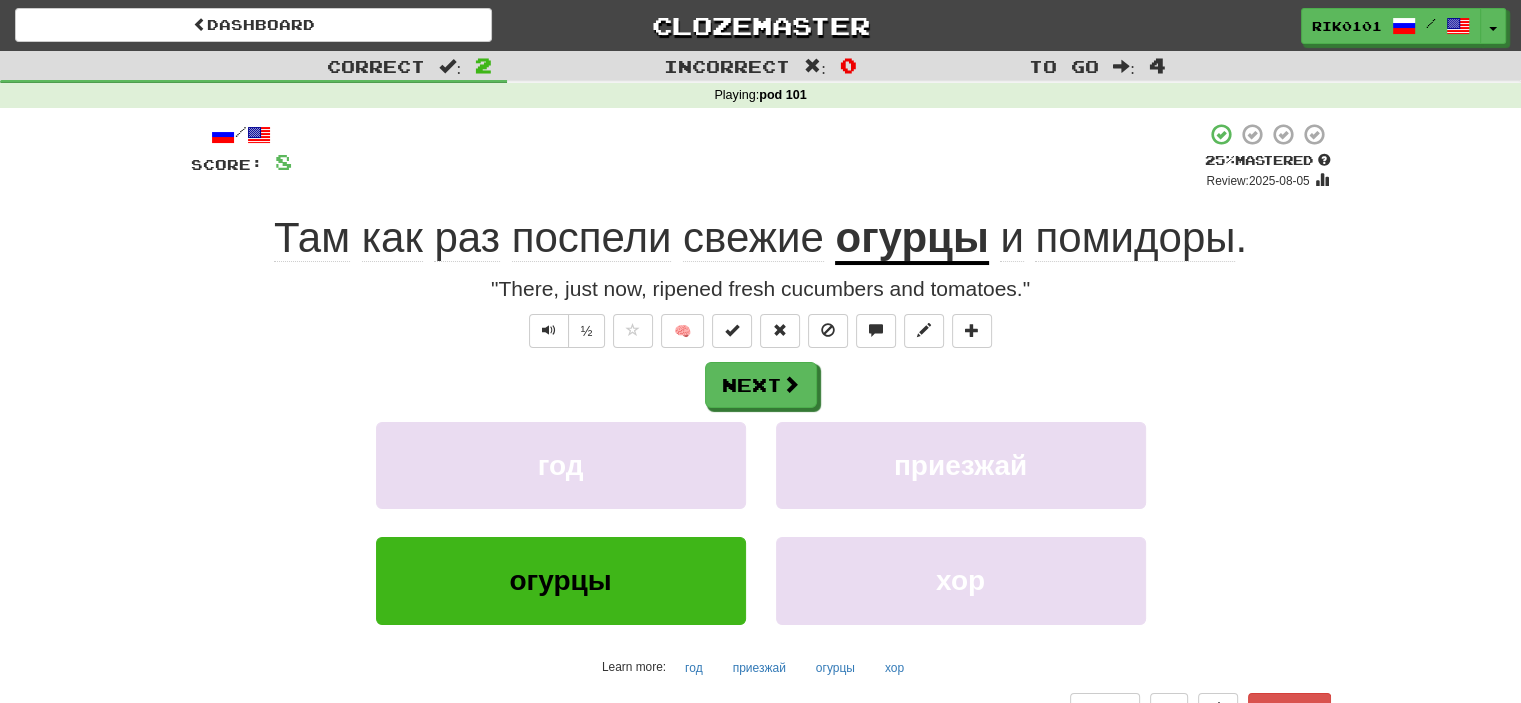 click on "поспели" 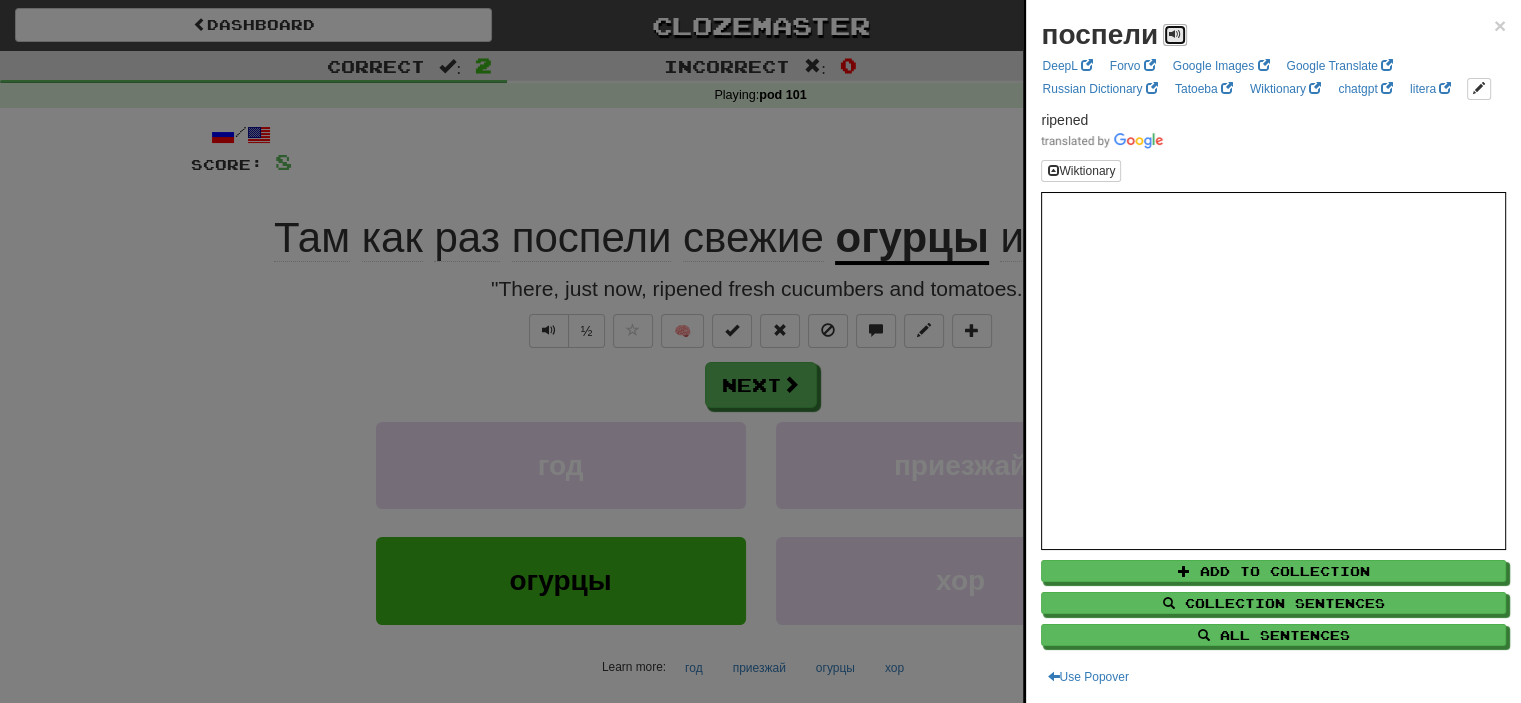 click at bounding box center [1175, 35] 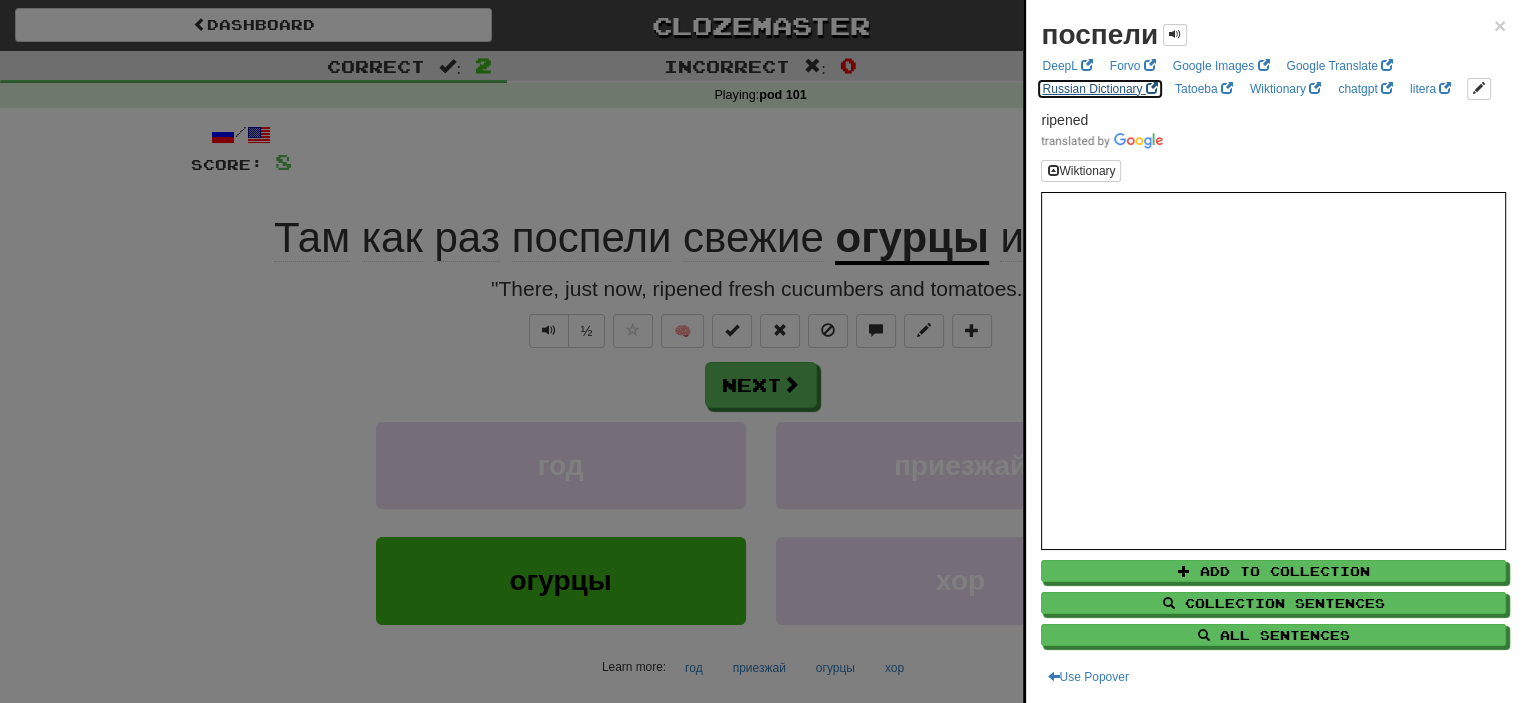 click on "Russian Dictionary" at bounding box center [1099, 89] 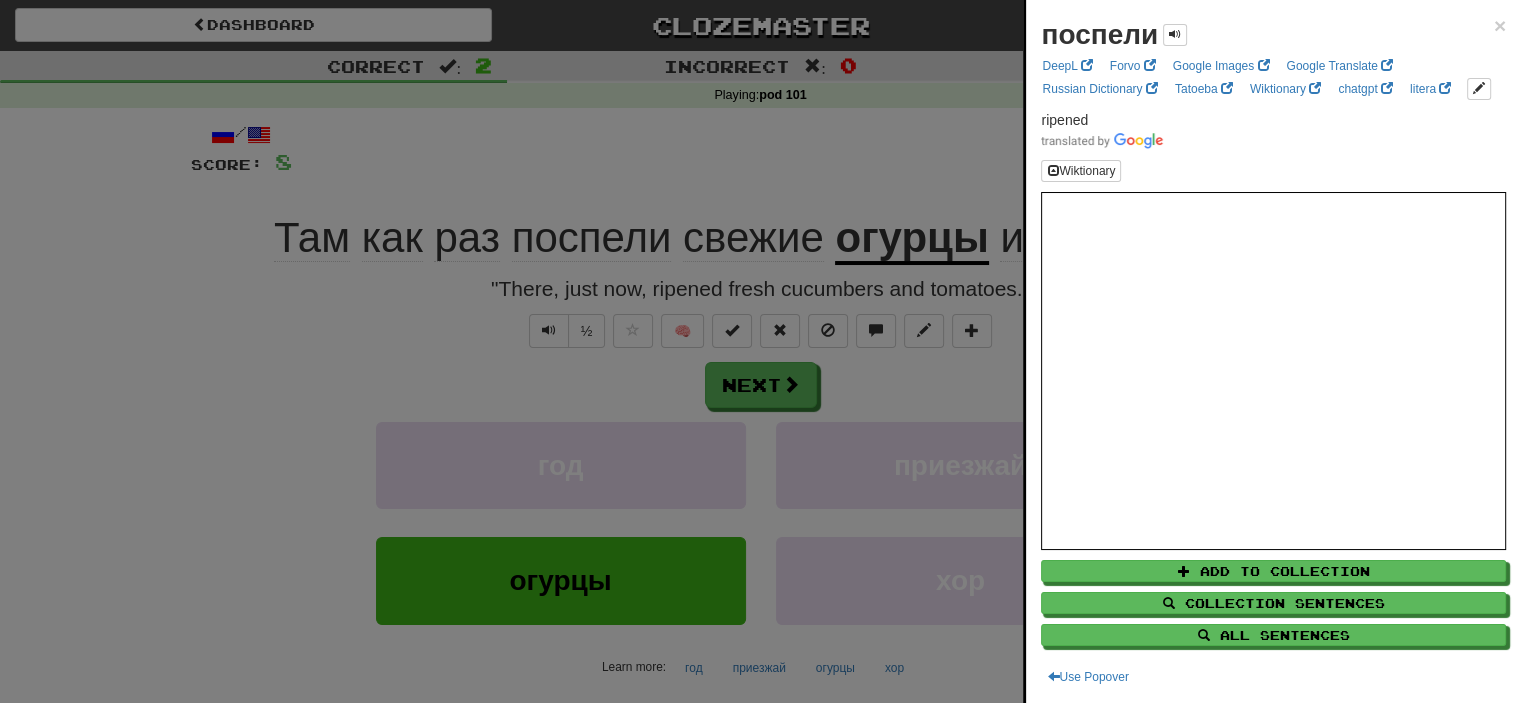 click at bounding box center [760, 351] 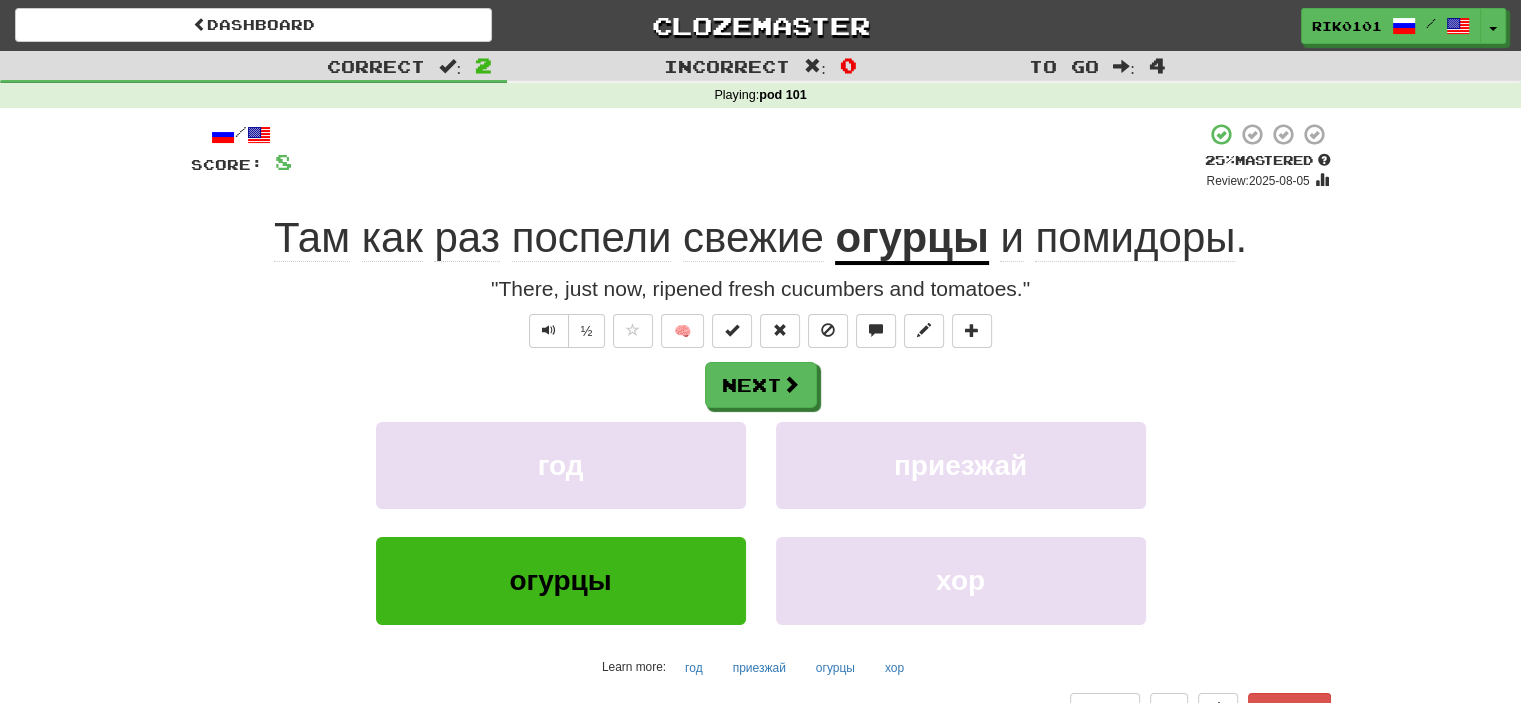 click on "огурцы" at bounding box center [911, 239] 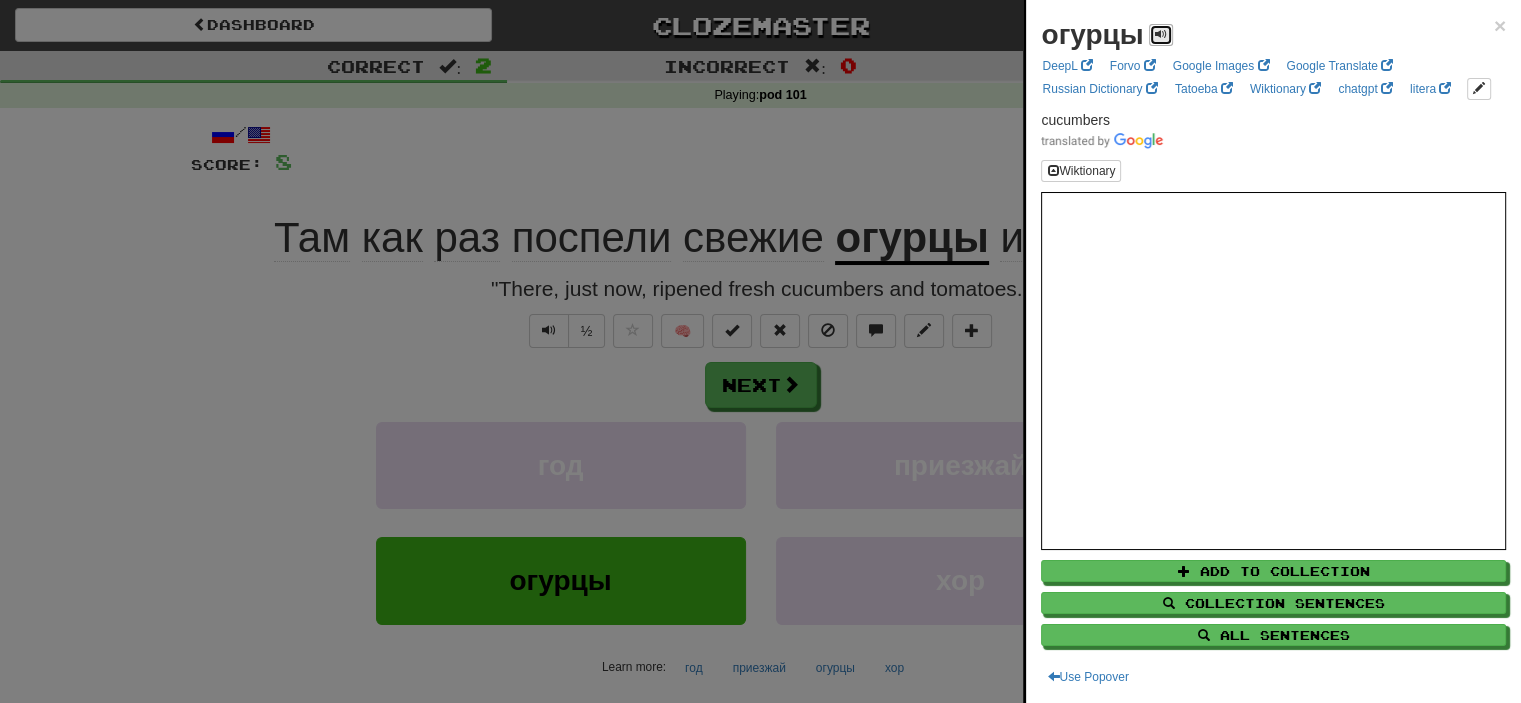 click at bounding box center [1161, 35] 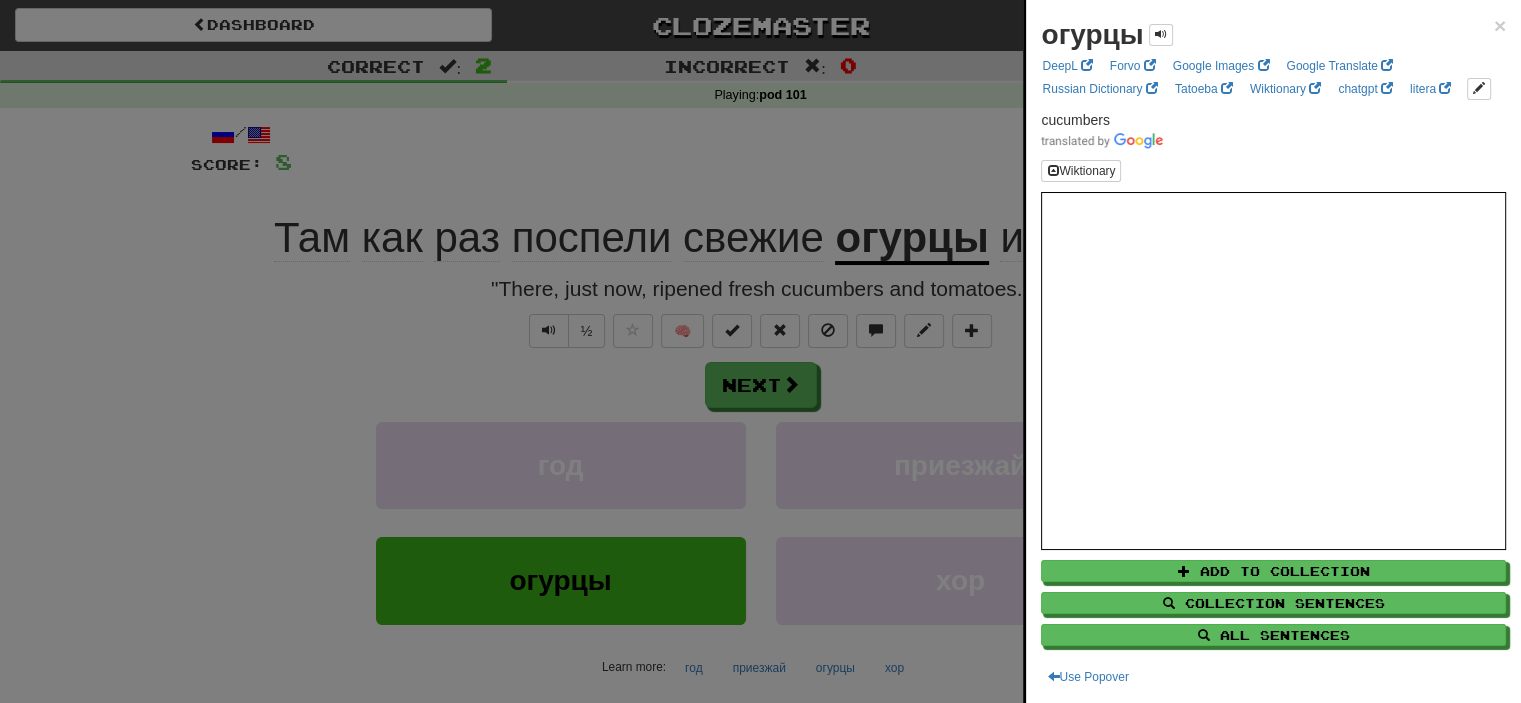 click at bounding box center [760, 351] 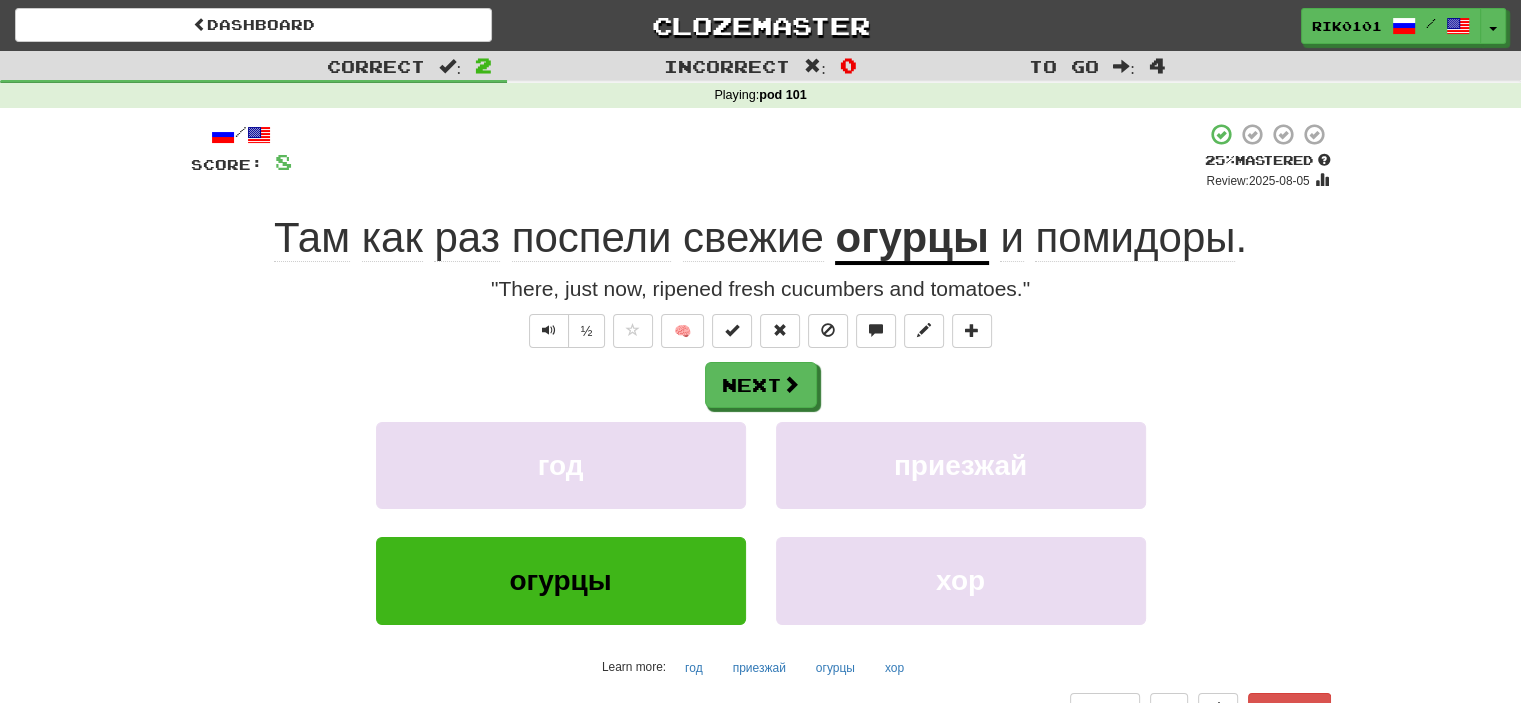 click on "помидоры" at bounding box center (1135, 238) 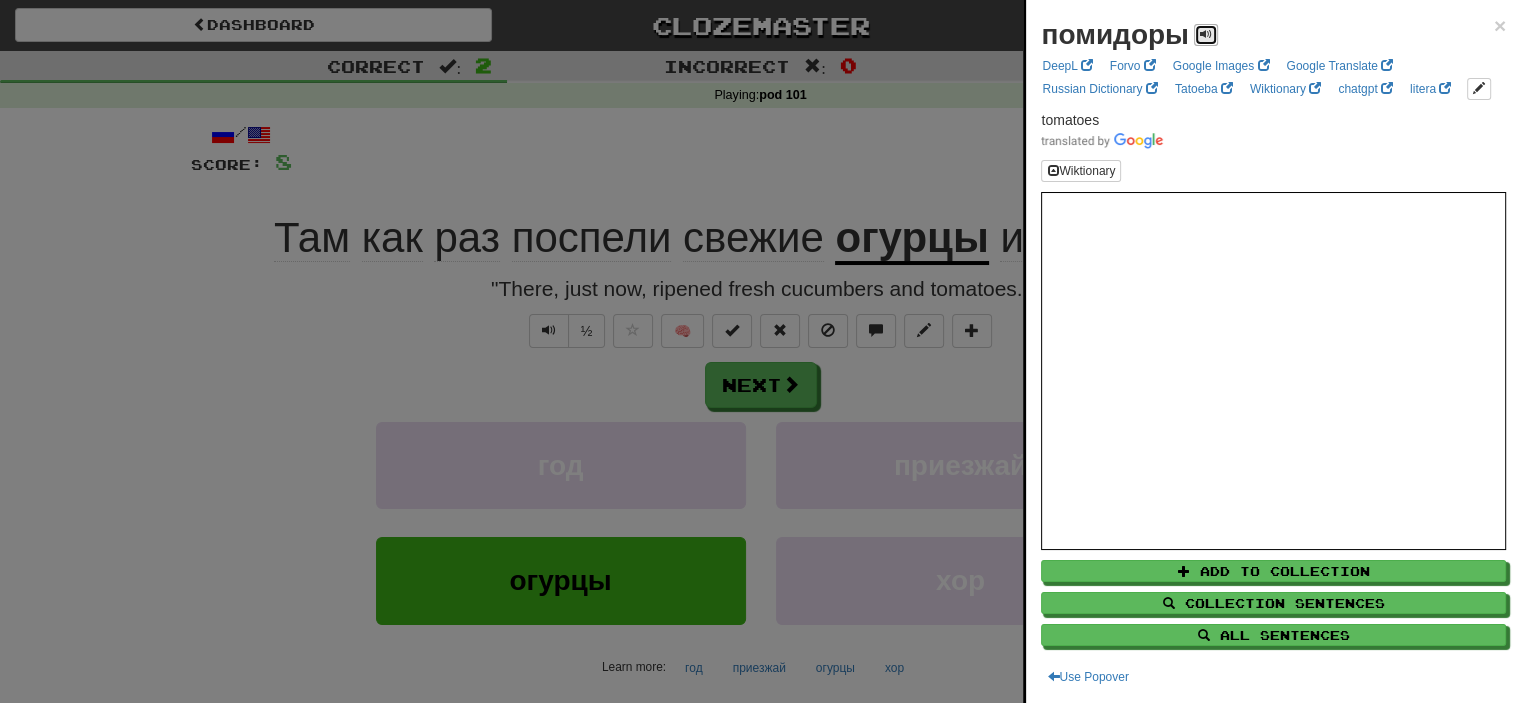 click at bounding box center [1206, 35] 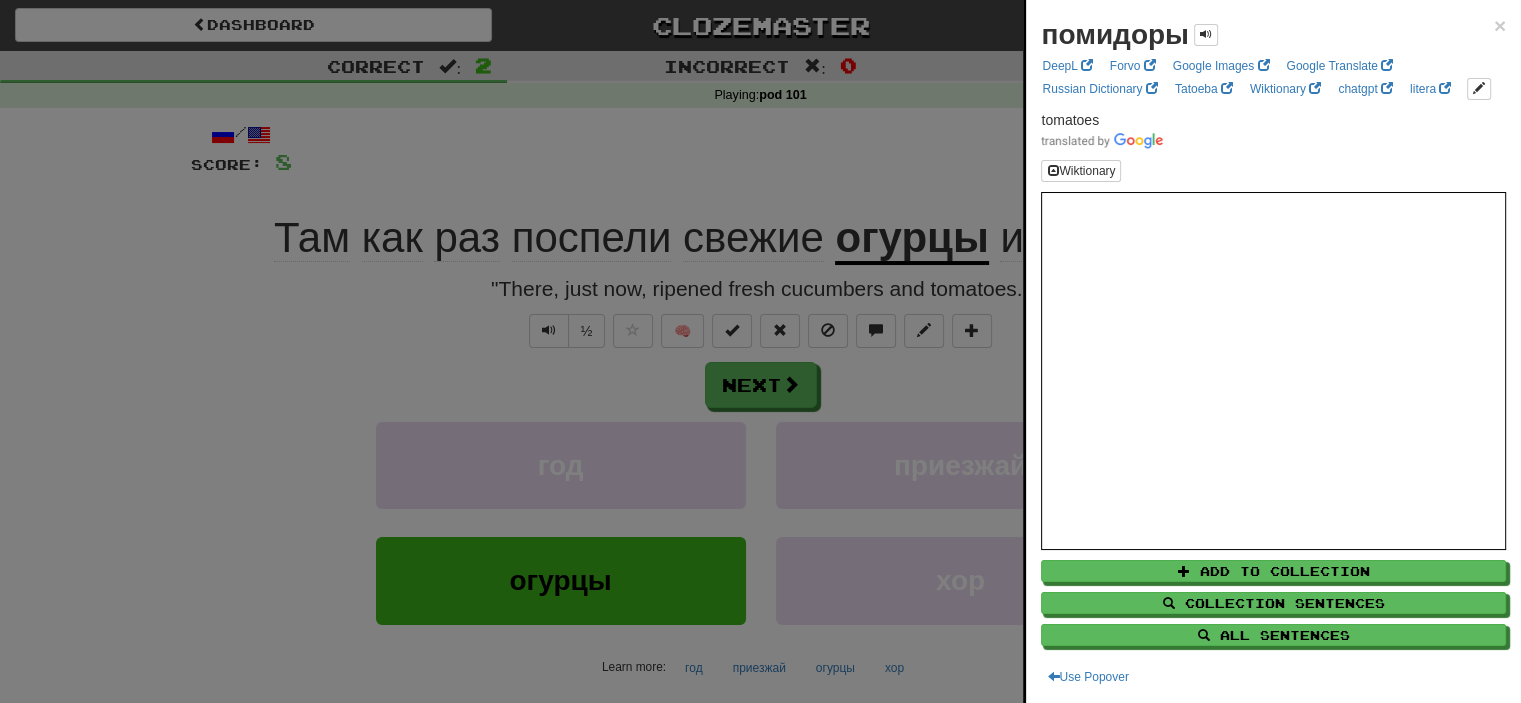 click at bounding box center (760, 351) 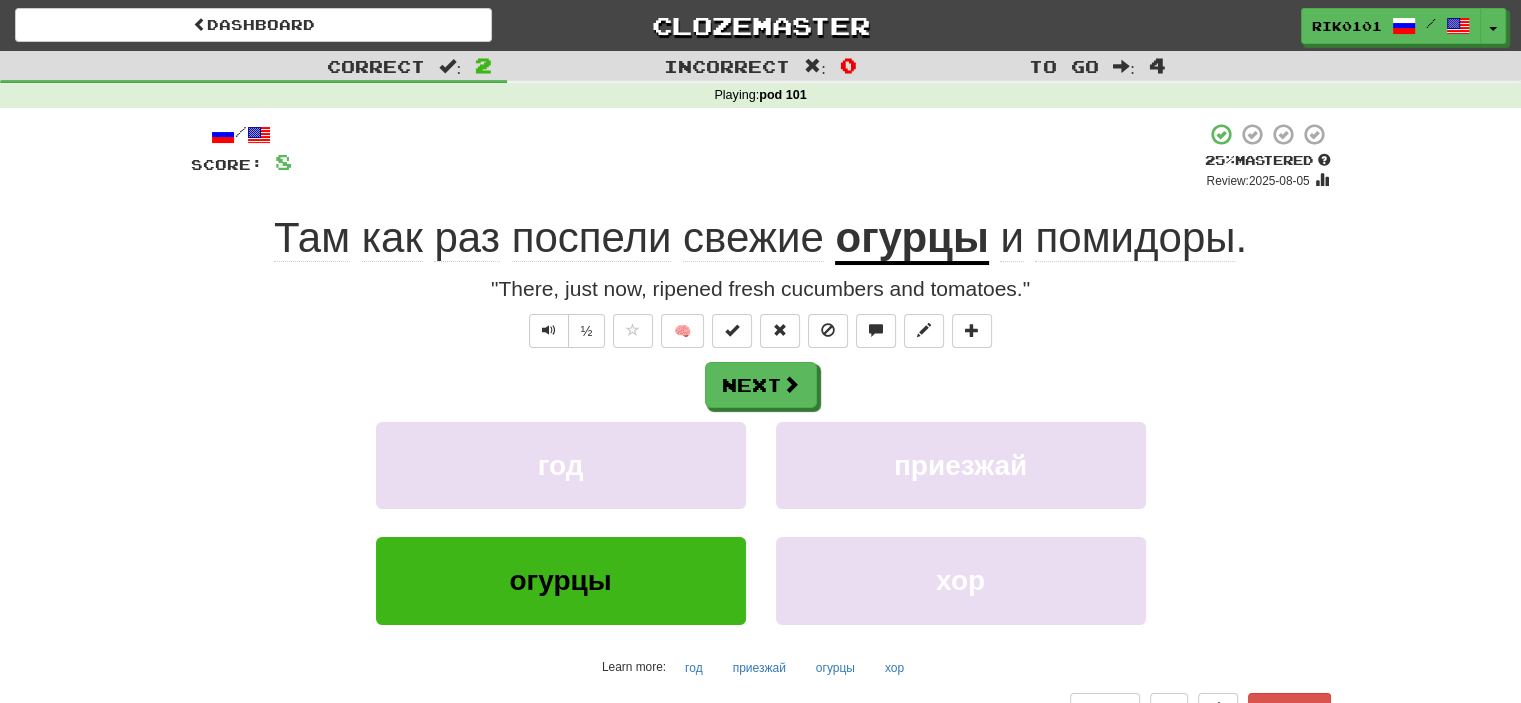 click on "+ 4" at bounding box center [748, 156] 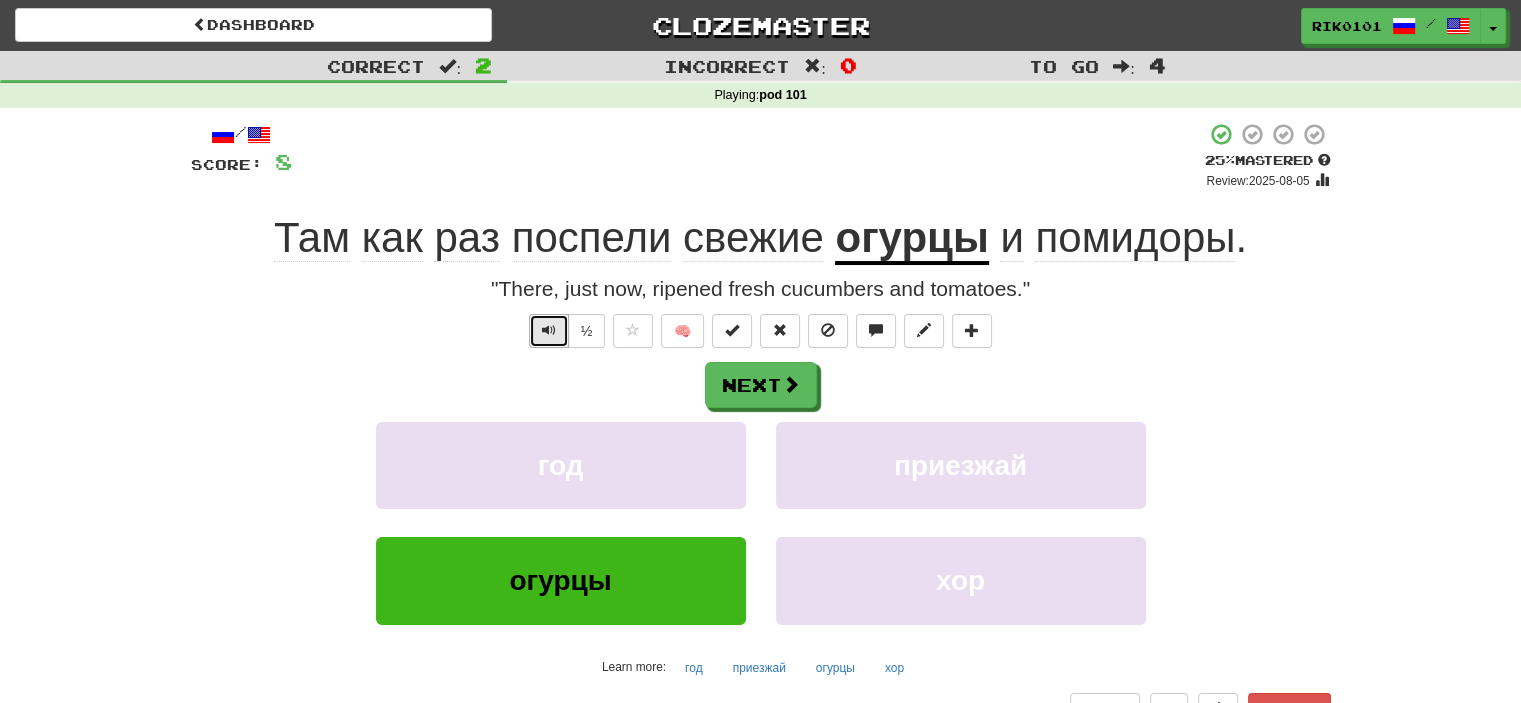 click at bounding box center [549, 330] 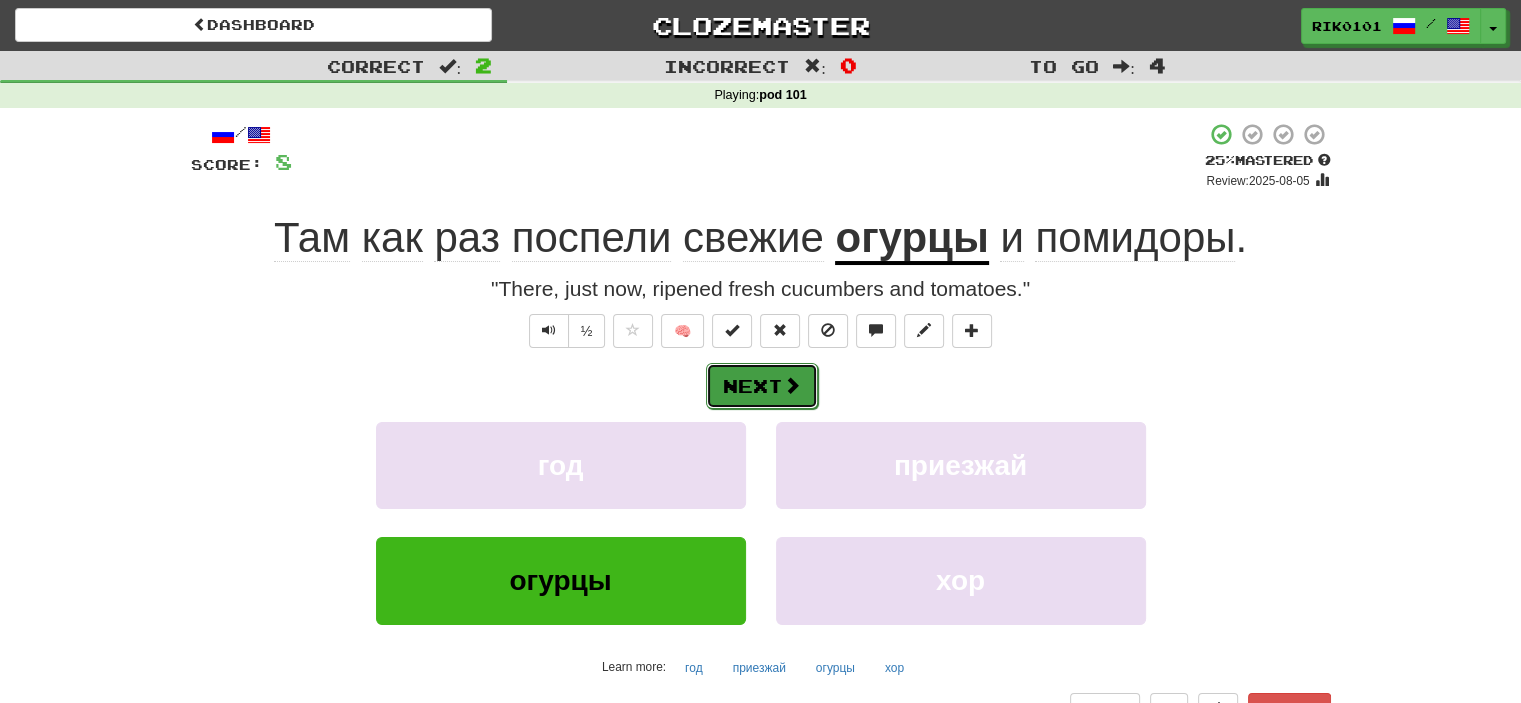 click on "Next" at bounding box center [762, 386] 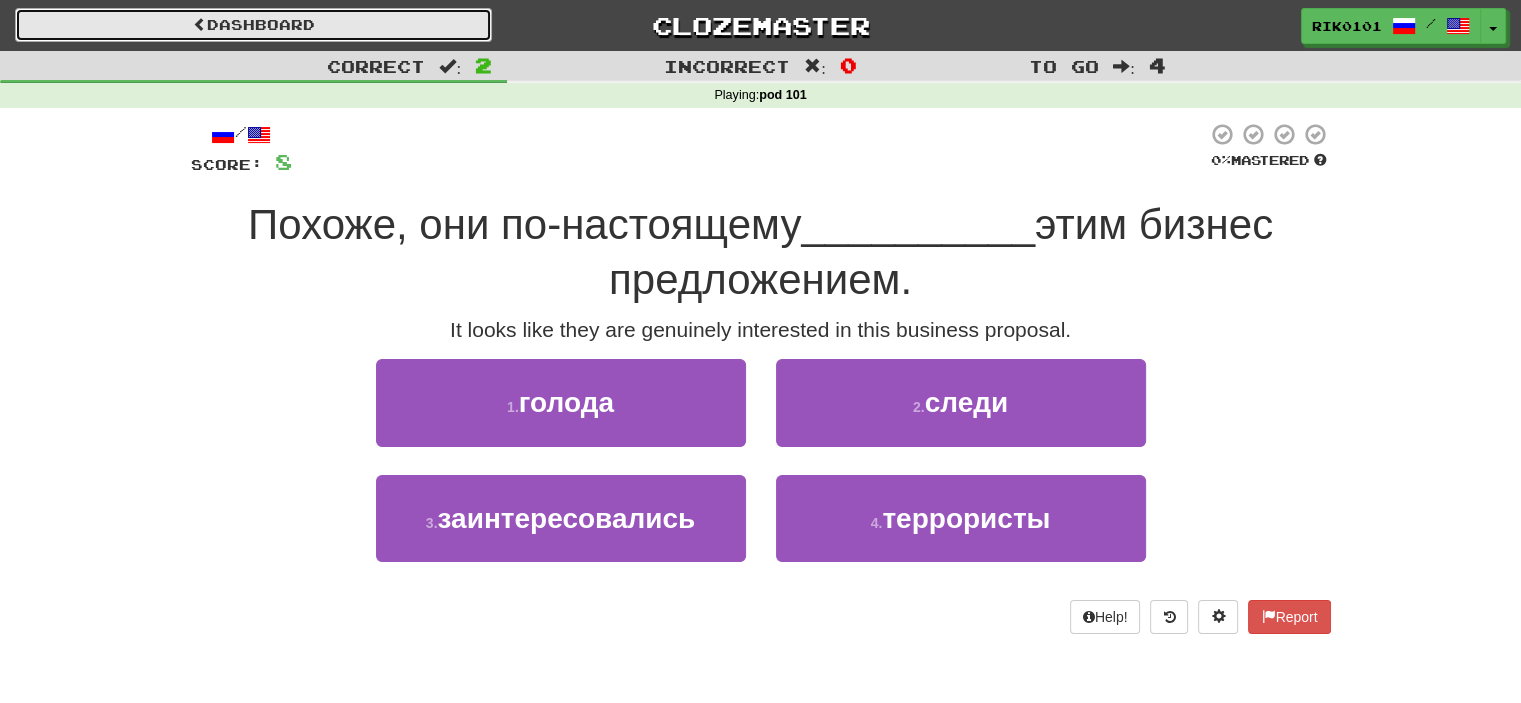 click on "Dashboard" at bounding box center (253, 25) 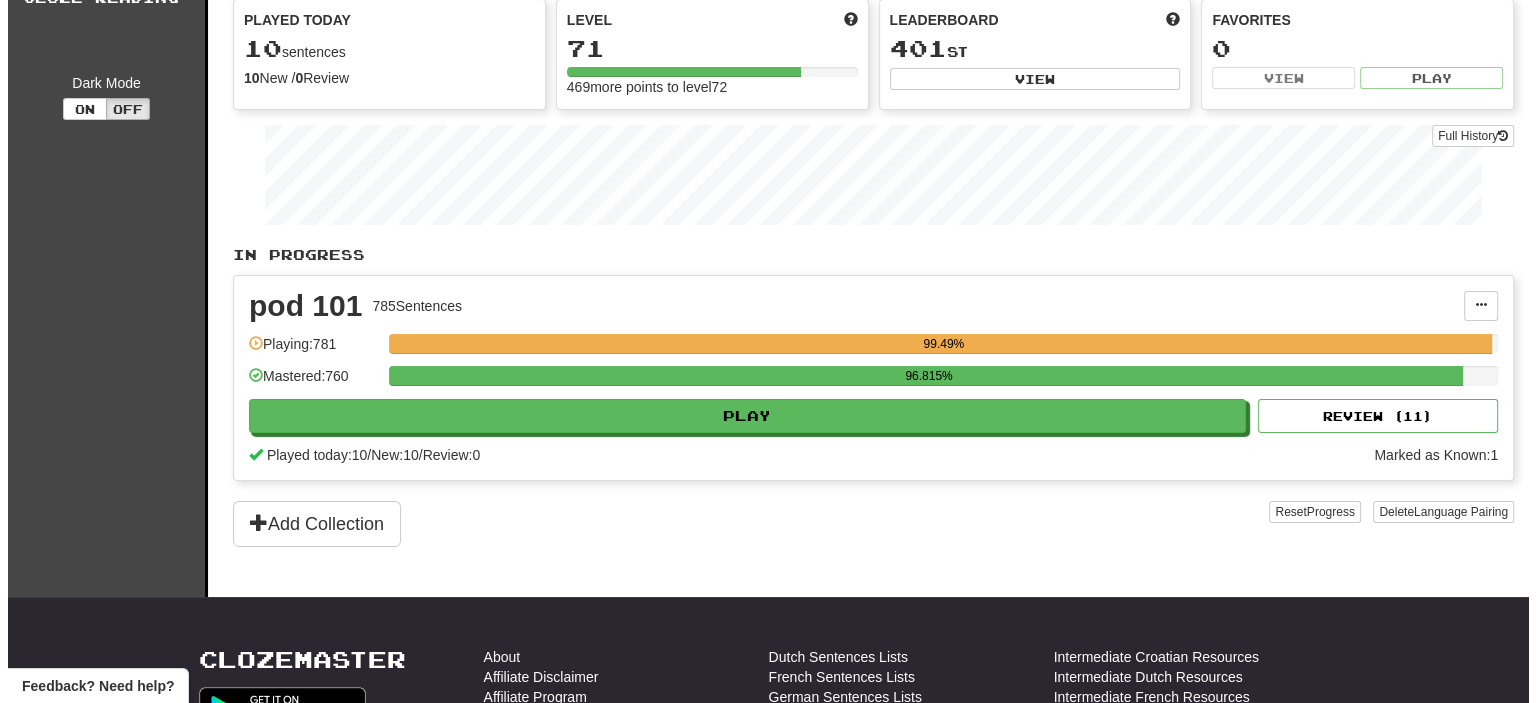 scroll, scrollTop: 191, scrollLeft: 0, axis: vertical 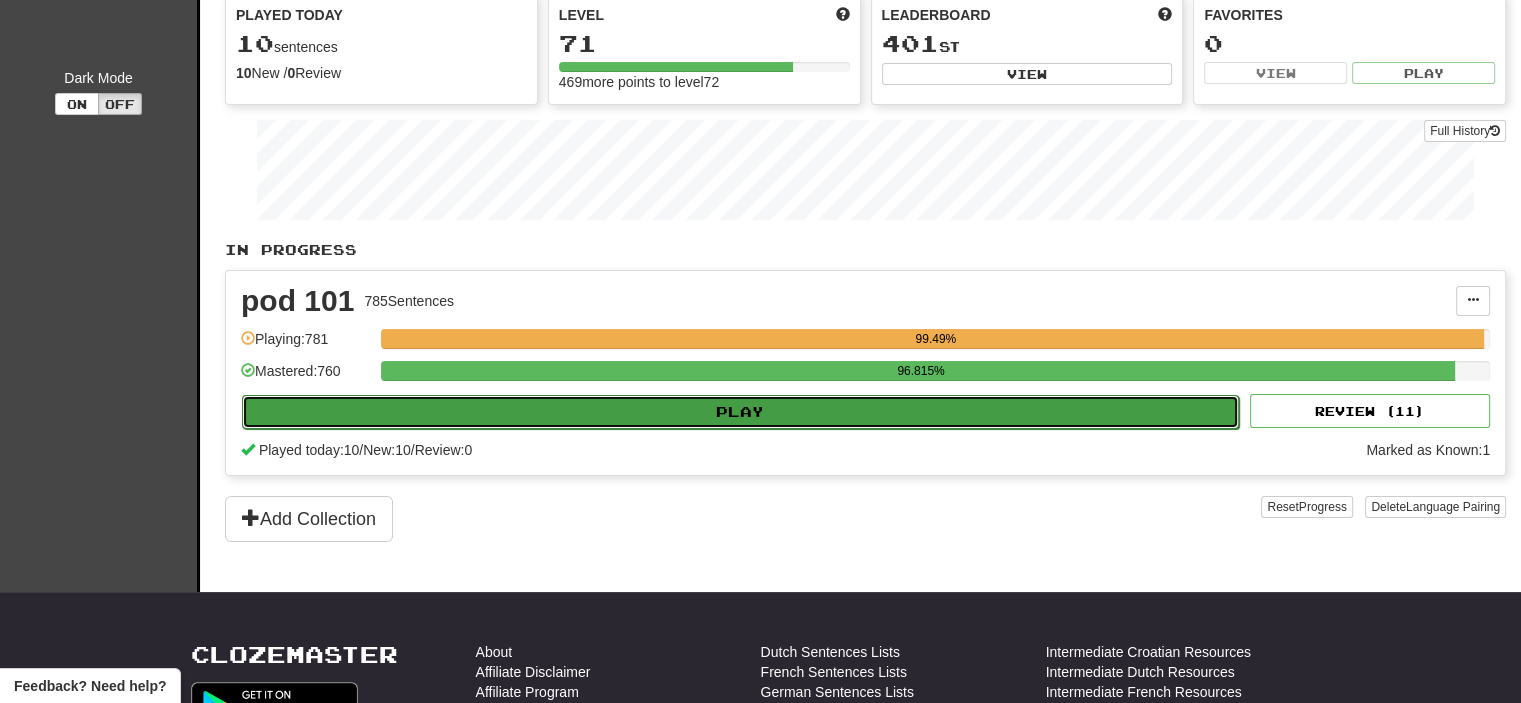click on "Play" at bounding box center [740, 412] 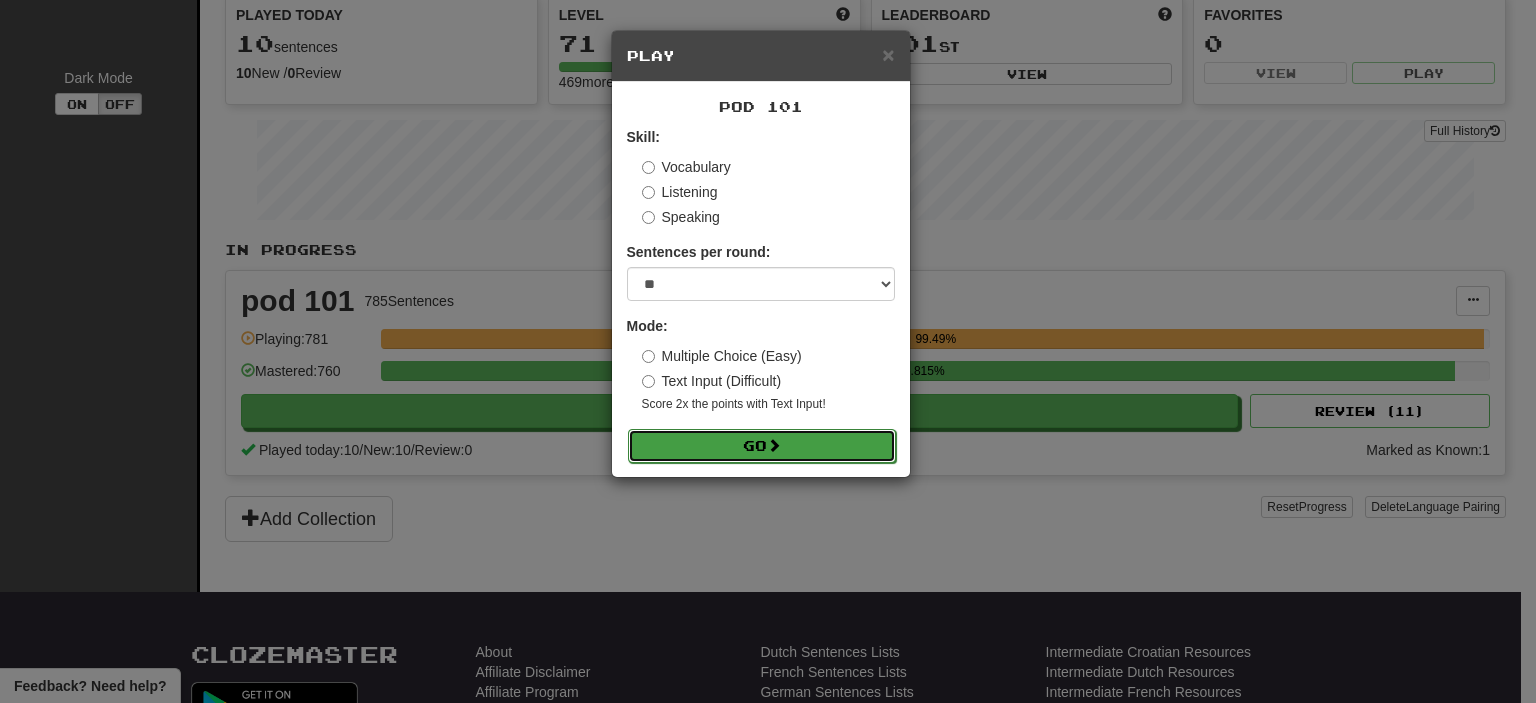 click on "Go" at bounding box center (762, 446) 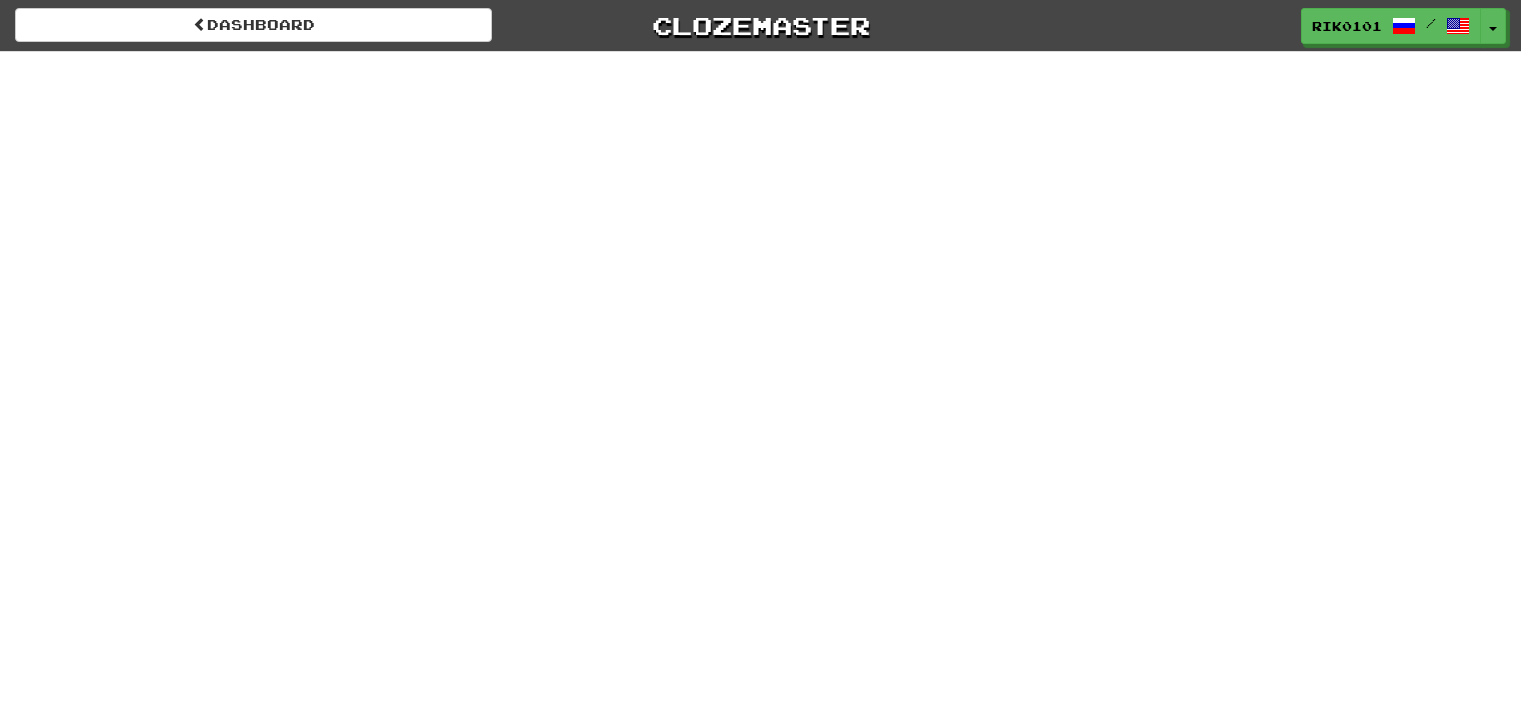 scroll, scrollTop: 0, scrollLeft: 0, axis: both 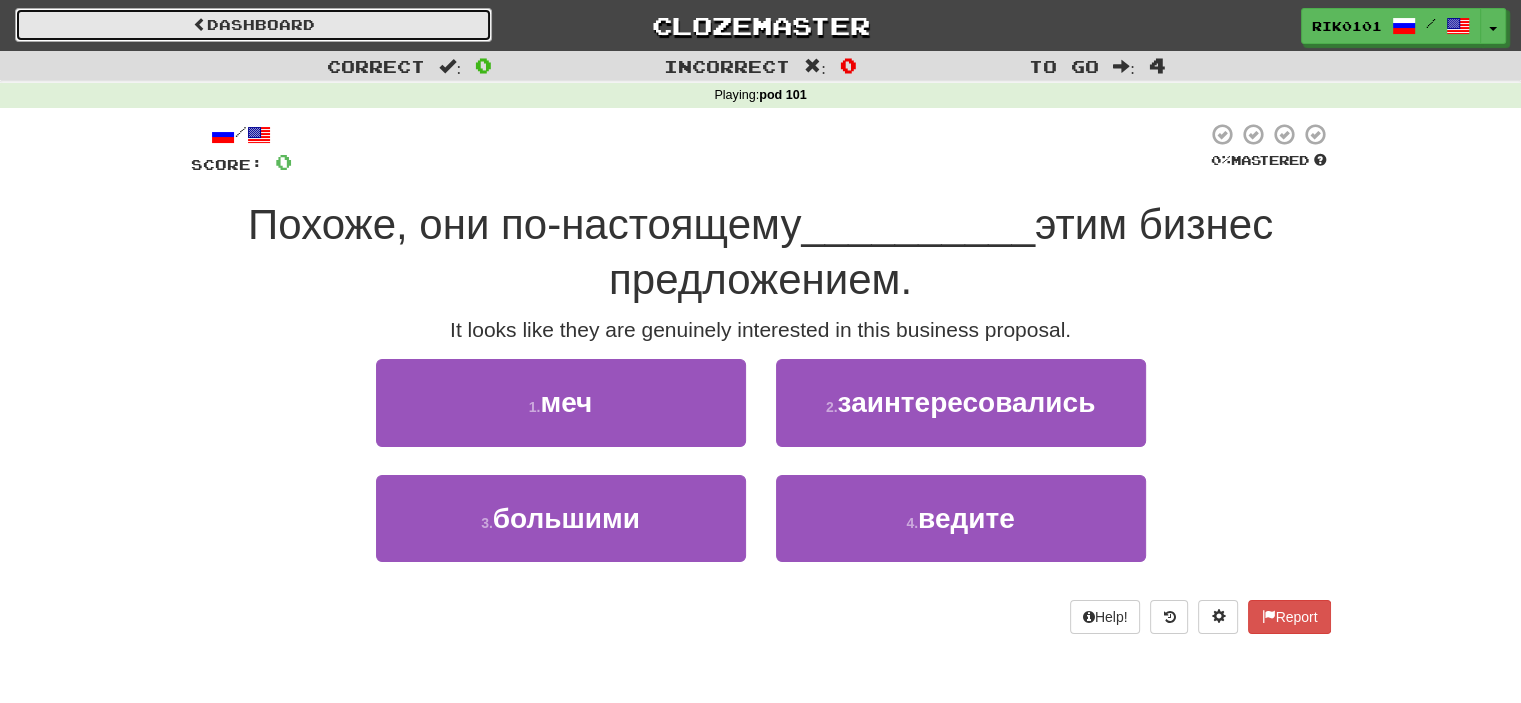 click on "Dashboard" at bounding box center [253, 25] 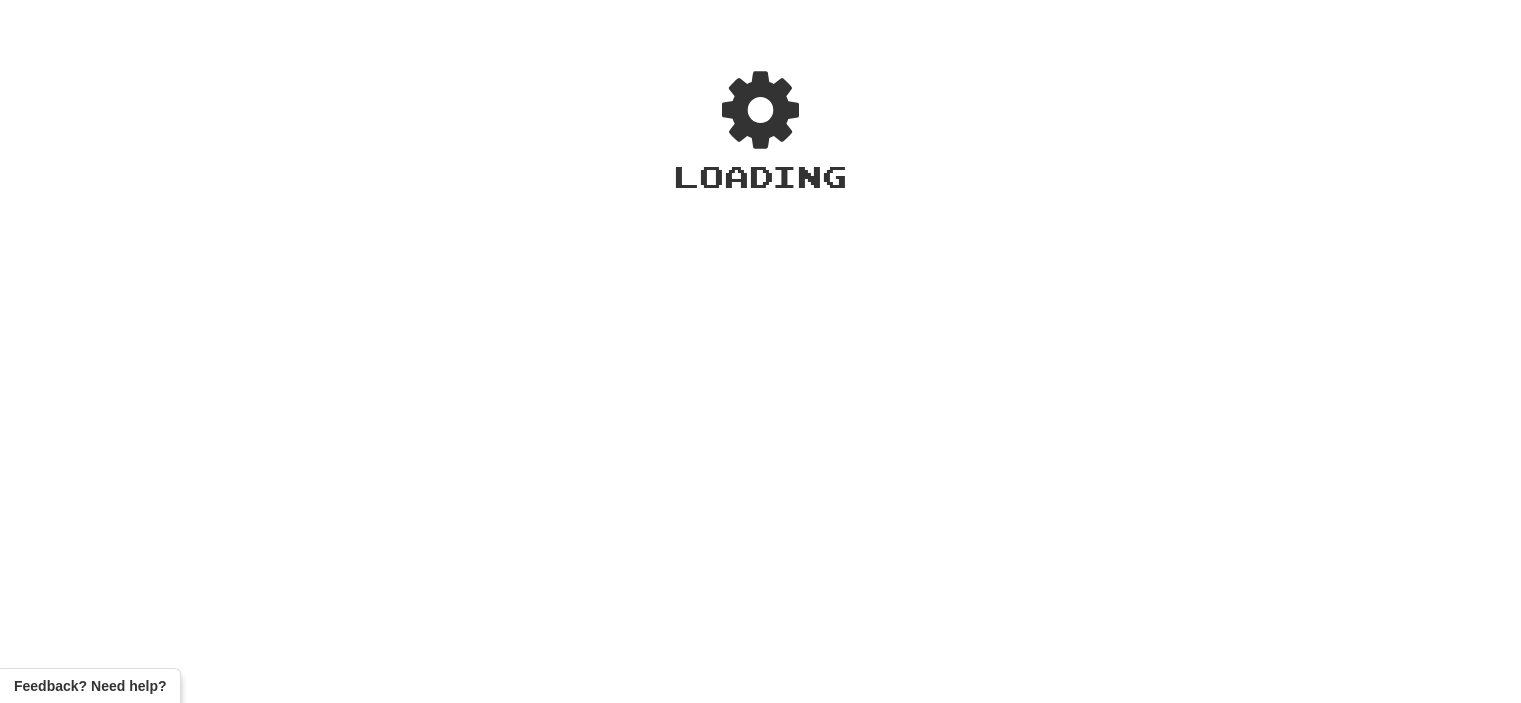 scroll, scrollTop: 0, scrollLeft: 0, axis: both 